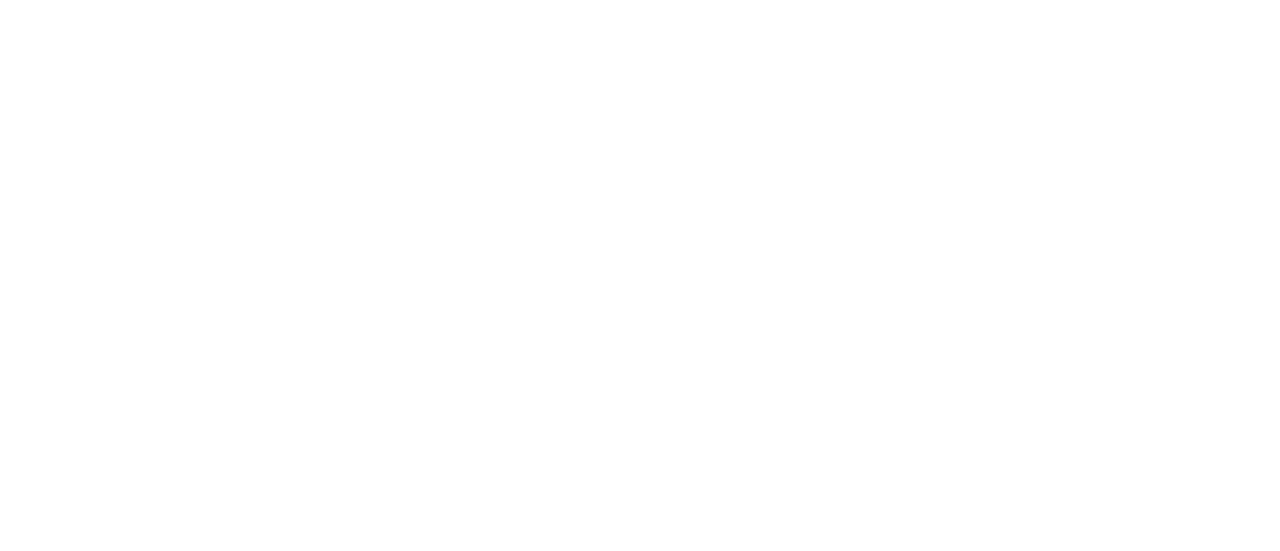 scroll, scrollTop: 0, scrollLeft: 0, axis: both 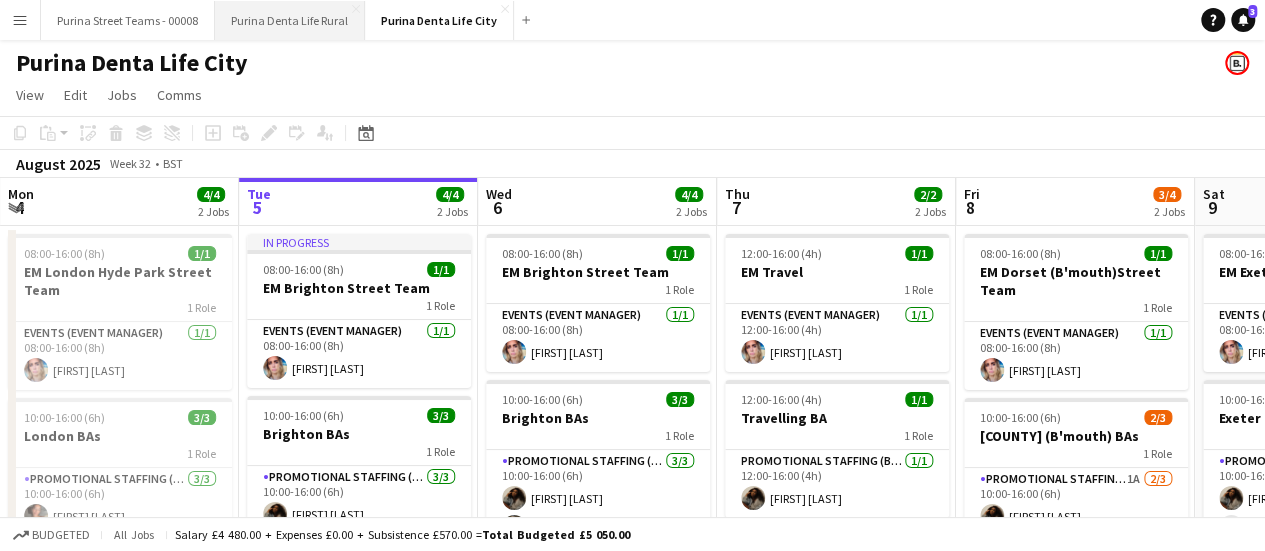 click on "Purina Denta Life Rural
Close" at bounding box center (290, 20) 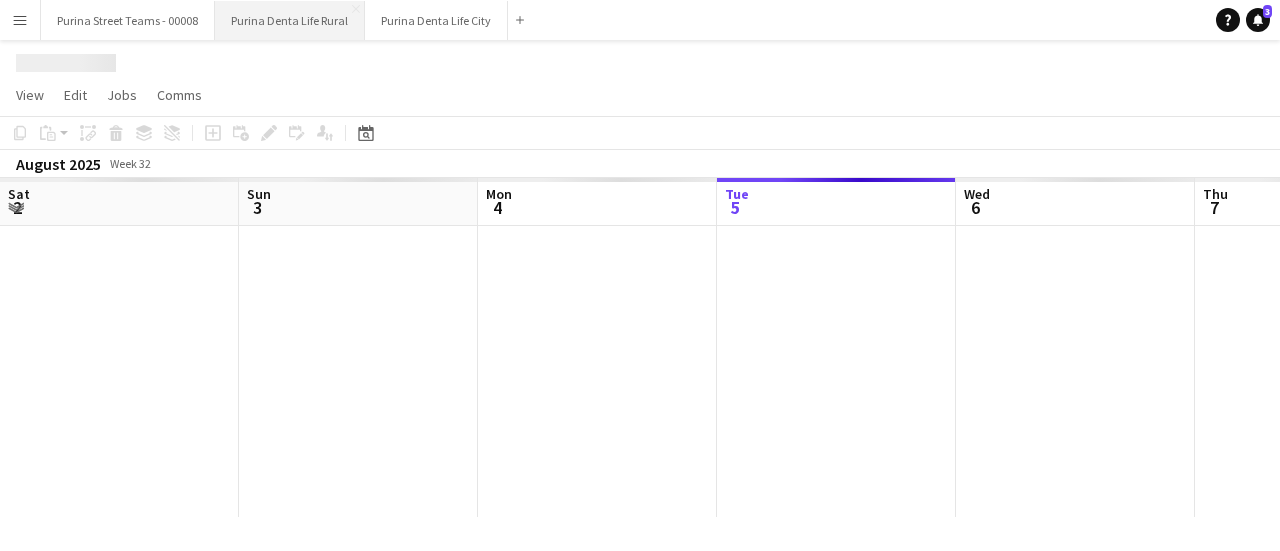 scroll, scrollTop: 0, scrollLeft: 478, axis: horizontal 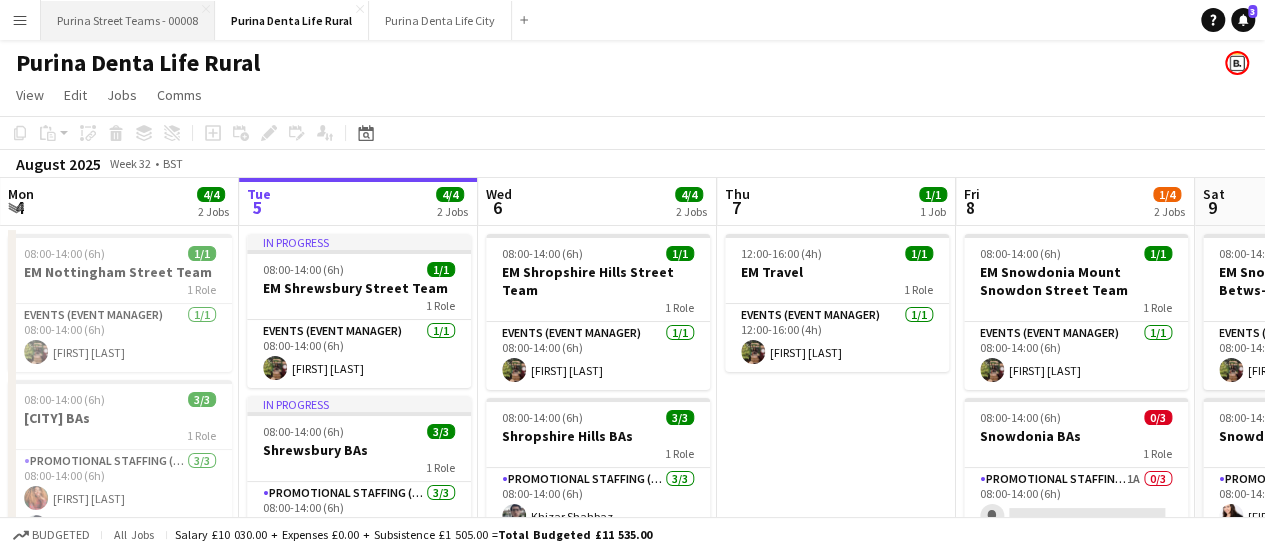 click on "Purina Street Teams - 00008
Close" at bounding box center [128, 20] 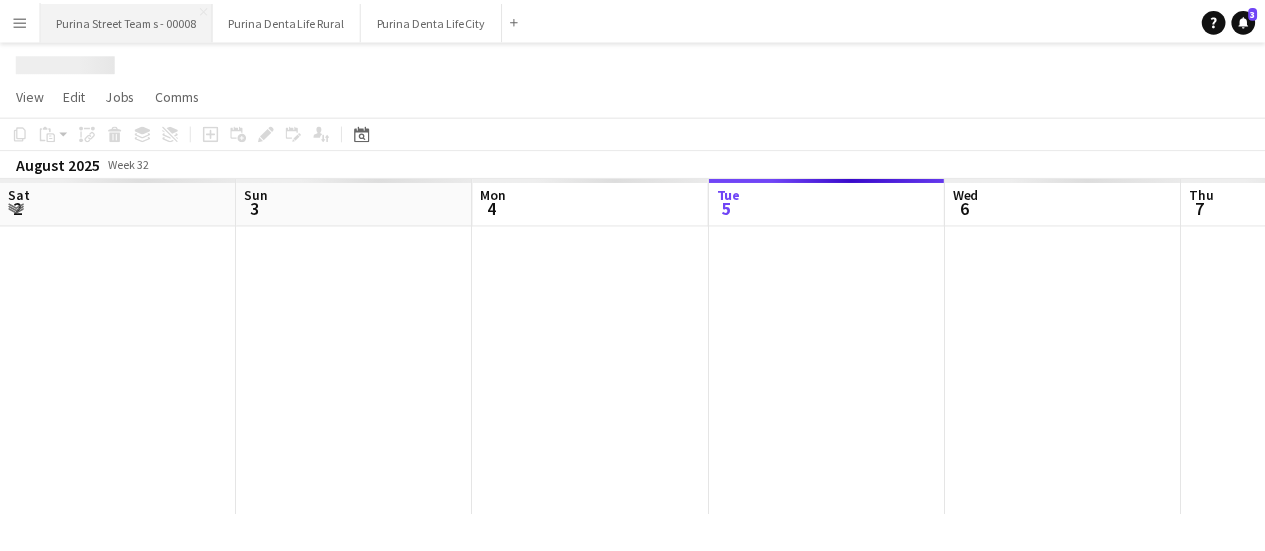 scroll, scrollTop: 0, scrollLeft: 478, axis: horizontal 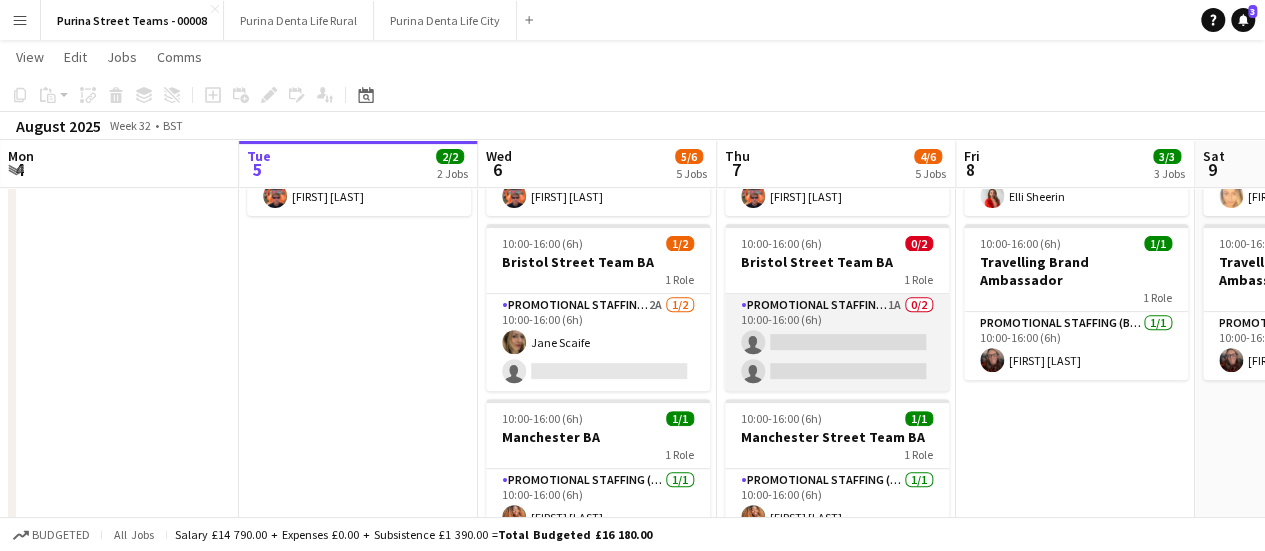 click on "Promotional Staffing (Brand Ambassadors)   1A   0/2   10:00-16:00 (6h)
single-neutral-actions
single-neutral-actions" at bounding box center [837, 342] 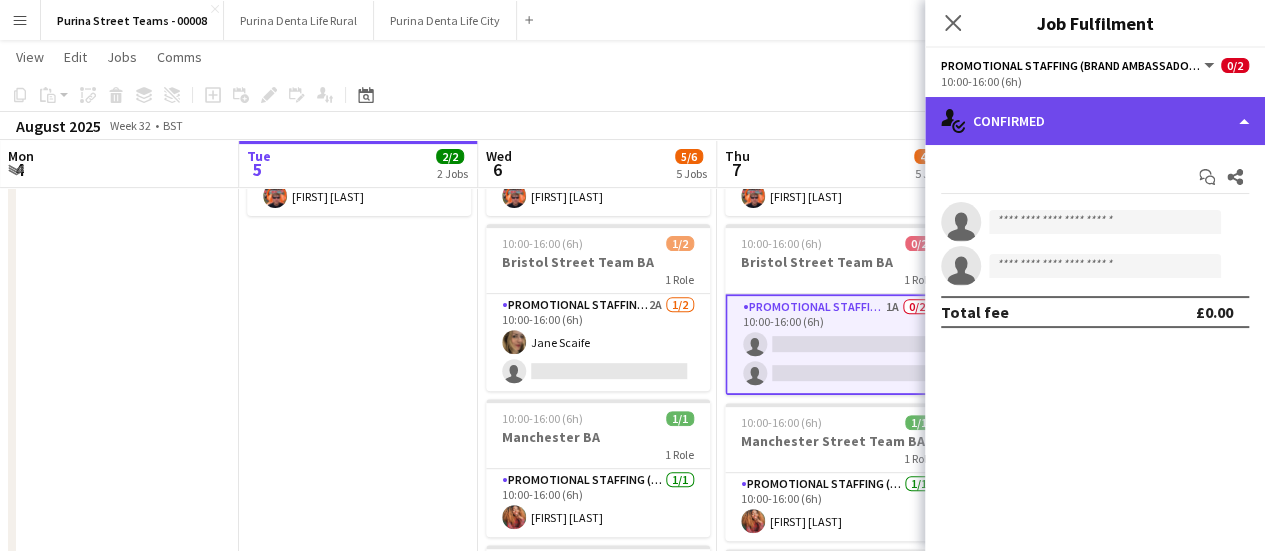 click on "single-neutral-actions-check-2
Confirmed" 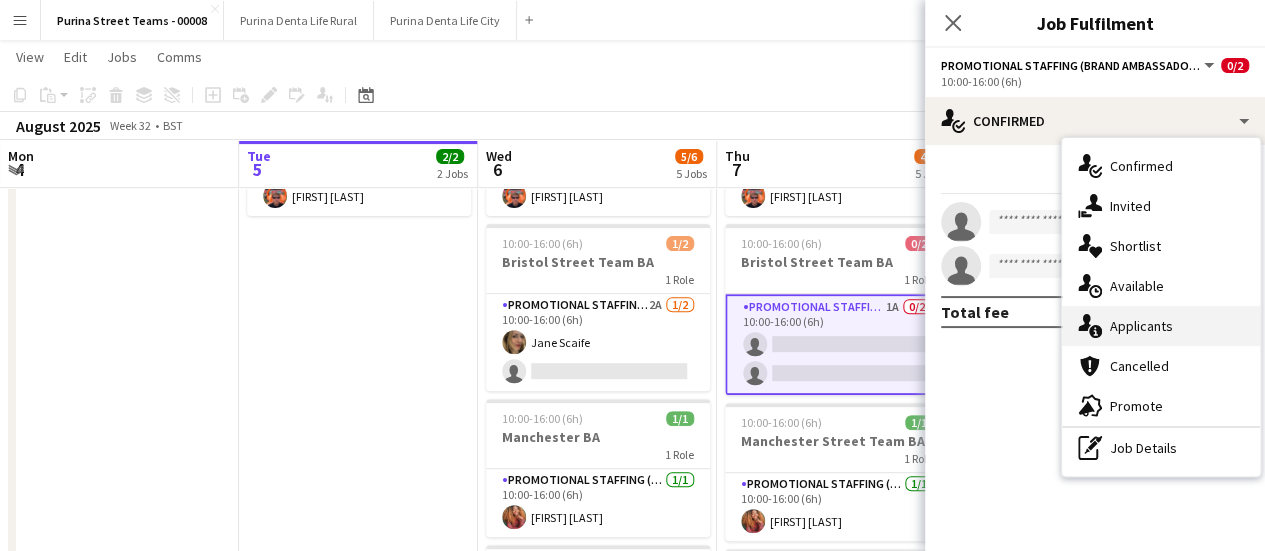 click on "single-neutral-actions-information
Applicants" at bounding box center (1161, 326) 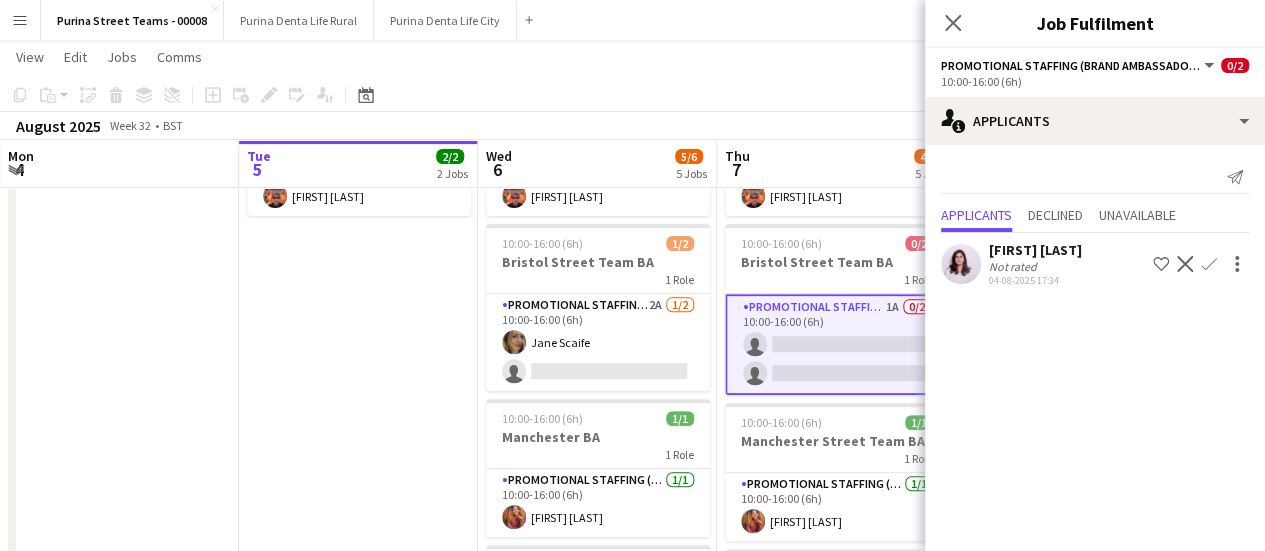 click on "Confirm" 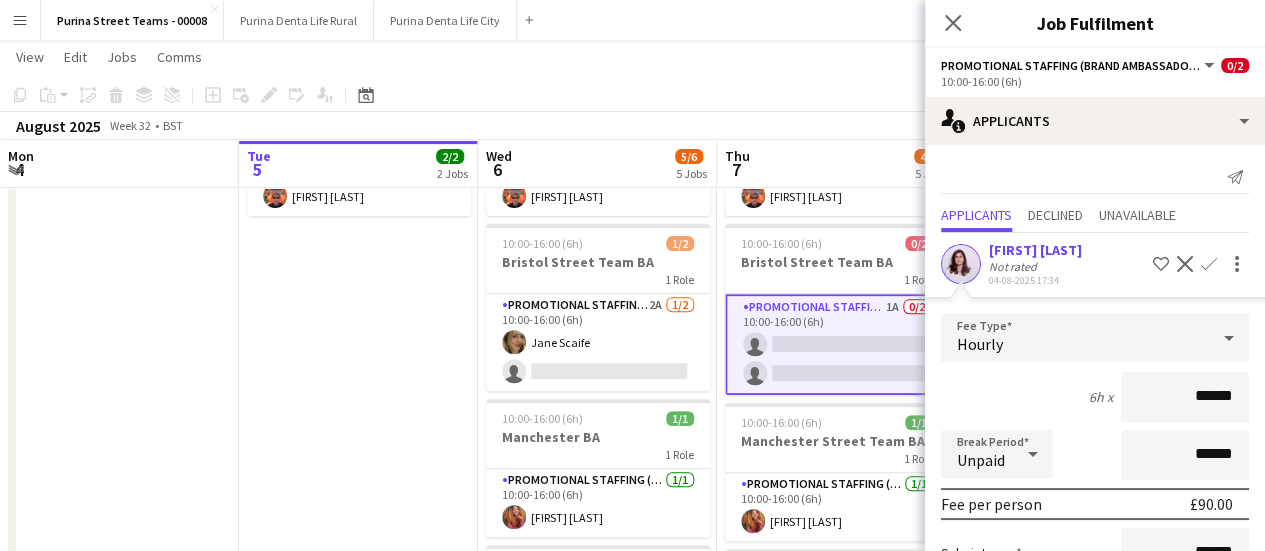 click on "Confirm" 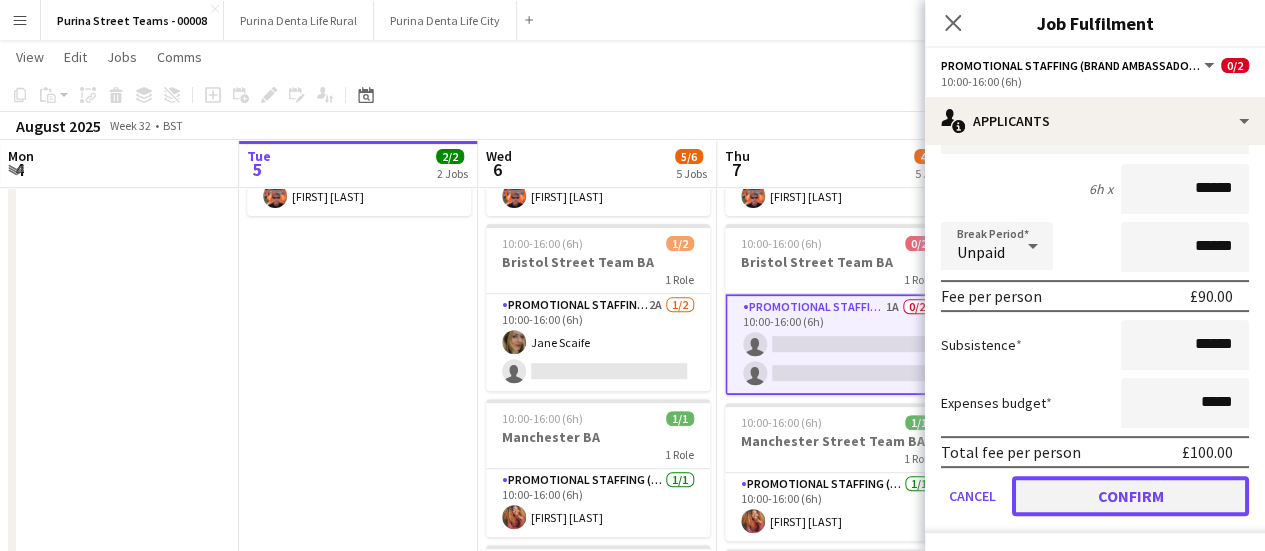 click on "Confirm" 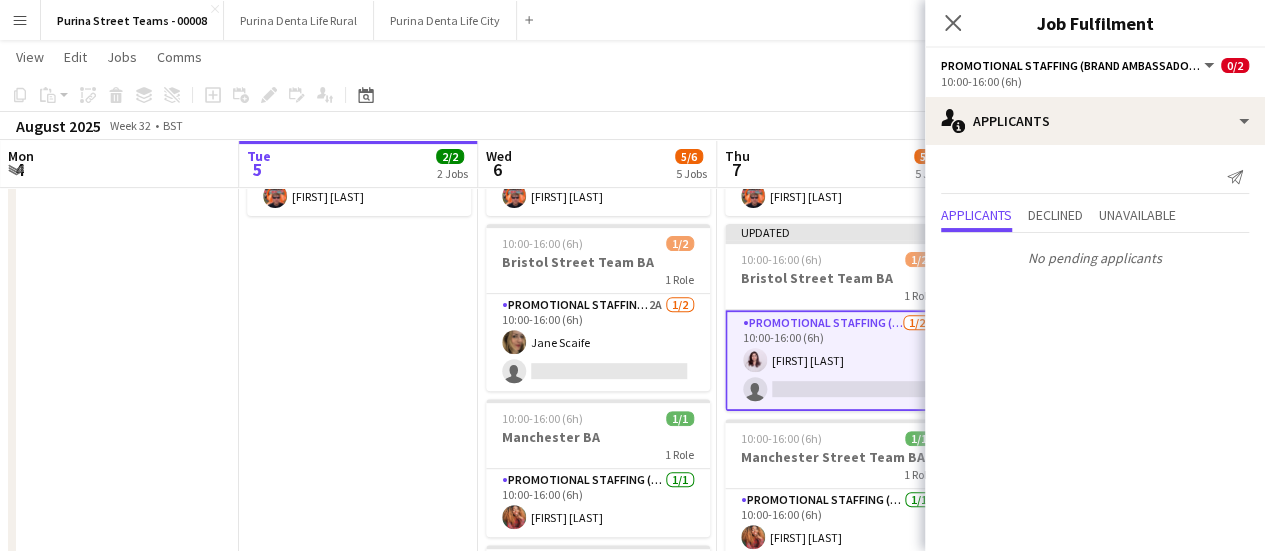 scroll, scrollTop: 0, scrollLeft: 0, axis: both 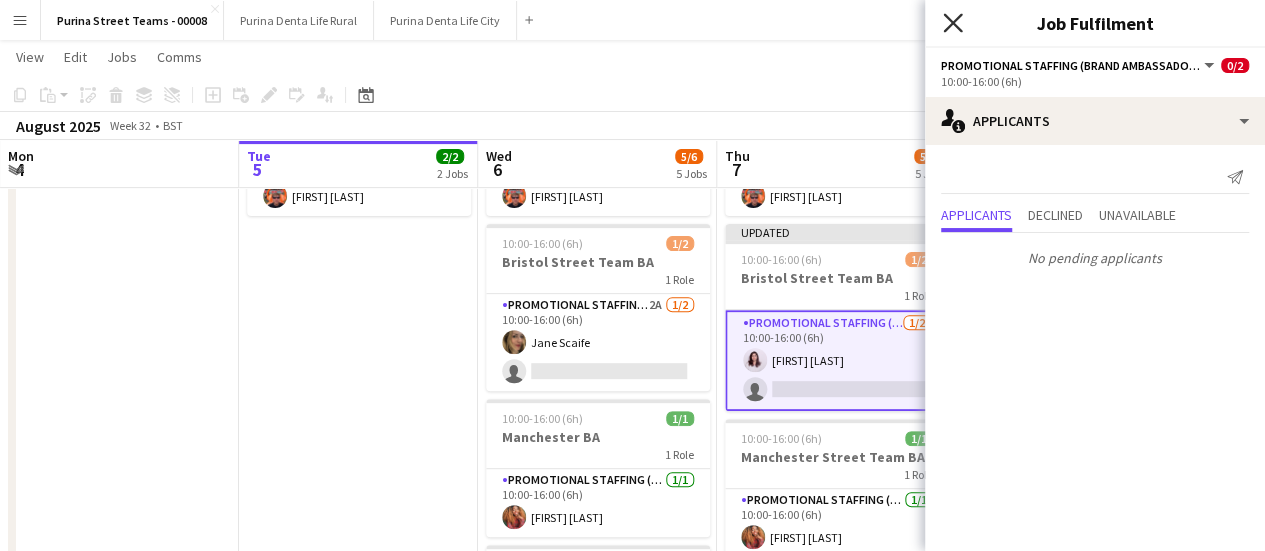 click 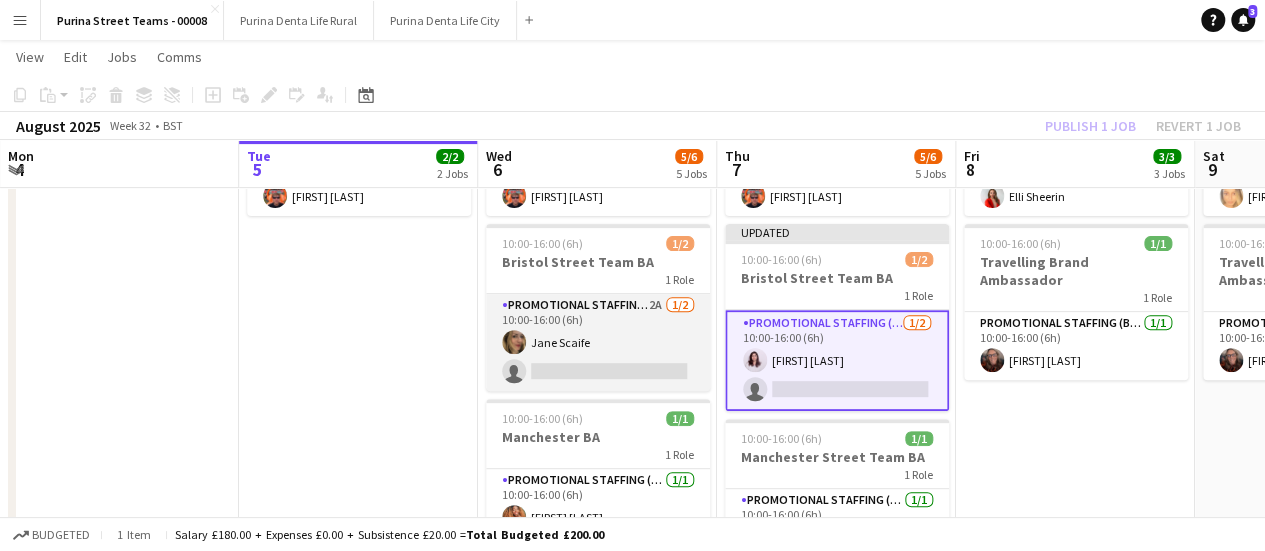 click on "Promotional Staffing (Brand Ambassadors)   2A   1/2   10:00-16:00 (6h)
[FIRST] [LAST]
single-neutral-actions" at bounding box center (598, 342) 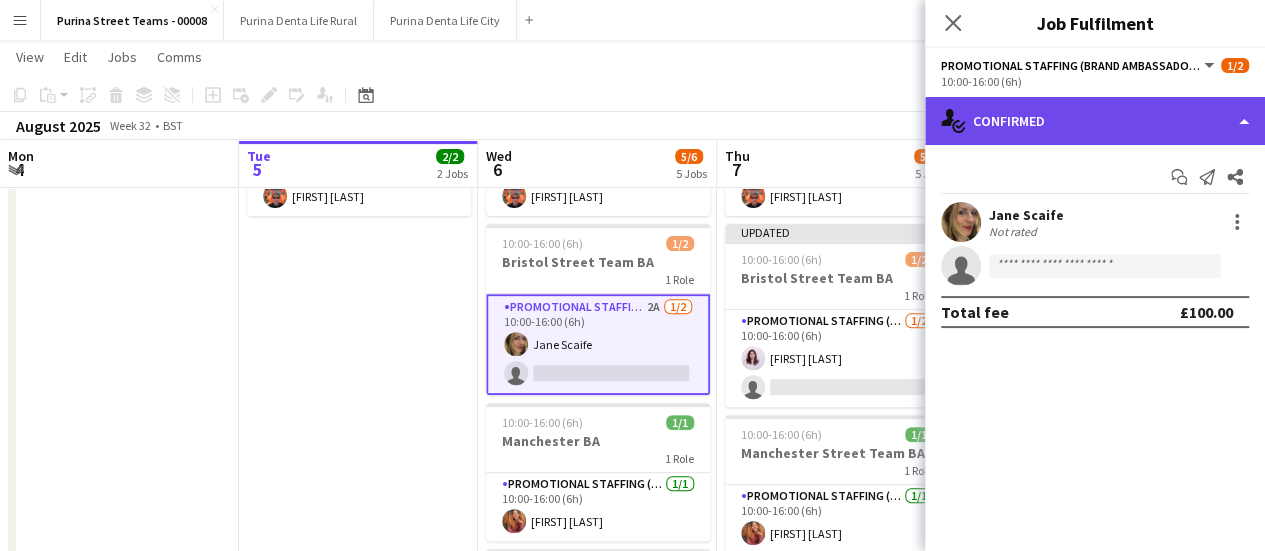 click on "single-neutral-actions-check-2
Confirmed" 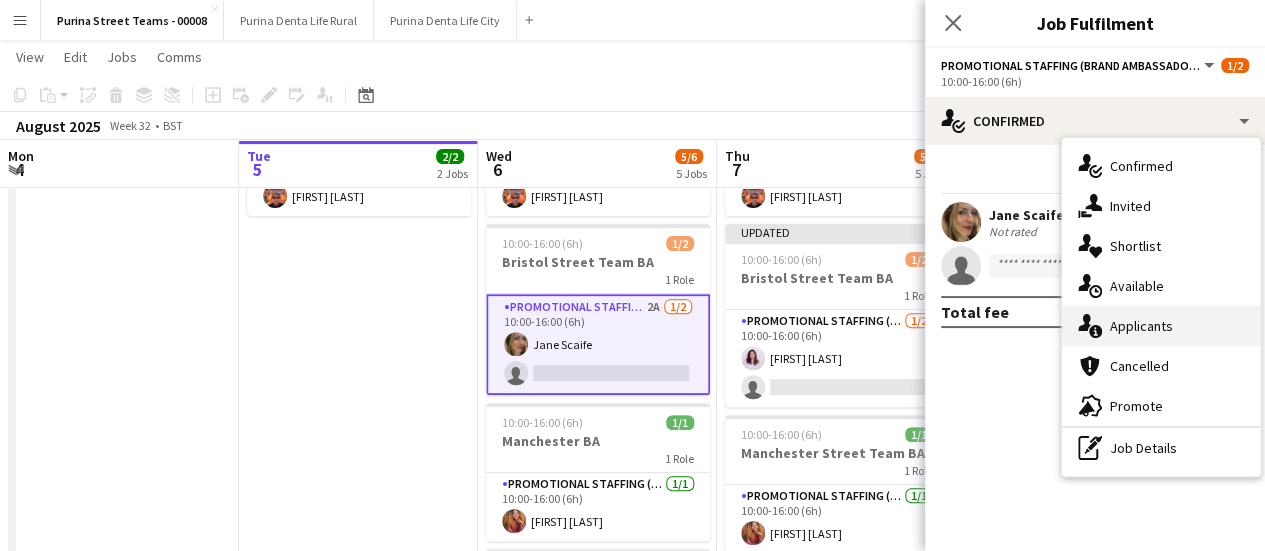 click on "single-neutral-actions-information
Applicants" at bounding box center (1161, 326) 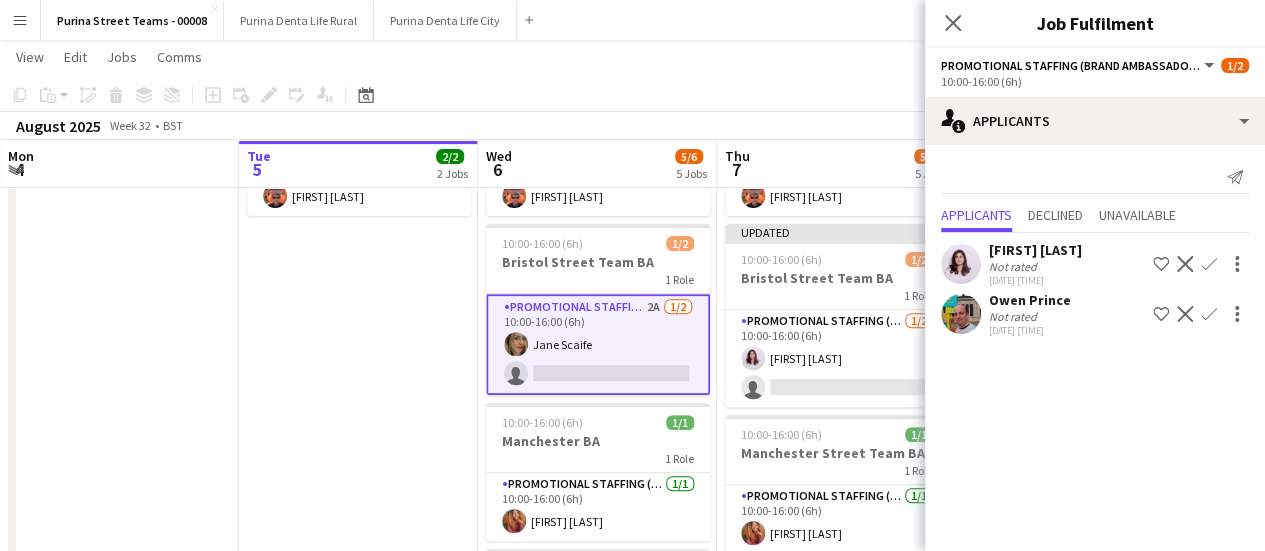 click on "Confirm" 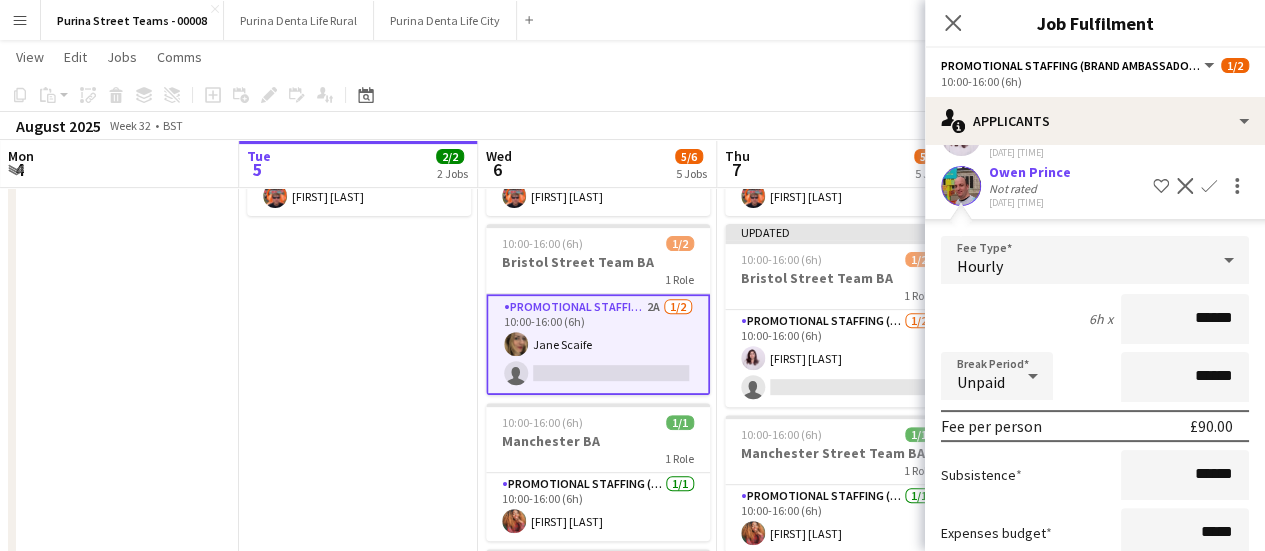 scroll, scrollTop: 258, scrollLeft: 0, axis: vertical 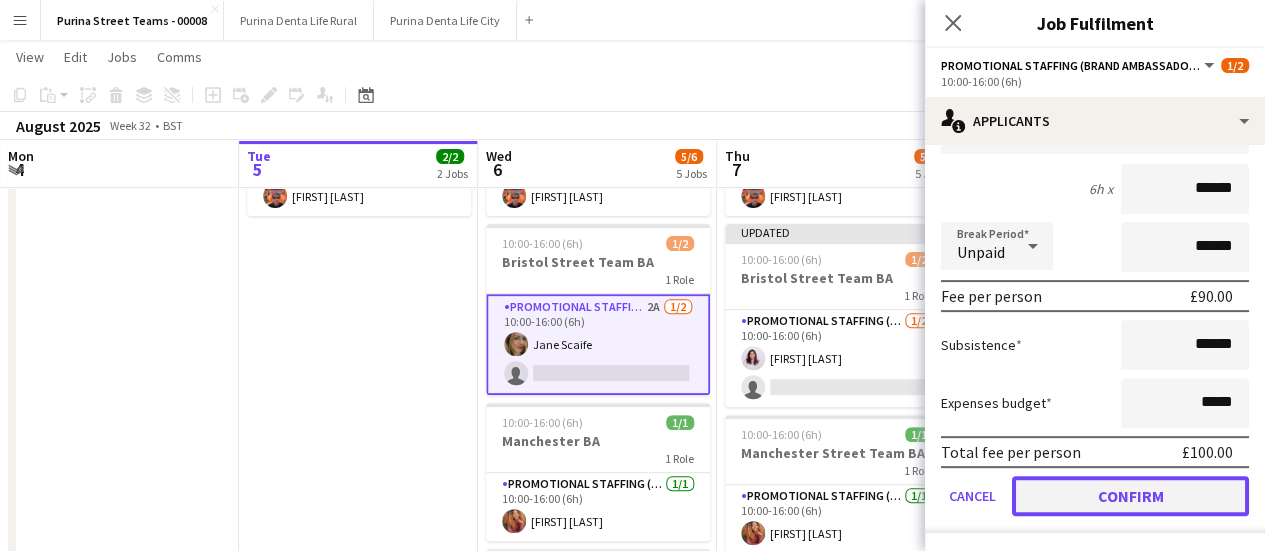 click on "Confirm" 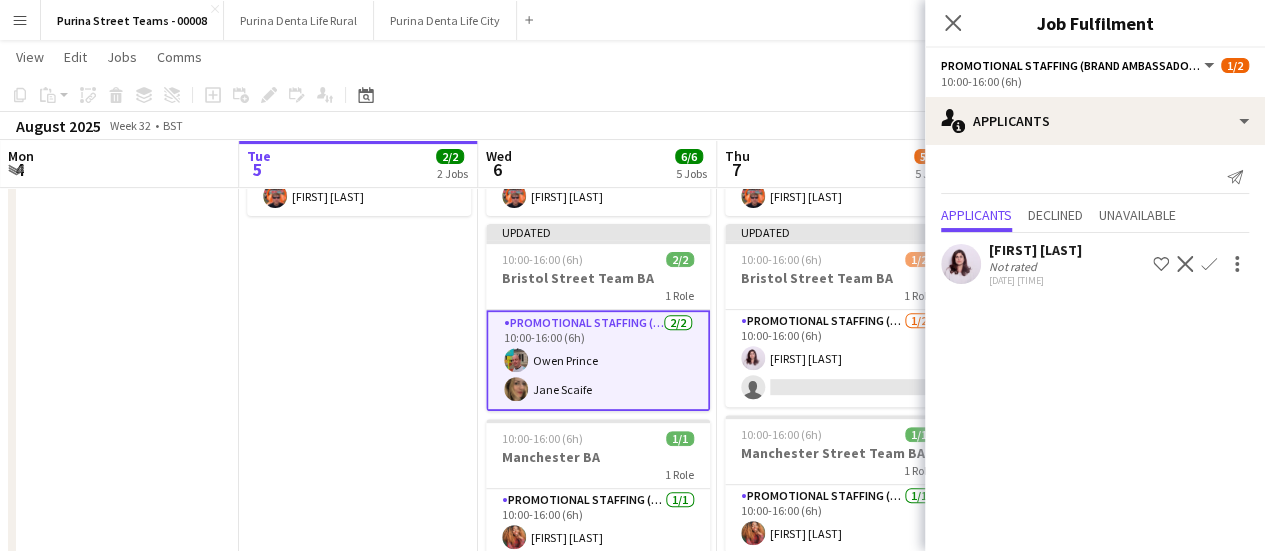 scroll, scrollTop: 0, scrollLeft: 0, axis: both 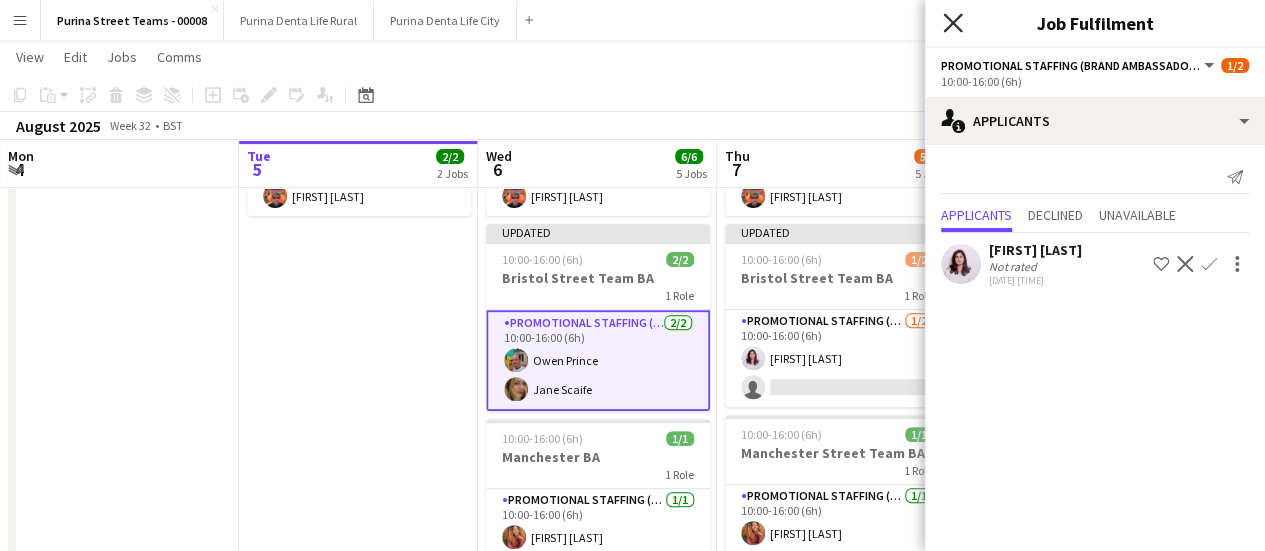 click on "Close pop-in" 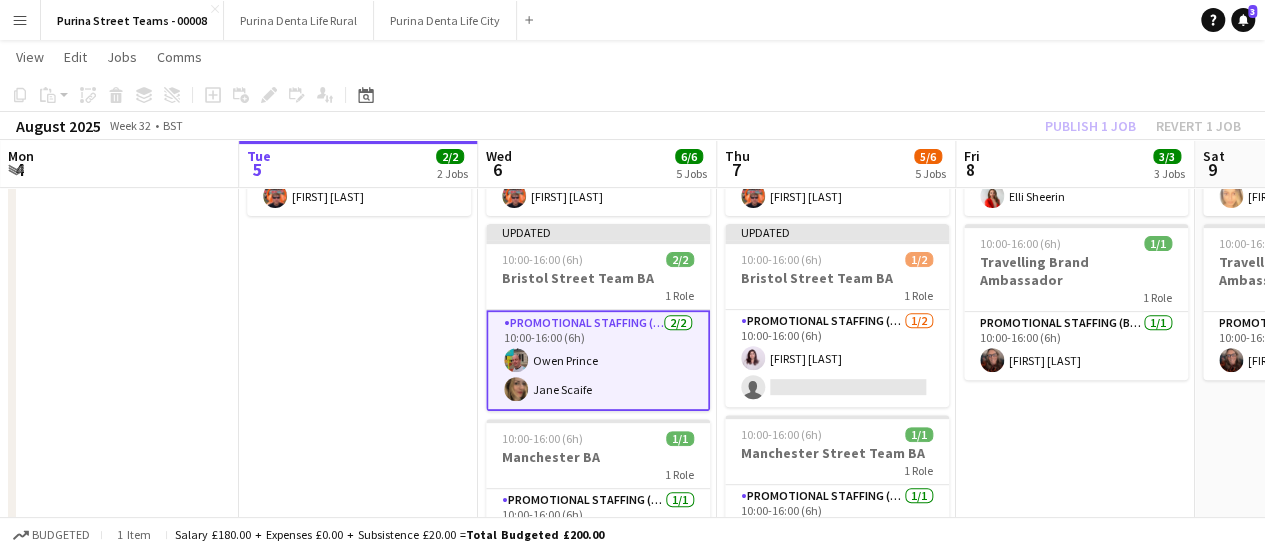 click on "Copy
Paste
Paste   Ctrl+V Paste with crew  Ctrl+Shift+V
Paste linked Job
Delete
Group
Ungroup
Add job
Add linked Job
Edit
Edit linked Job
Applicants
Date picker
AUG 2025 AUG 2025 Monday M Tuesday T Wednesday W Thursday T Friday F Saturday S Sunday S  AUG   1   2   3   4   5   6   7   8   9   10   11   12   13   14   15   16   17   18   19   20   21   22   23   24   25   26   27   28   29   30   31
Comparison range
Comparison range
Today" 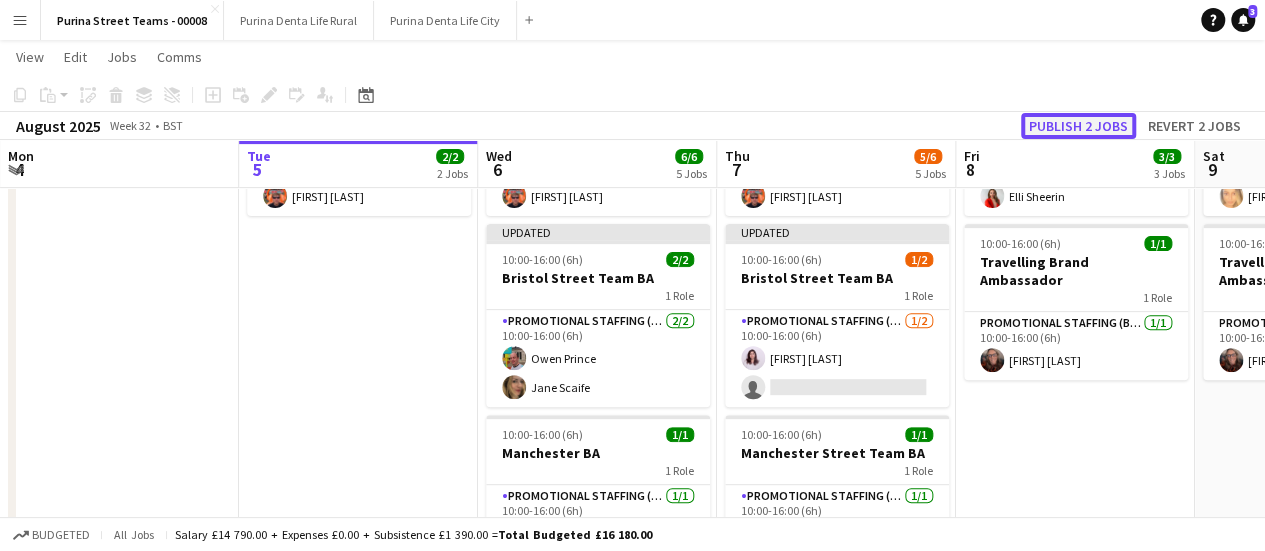 click on "Publish 2 jobs" 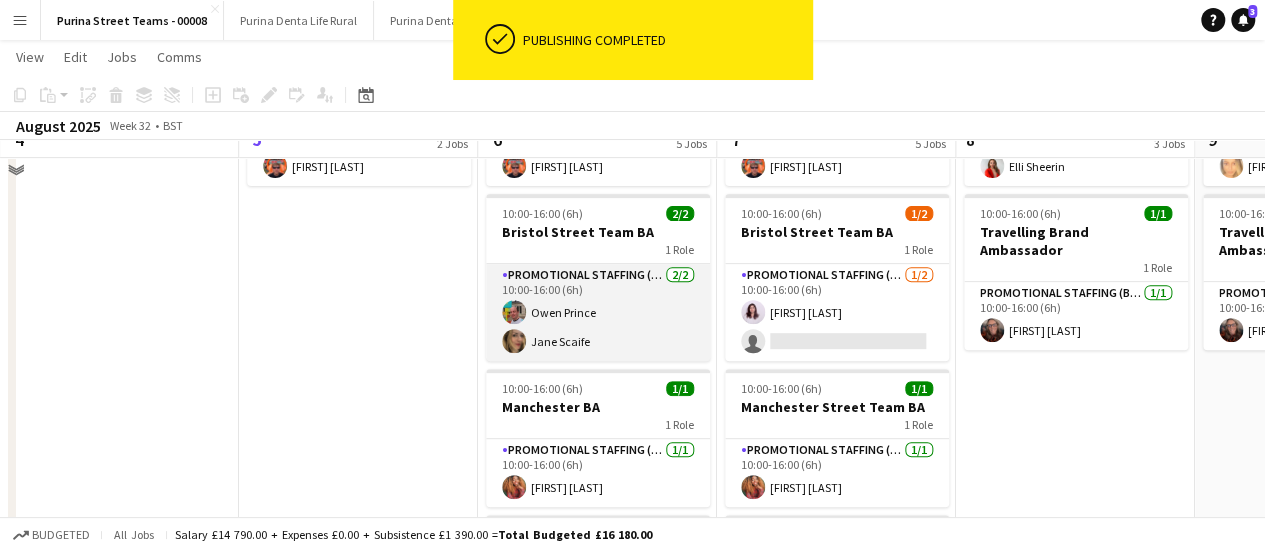 scroll, scrollTop: 300, scrollLeft: 0, axis: vertical 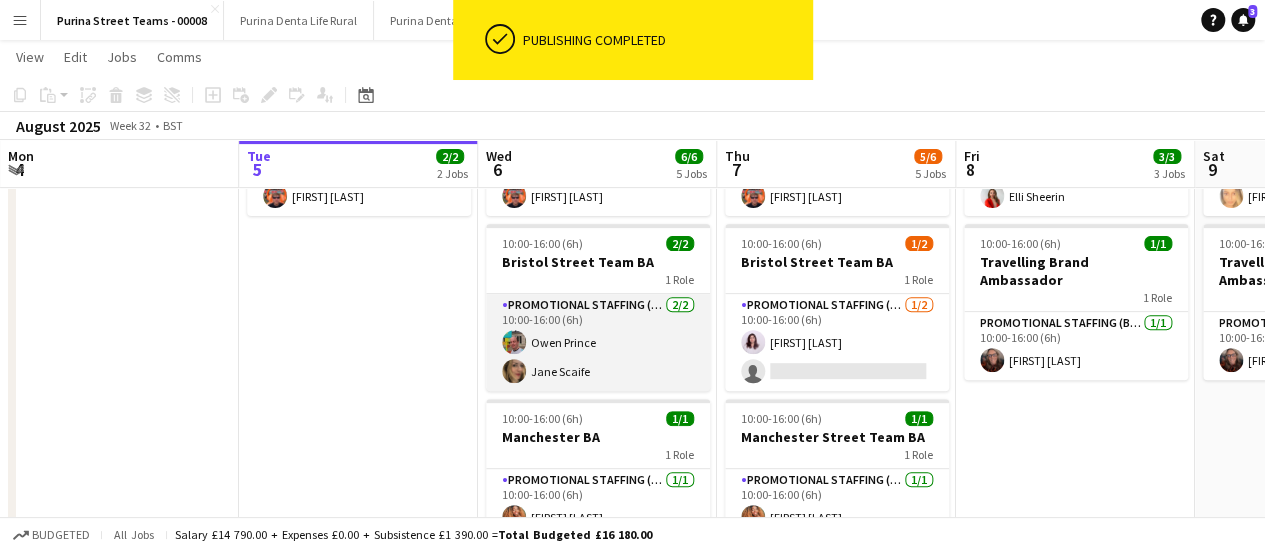 click on "[FIRST] [LAST]" at bounding box center (598, 342) 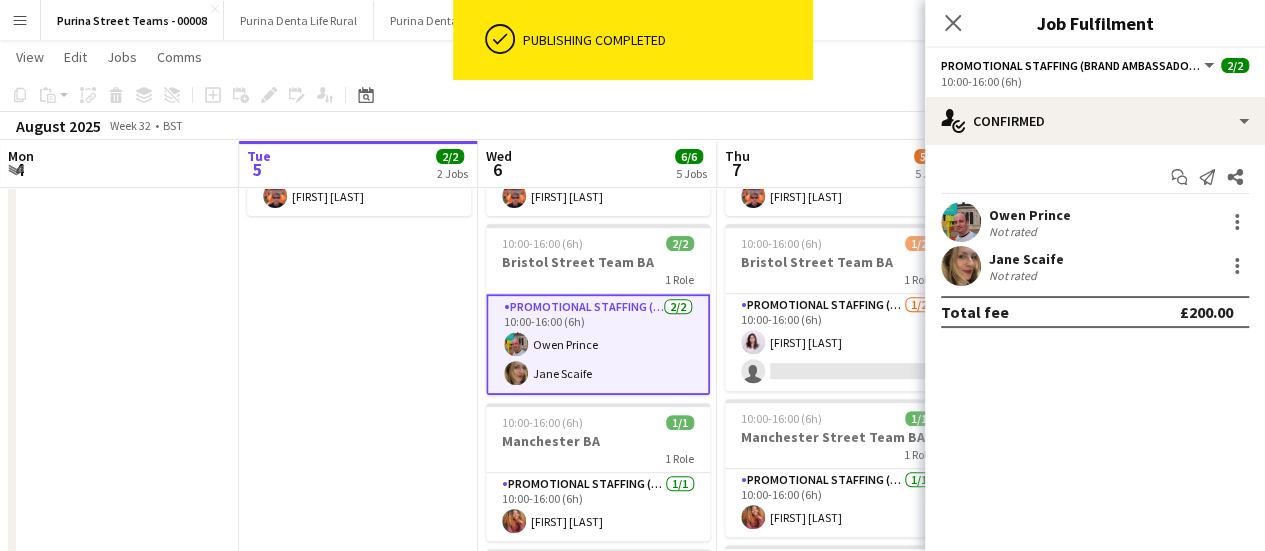 click on "Owen Prince" at bounding box center (1030, 215) 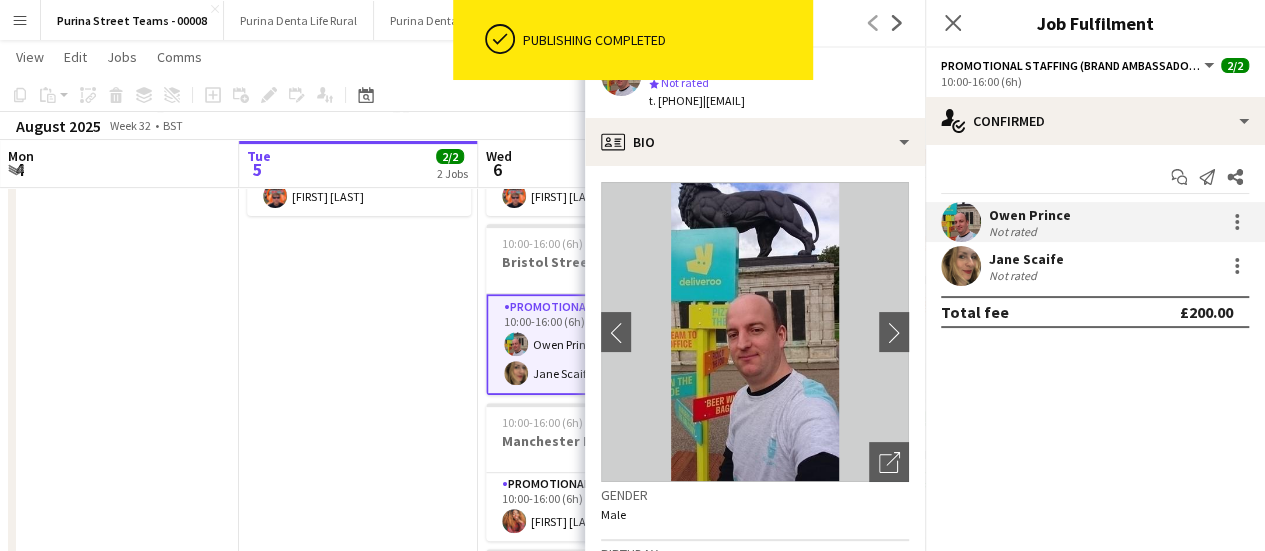 click on "|   [EMAIL]" 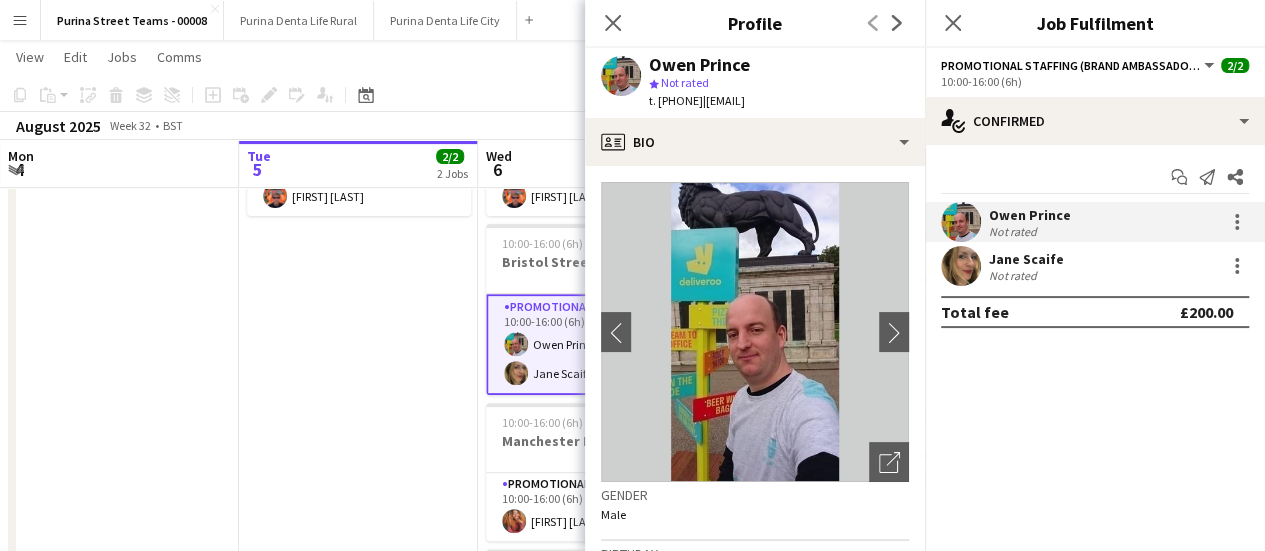 drag, startPoint x: 738, startPoint y: 102, endPoint x: 648, endPoint y: 69, distance: 95.85927 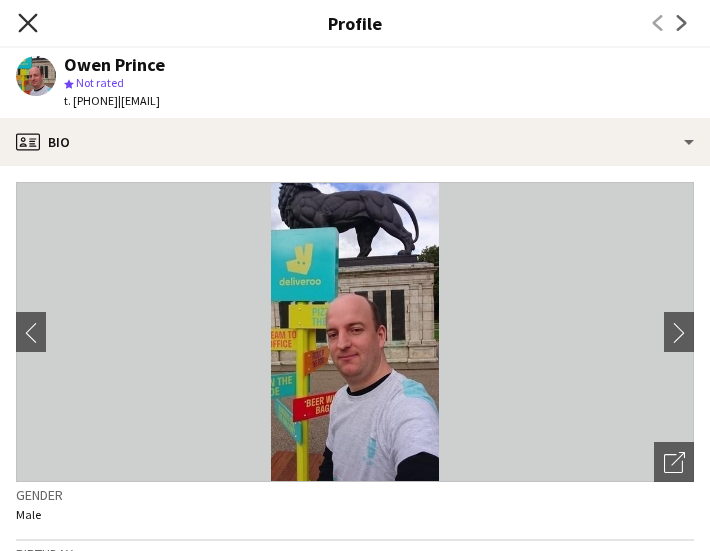 click 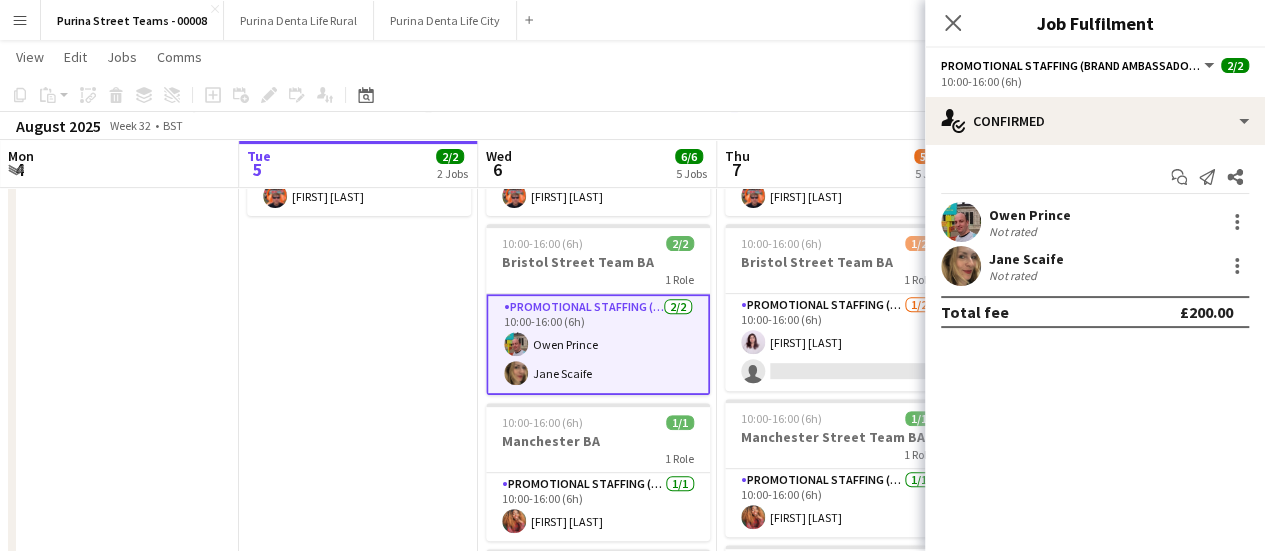 click on "Owen Prince" at bounding box center (1030, 215) 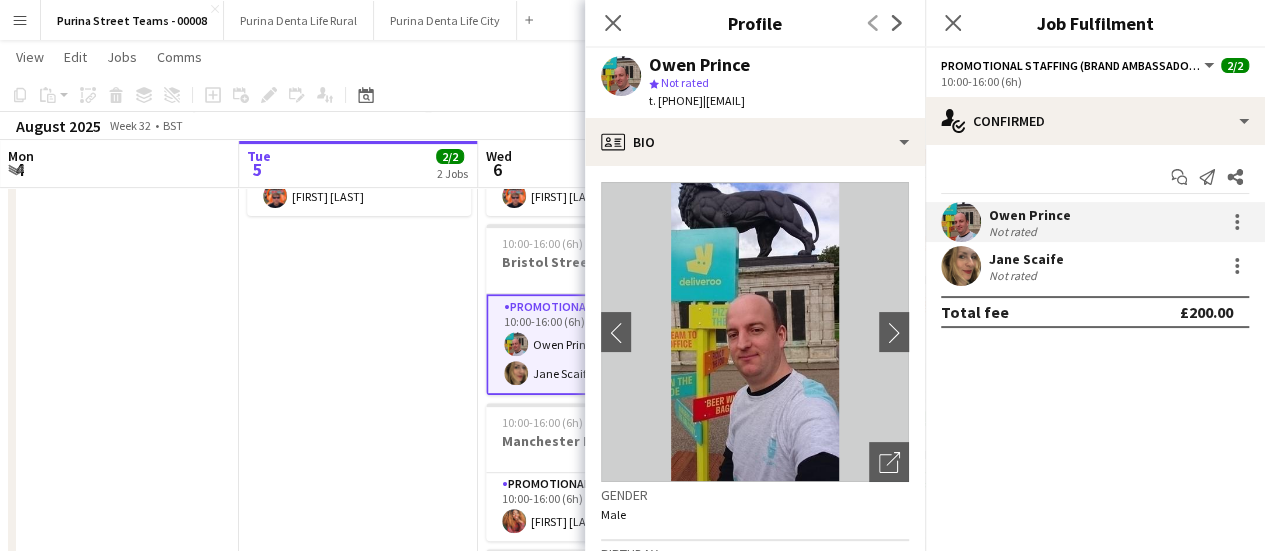 drag, startPoint x: 738, startPoint y: 101, endPoint x: 652, endPoint y: 65, distance: 93.230896 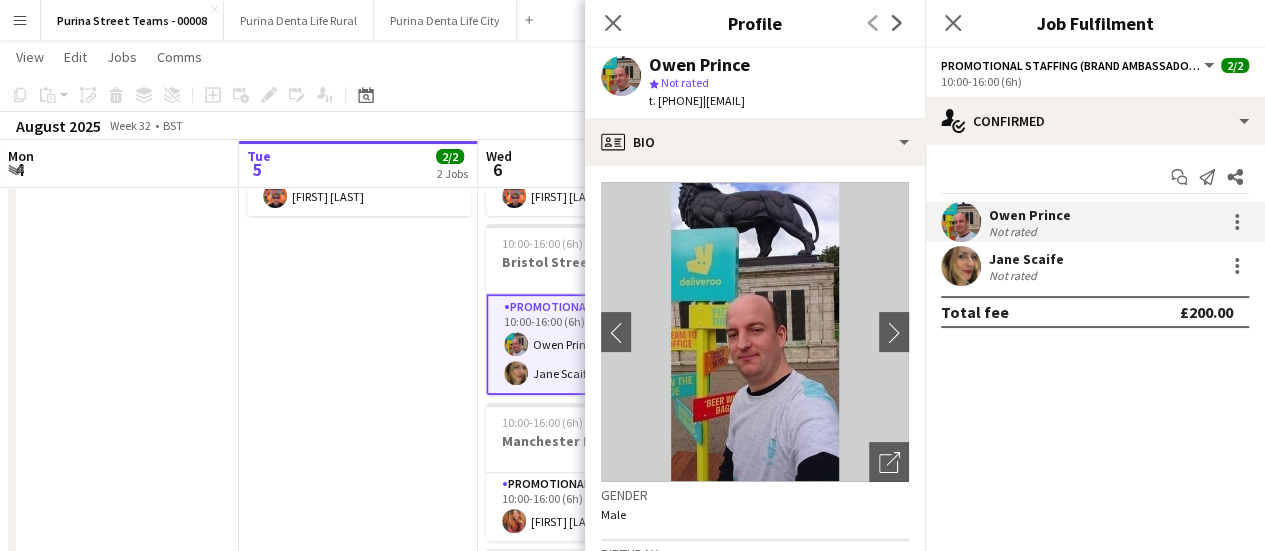 click on "[FIRST] [LAST]     [FIRST] [LAST]" at bounding box center [358, 372] 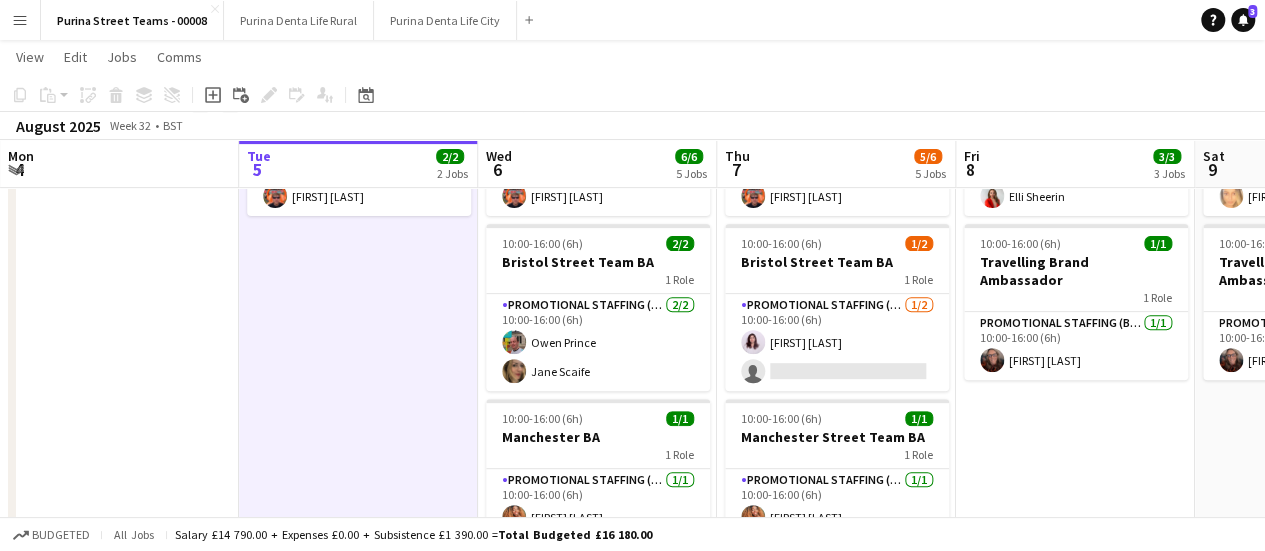 click on "08:00-16:00 (8h)    1/1   Event Manager - Liverpool   1 Role   Events (Event Manager)   1/1   08:00-16:00 (8h)
[FIRST] [LAST]     10:00-16:00 (6h)    1/1   Liverpool Street Team BA   1 Role   Promotional Staffing (Brand Ambassadors)   1/1   10:00-16:00 (6h)
[FIRST] [LAST]     10:00-16:00 (6h)    1/1   Travelling Brand Ambassador   1 Role   Promotional Staffing (Brand Ambassadors)   1/1   10:00-16:00 (6h)
[FIRST] [LAST]" at bounding box center (1075, 372) 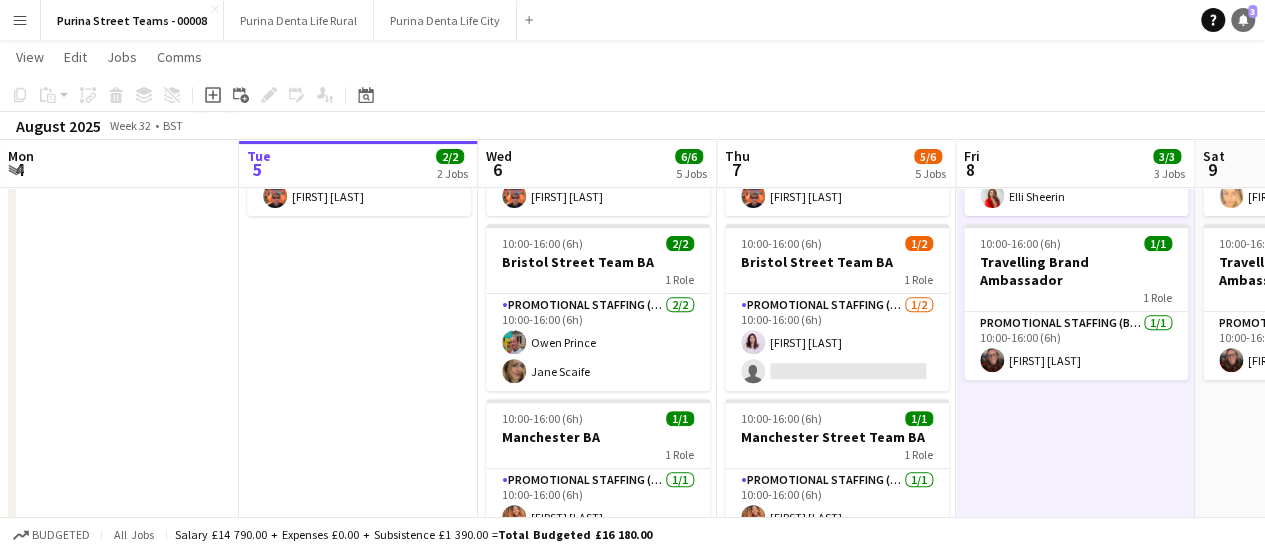 click on "3" at bounding box center (1252, 11) 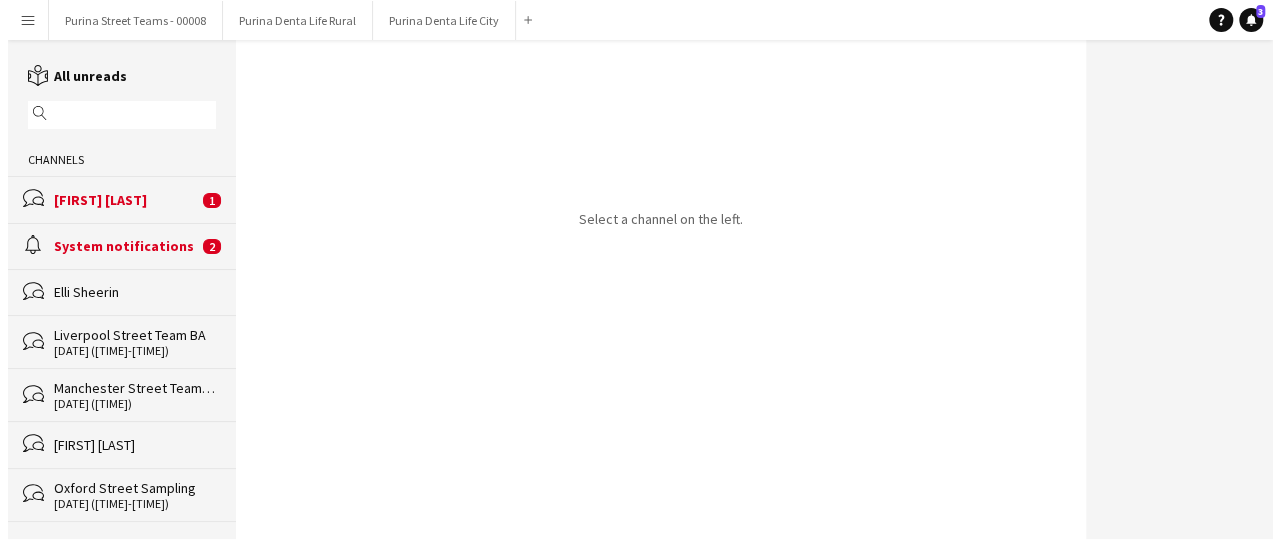 scroll, scrollTop: 0, scrollLeft: 0, axis: both 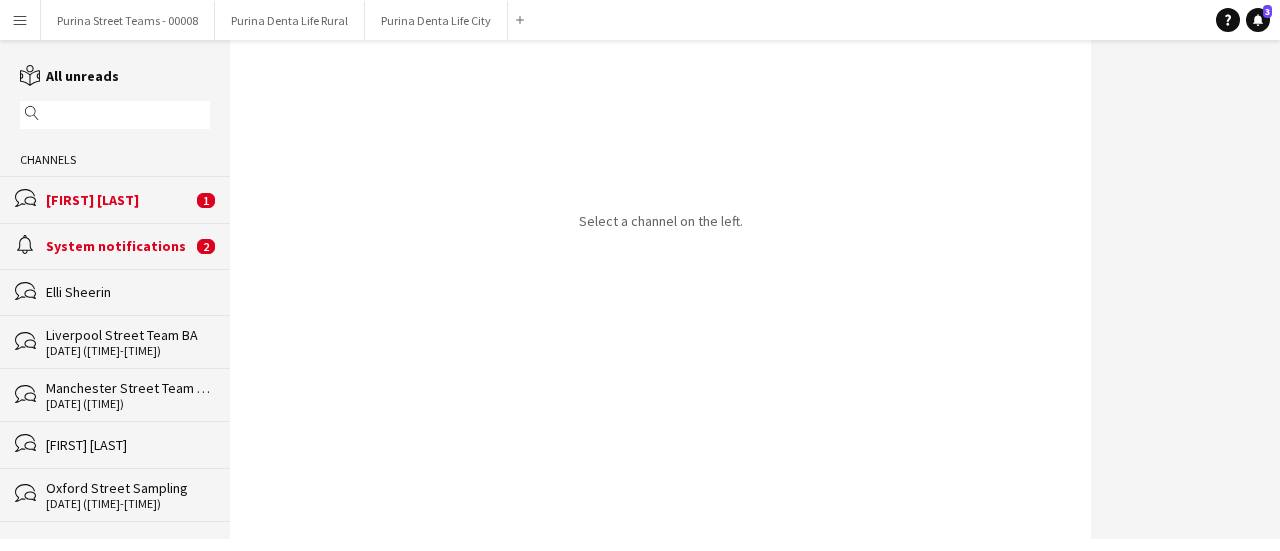 click on "[FIRST] [LAST]" 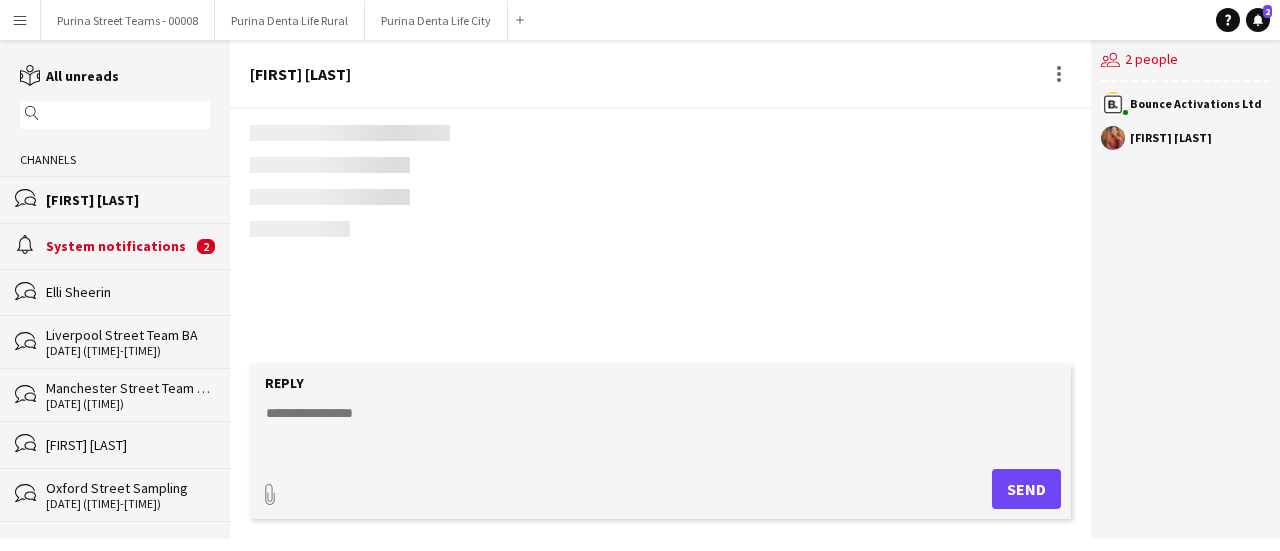 scroll, scrollTop: 758, scrollLeft: 0, axis: vertical 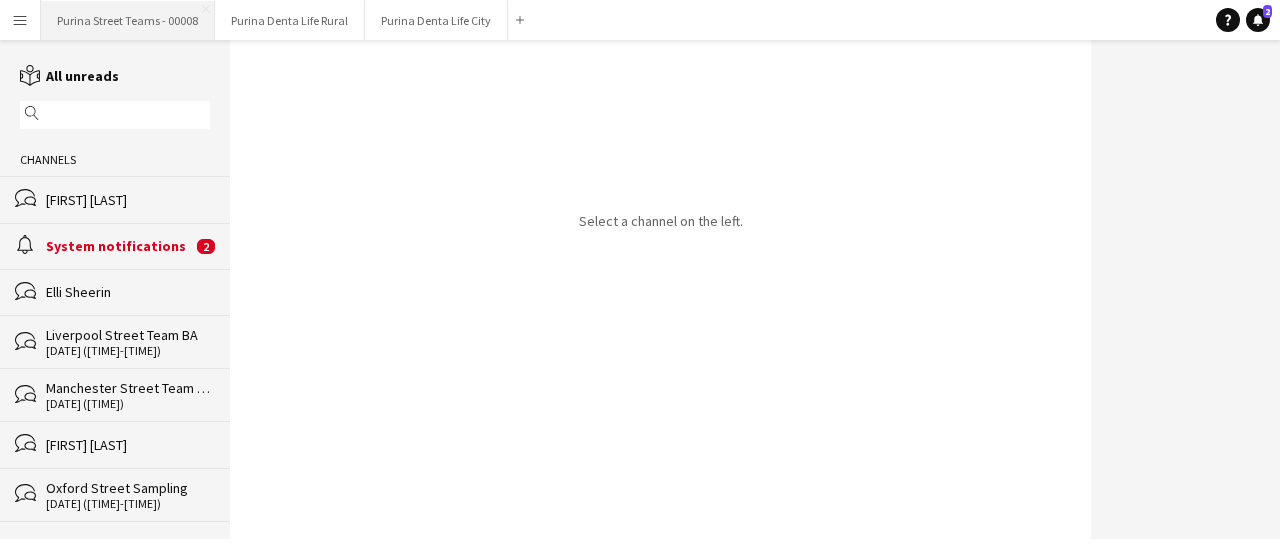 click on "Purina Street Teams - 00008
Close" at bounding box center (128, 20) 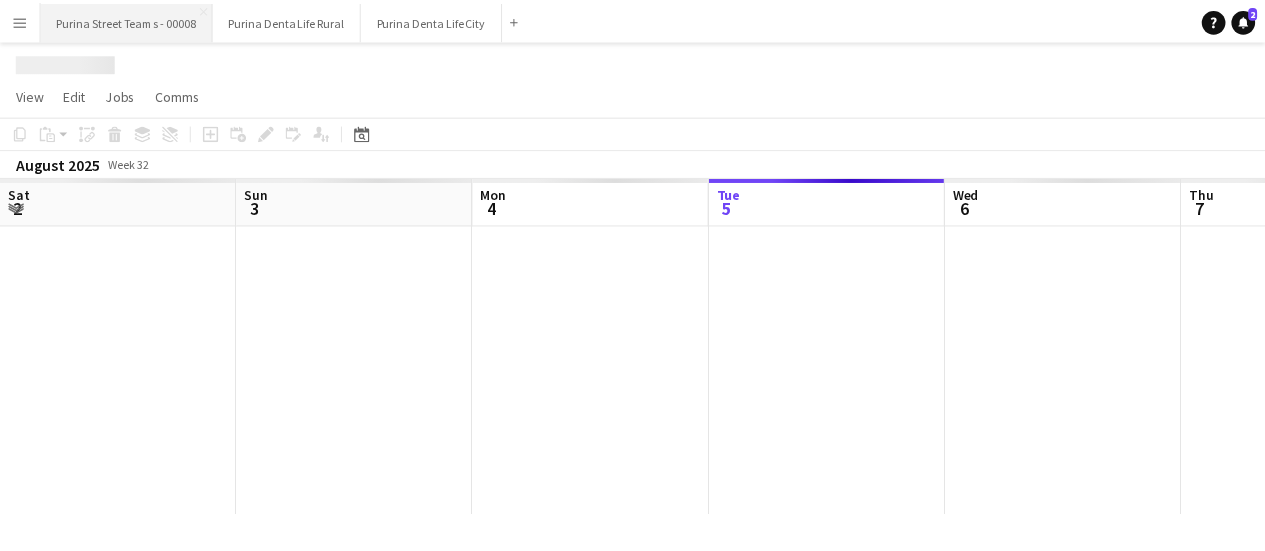 scroll, scrollTop: 0, scrollLeft: 478, axis: horizontal 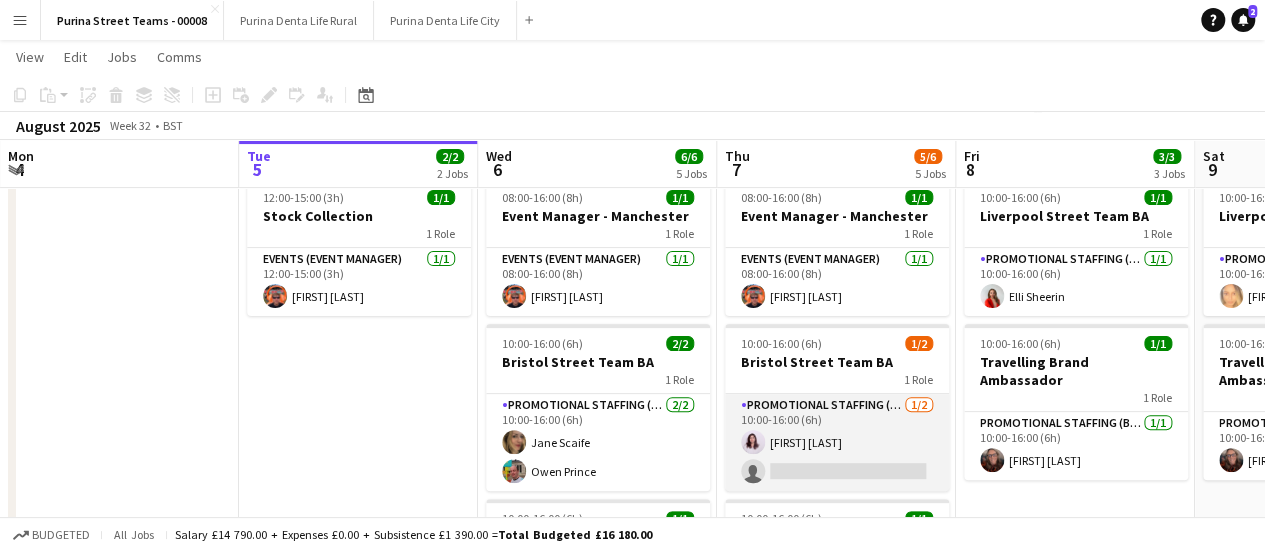 click on "Promotional Staffing (Brand Ambassadors)   1/2   10:00-16:00 (6h)
Navya Nagpal
single-neutral-actions" at bounding box center [837, 442] 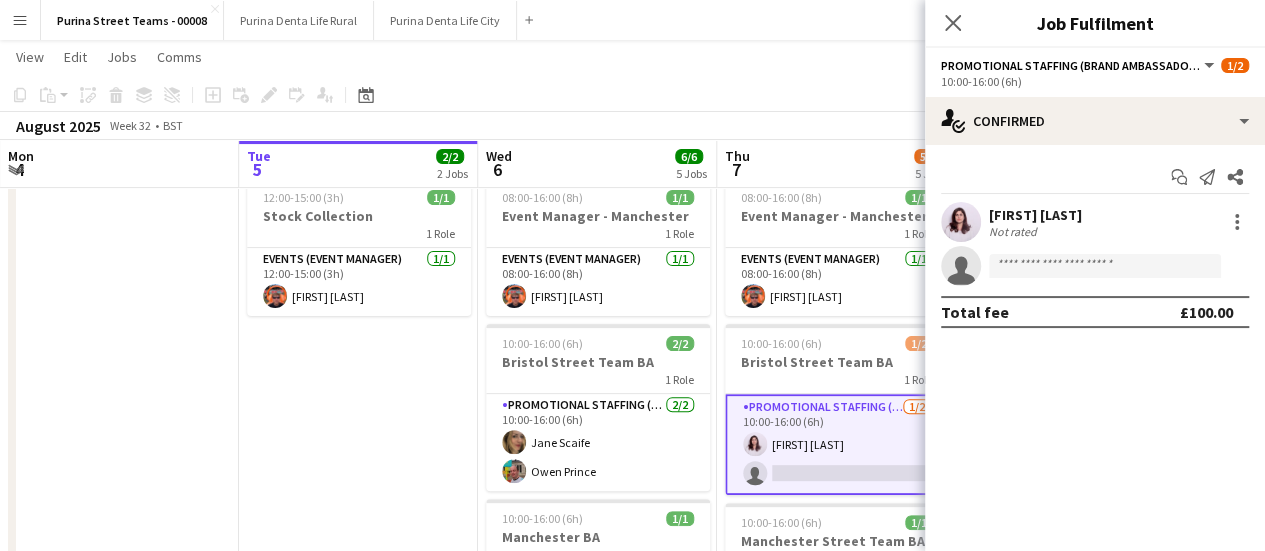 click on "[FIRST] [LAST]" at bounding box center (1035, 215) 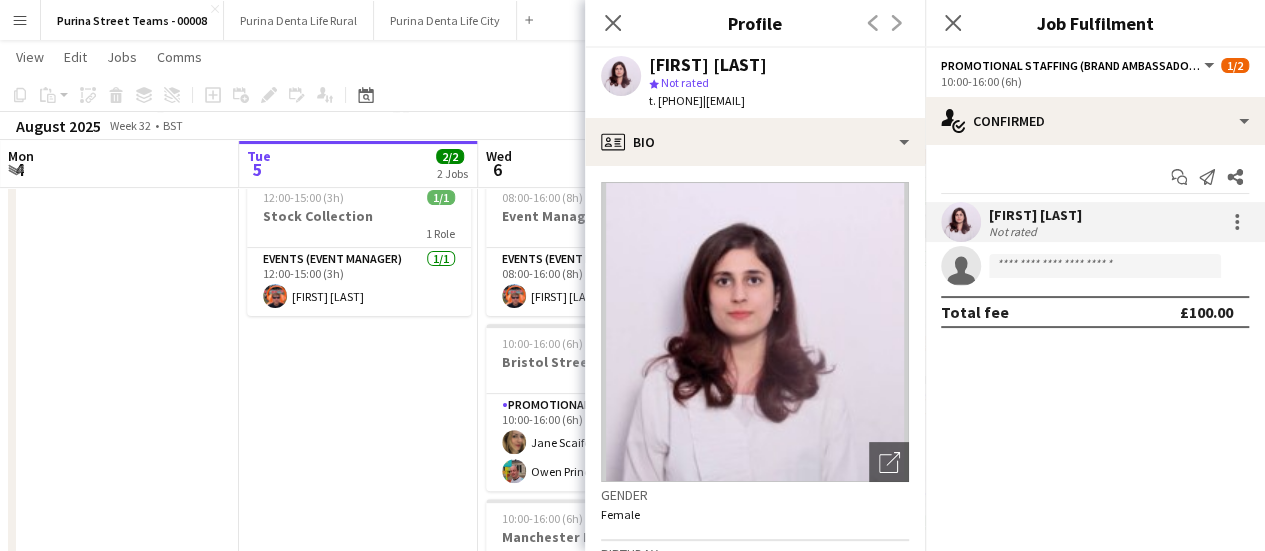 drag, startPoint x: 734, startPoint y: 102, endPoint x: 652, endPoint y: 66, distance: 89.55445 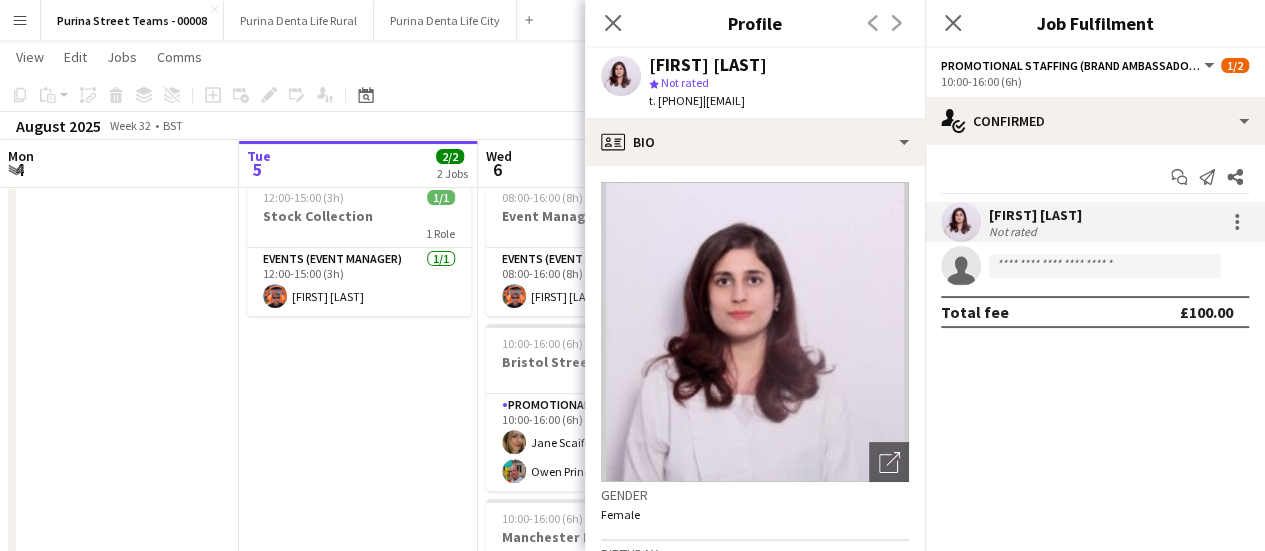 copy on "[FIRST] [LAST]
star
Not rated   t. [PHONE]" 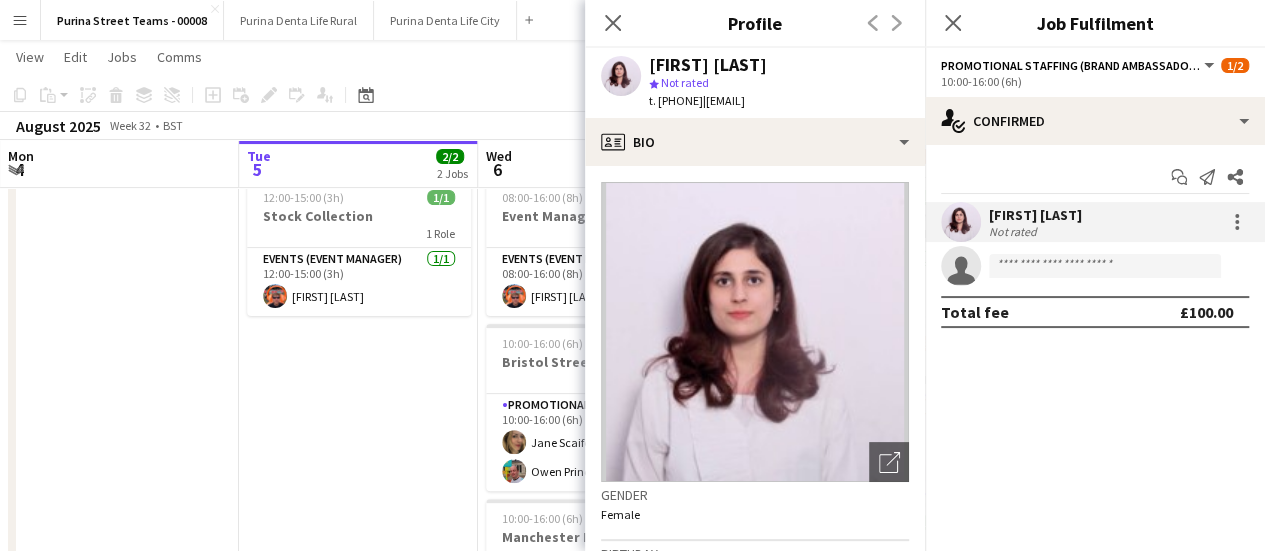 click on "[FIRST] [LAST]     [FIRST] [LAST]" at bounding box center (358, 472) 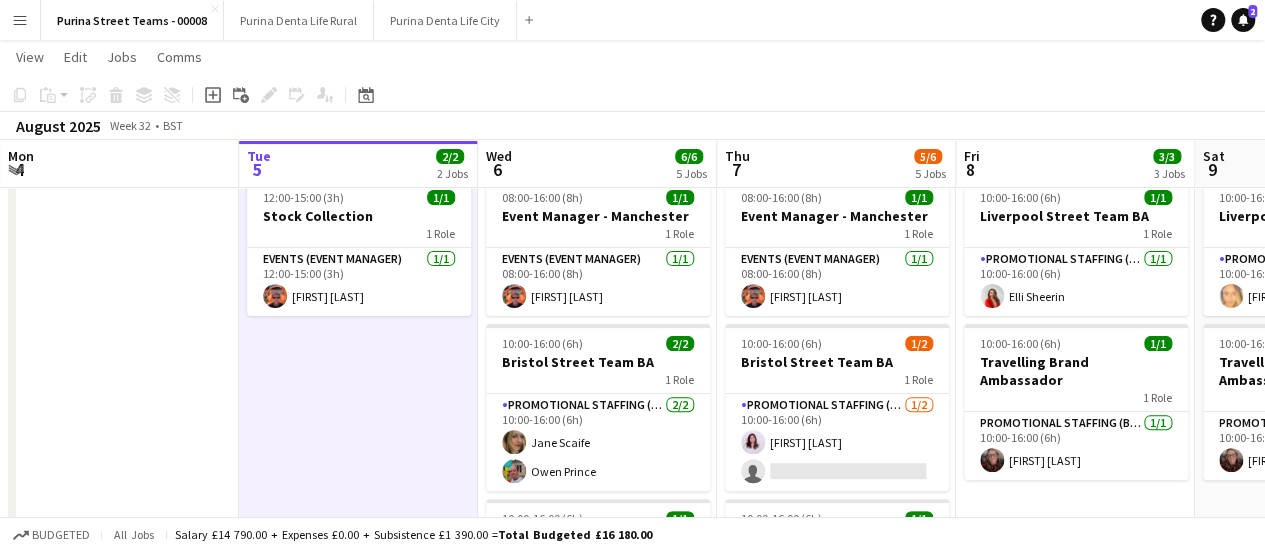 click on "August 2025   Week 32
•   BST" 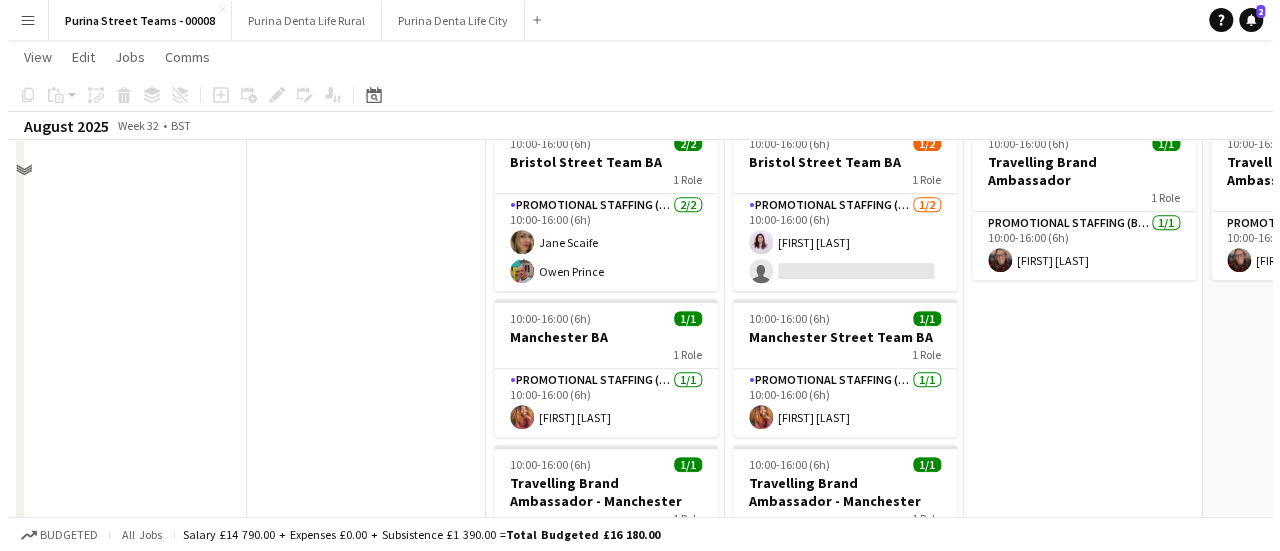 scroll, scrollTop: 0, scrollLeft: 0, axis: both 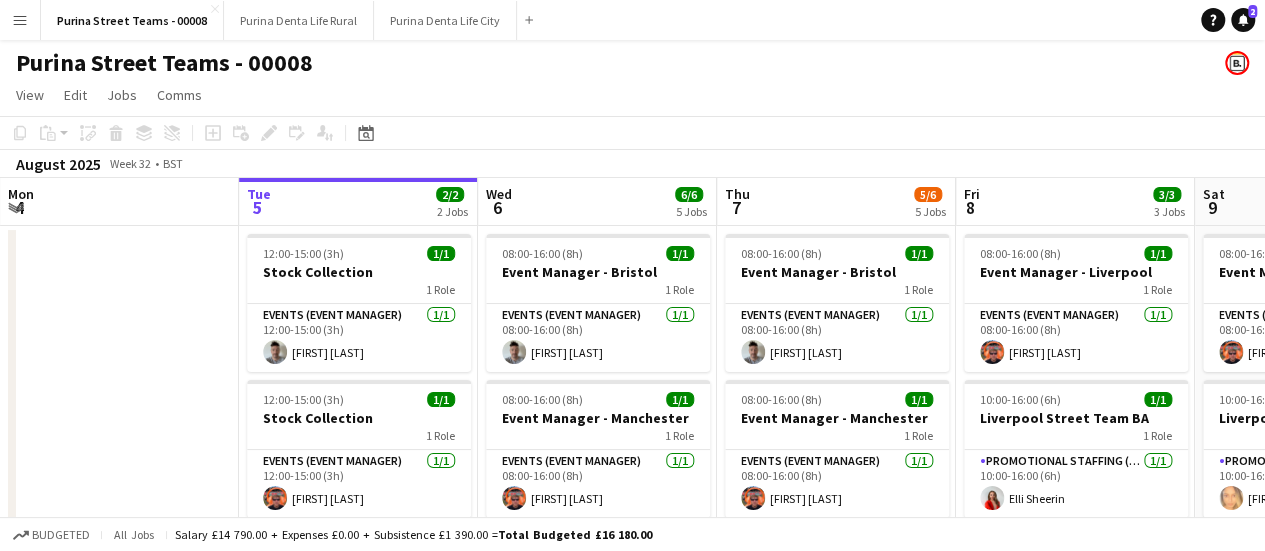 click on "Help
Notifications
2" at bounding box center [1233, 20] 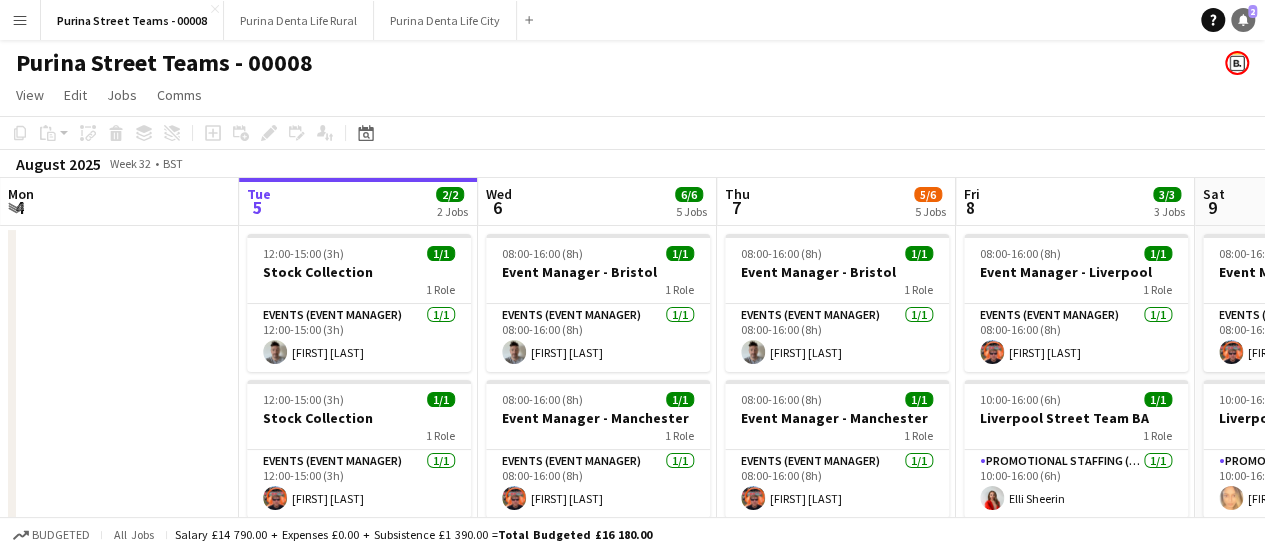 click on "Notifications" 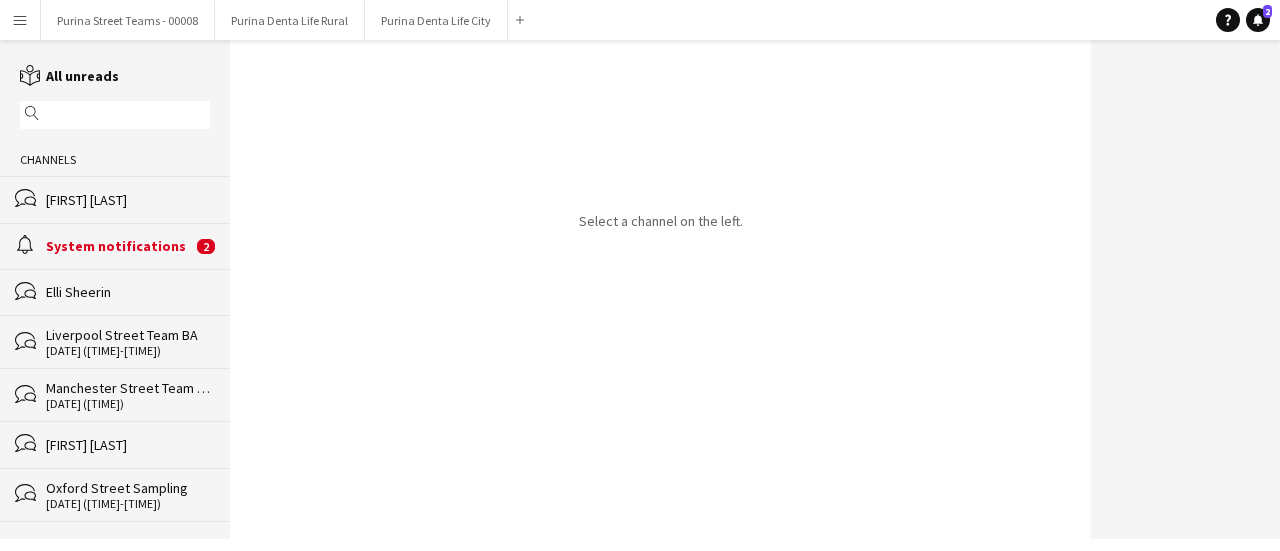 click on "[FIRST] [LAST]" 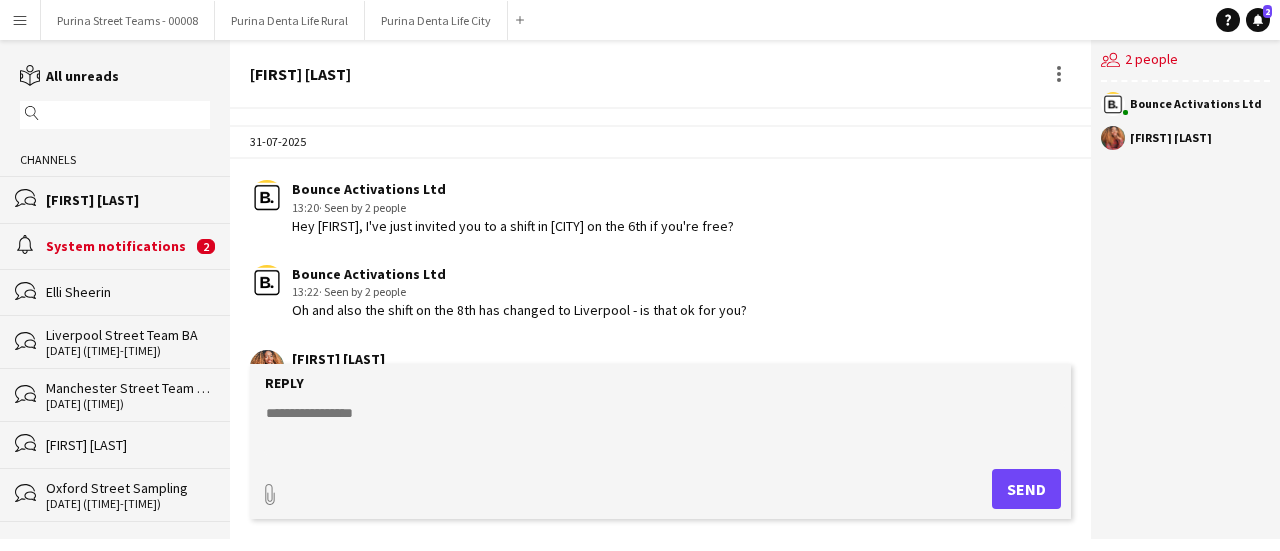 scroll, scrollTop: 758, scrollLeft: 0, axis: vertical 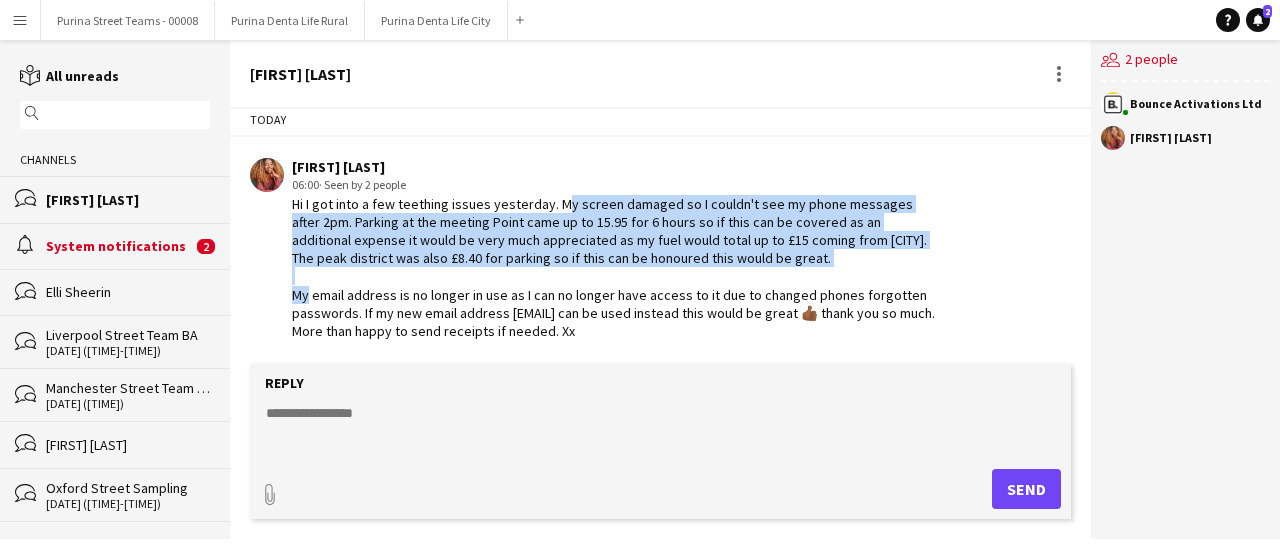 drag, startPoint x: 548, startPoint y: 201, endPoint x: 872, endPoint y: 261, distance: 329.50873 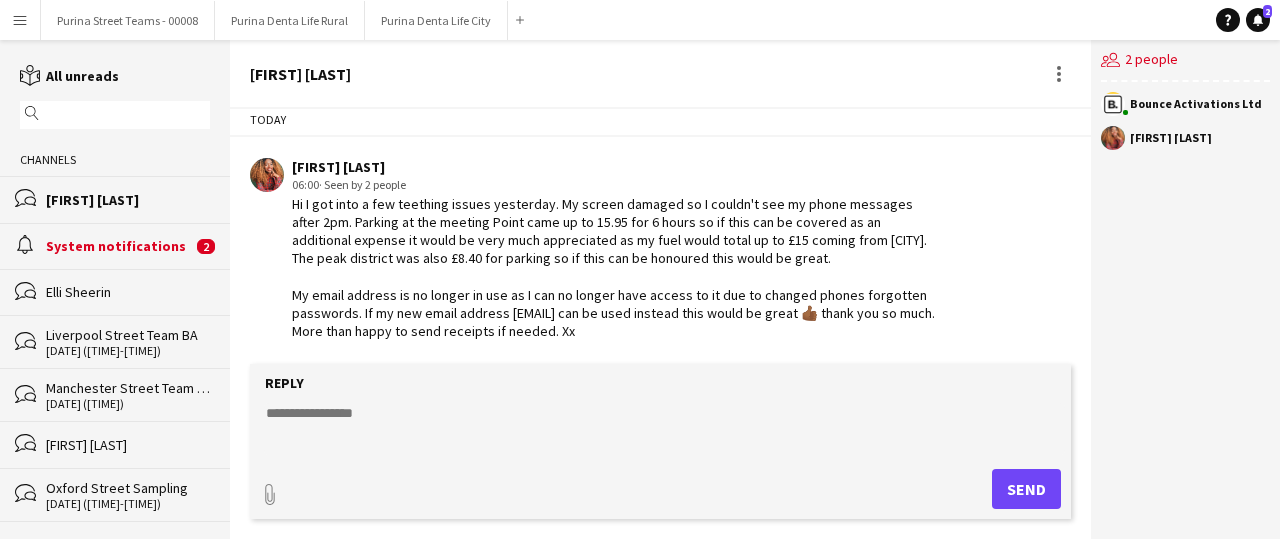 click on "Hi I got into a few teething issues yesterday. My screen damaged so I couldn't see my phone messages after 2pm. Parking at the meeting Point came up to 15.95 for 6 hours so if this can be covered as an additional expense it would be very much appreciated as my fuel would total up to £15 coming from [CITY]. The peak district was also £8.40 for parking so if this can be honoured this would be great.
My email address is no longer in use as I can no longer have access to it due to changed phones forgotten passwords. If my new email address [EMAIL] can be used instead this would be great 👍🏾 thank you so much. More than happy to send receipts if needed. Xx" 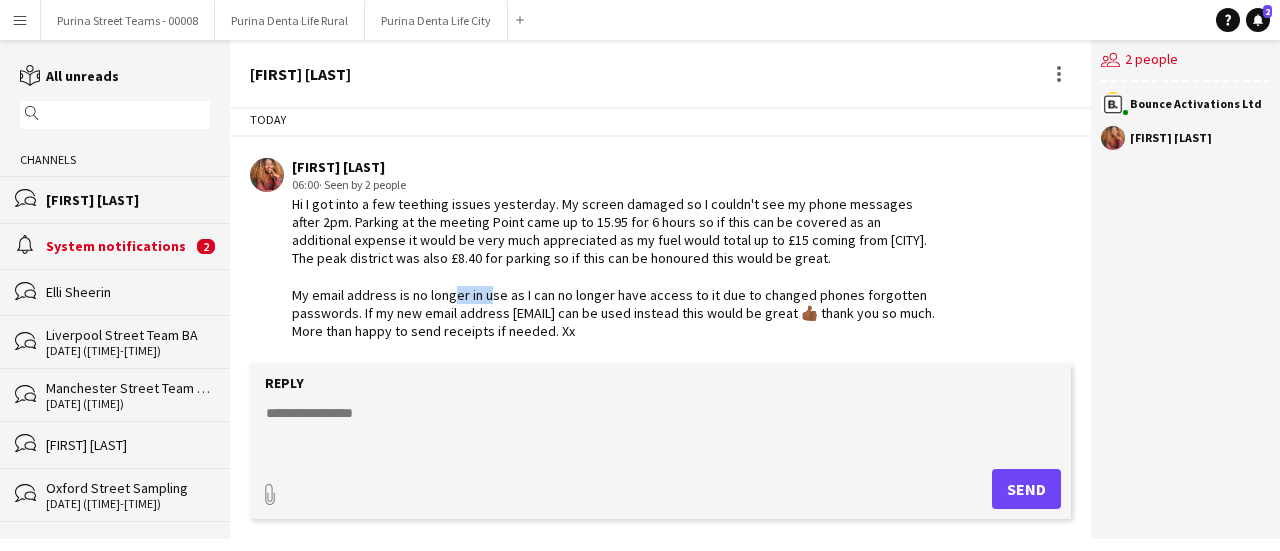 click on "Hi I got into a few teething issues yesterday. My screen damaged so I couldn't see my phone messages after 2pm. Parking at the meeting Point came up to 15.95 for 6 hours so if this can be covered as an additional expense it would be very much appreciated as my fuel would total up to £15 coming from [CITY]. The peak district was also £8.40 for parking so if this can be honoured this would be great.
My email address is no longer in use as I can no longer have access to it due to changed phones forgotten passwords. If my new email address [EMAIL] can be used instead this would be great 👍🏾 thank you so much. More than happy to send receipts if needed. Xx" 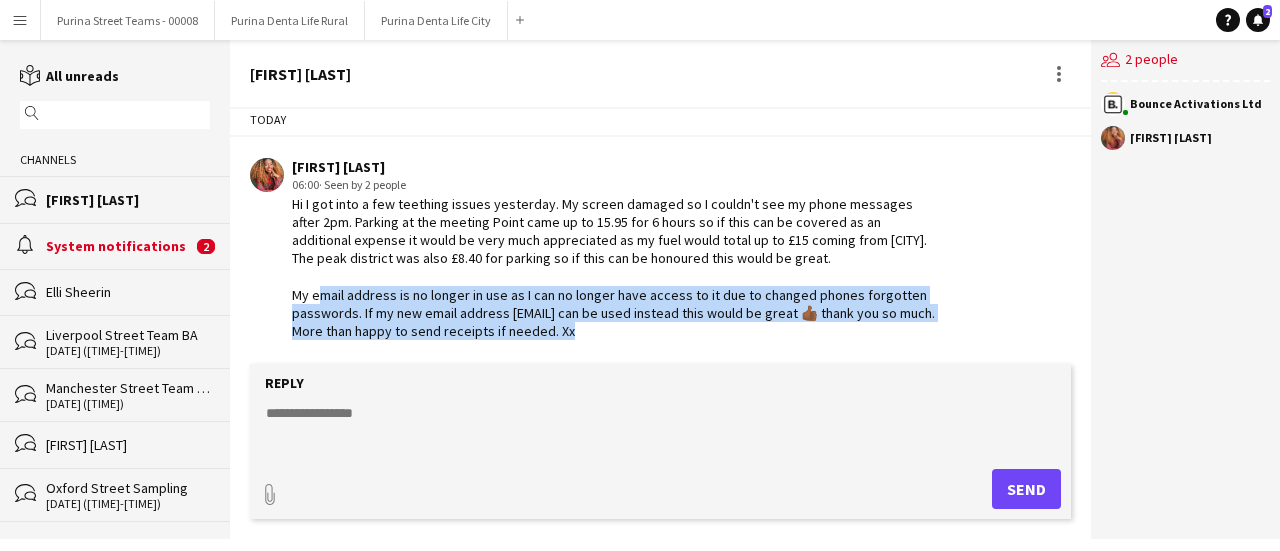 click on "Hi I got into a few teething issues yesterday. My screen damaged so I couldn't see my phone messages after 2pm. Parking at the meeting Point came up to 15.95 for 6 hours so if this can be covered as an additional expense it would be very much appreciated as my fuel would total up to £15 coming from [CITY]. The peak district was also £8.40 for parking so if this can be honoured this would be great.
My email address is no longer in use as I can no longer have access to it due to changed phones forgotten passwords. If my new email address [EMAIL] can be used instead this would be great 👍🏾 thank you so much. More than happy to send receipts if needed. Xx" 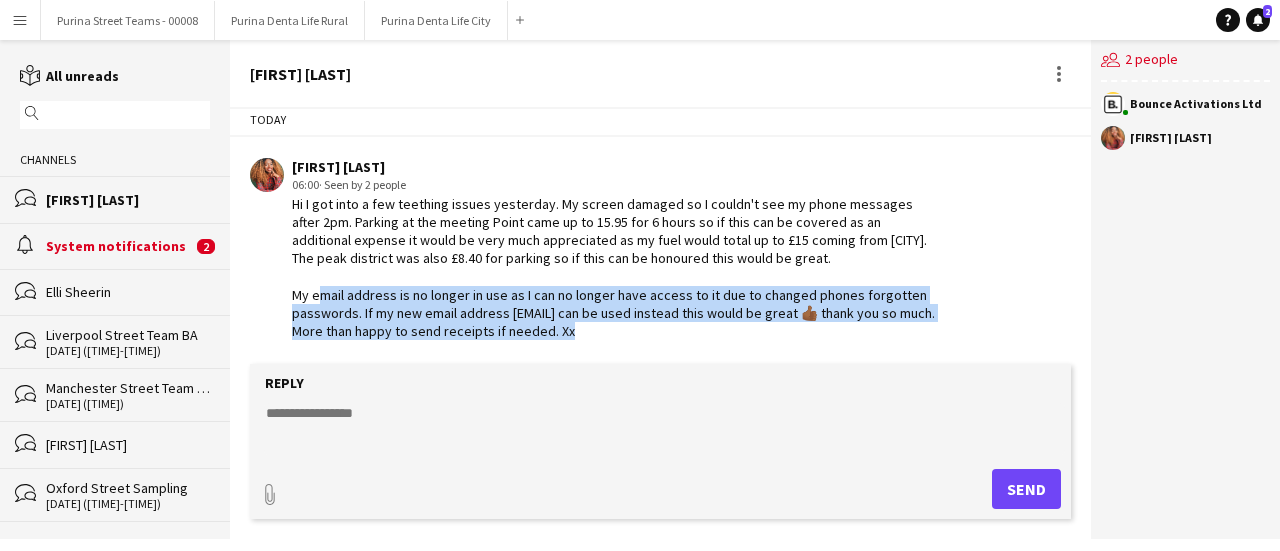 click on "Hi I got into a few teething issues yesterday. My screen damaged so I couldn't see my phone messages after 2pm. Parking at the meeting Point came up to 15.95 for 6 hours so if this can be covered as an additional expense it would be very much appreciated as my fuel would total up to £15 coming from [CITY]. The peak district was also £8.40 for parking so if this can be honoured this would be great.
My email address is no longer in use as I can no longer have access to it due to changed phones forgotten passwords. If my new email address [EMAIL] can be used instead this would be great 👍🏾 thank you so much. More than happy to send receipts if needed. Xx" 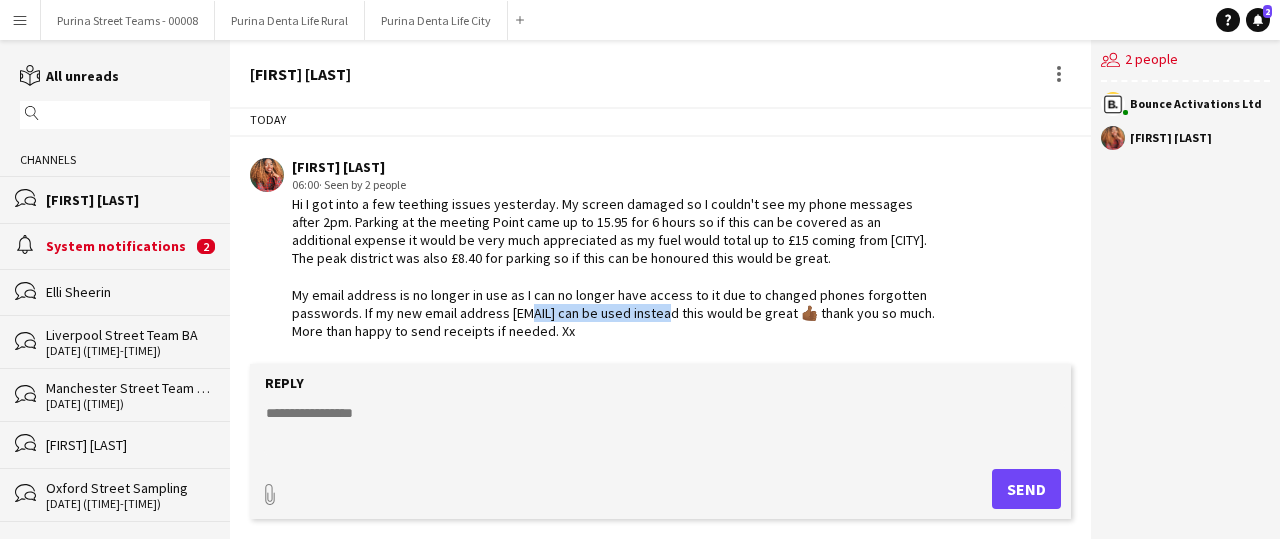 drag, startPoint x: 656, startPoint y: 313, endPoint x: 501, endPoint y: 313, distance: 155 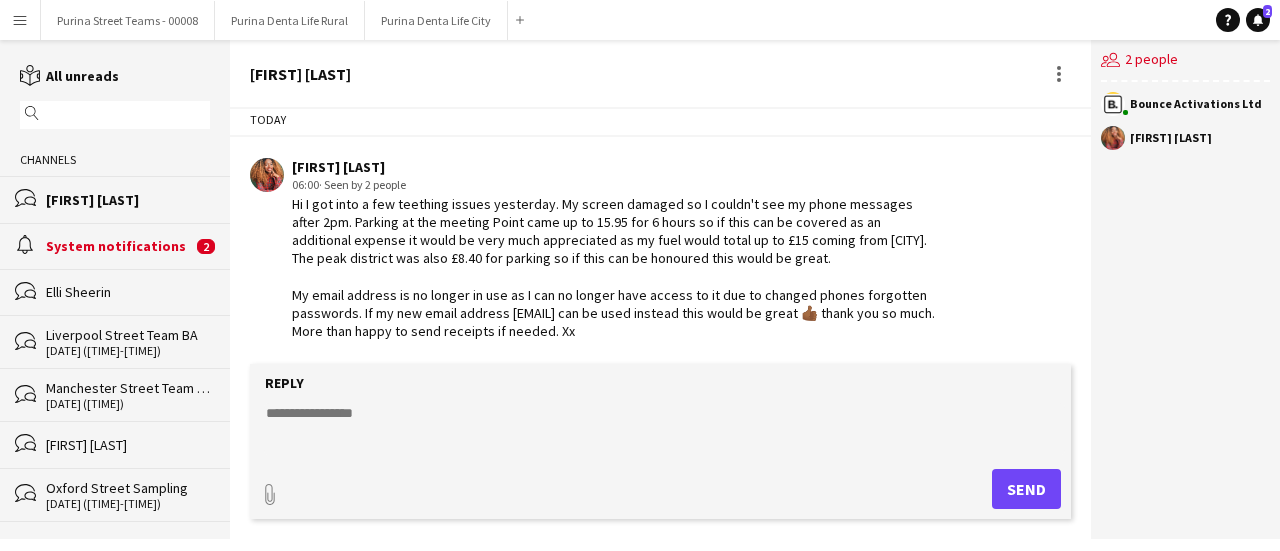 click on "[FIRST] [LAST]
star
Not rated   t. [PHONE]   |   [EMAIL]" 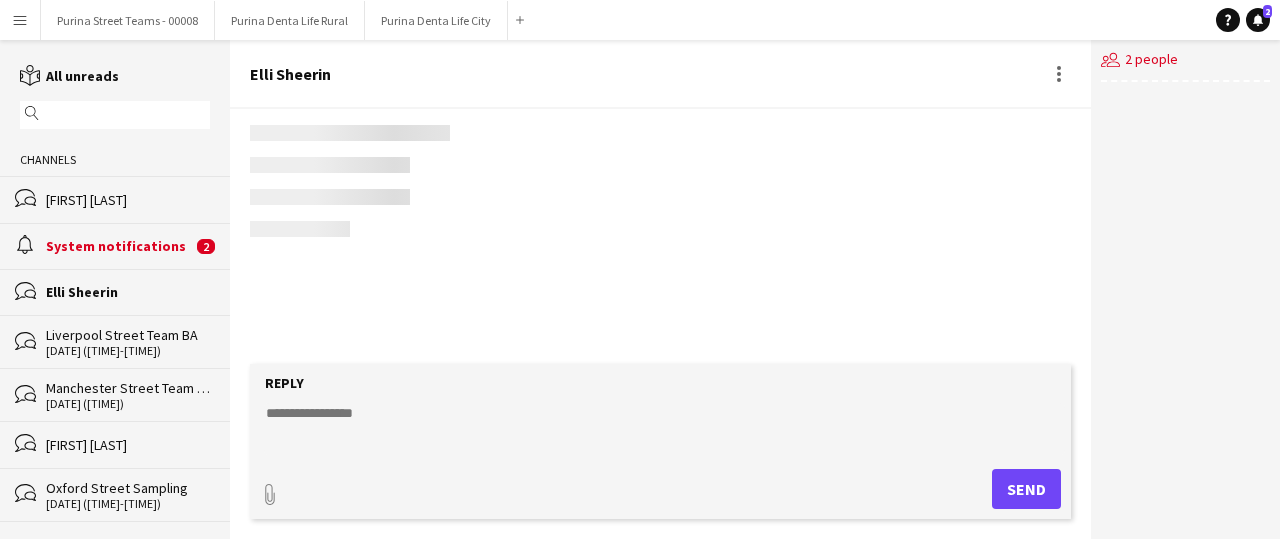scroll, scrollTop: 629, scrollLeft: 0, axis: vertical 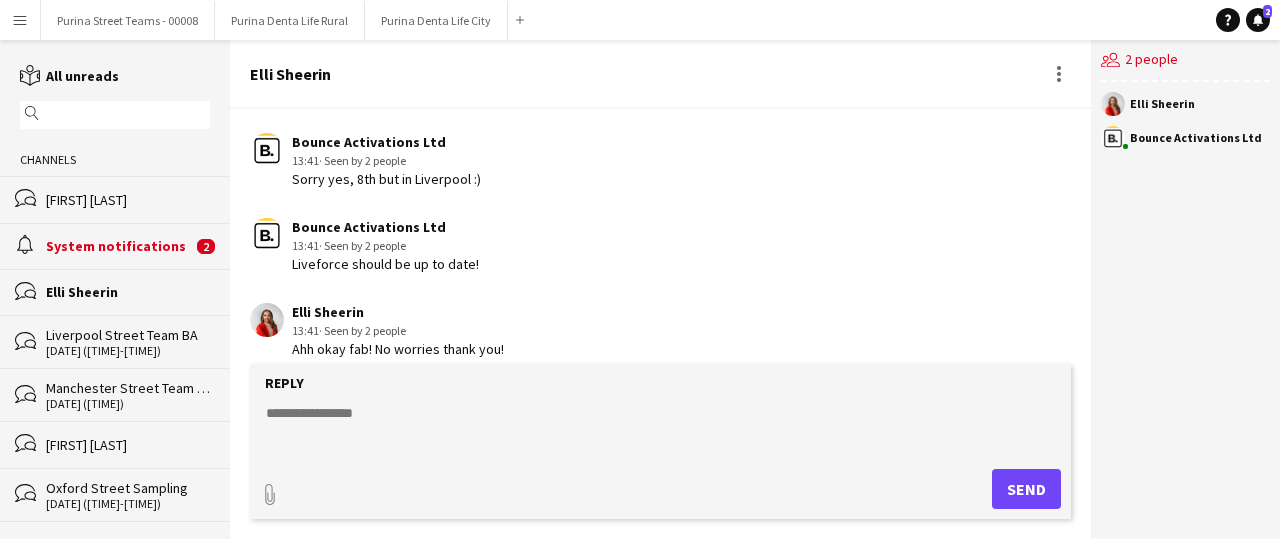 click on "alarm
System notifications   2" 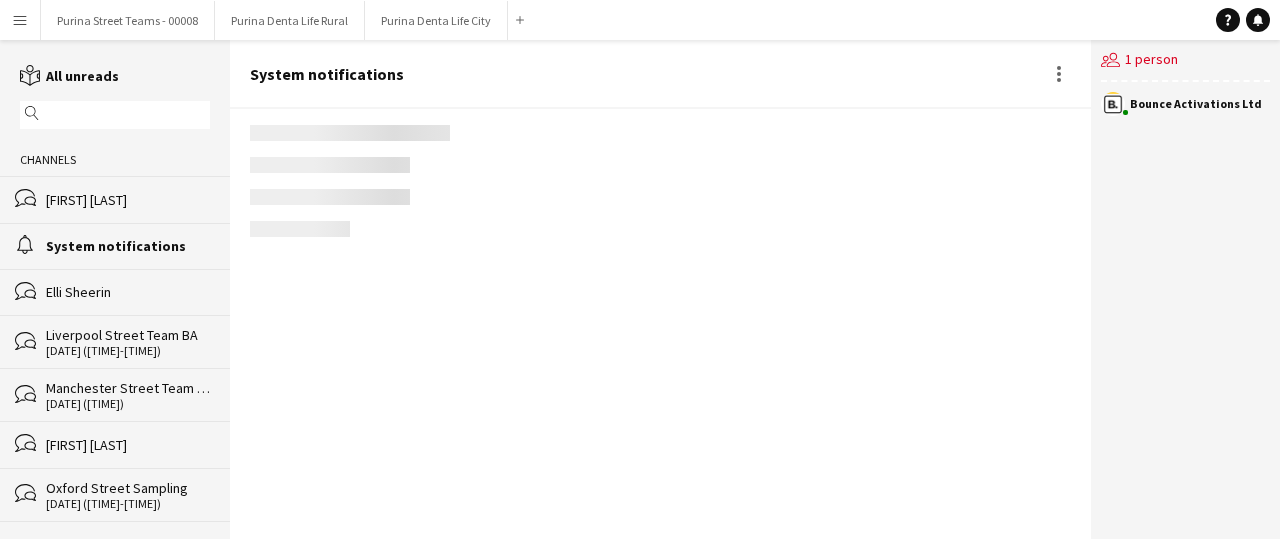 scroll, scrollTop: 1084, scrollLeft: 0, axis: vertical 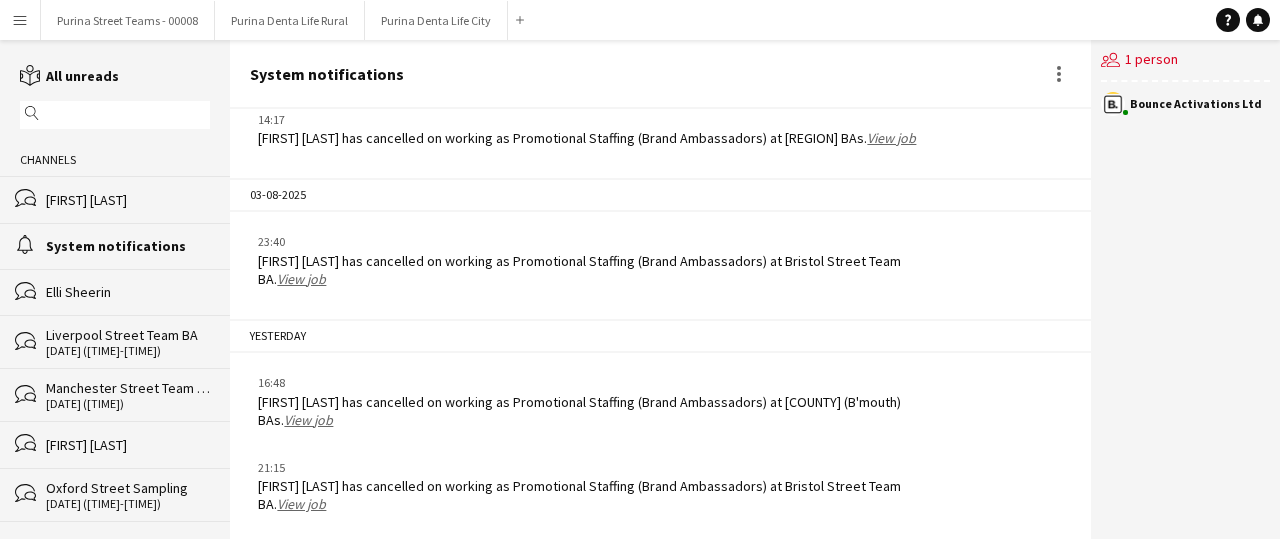 click on "Menu" at bounding box center (20, 20) 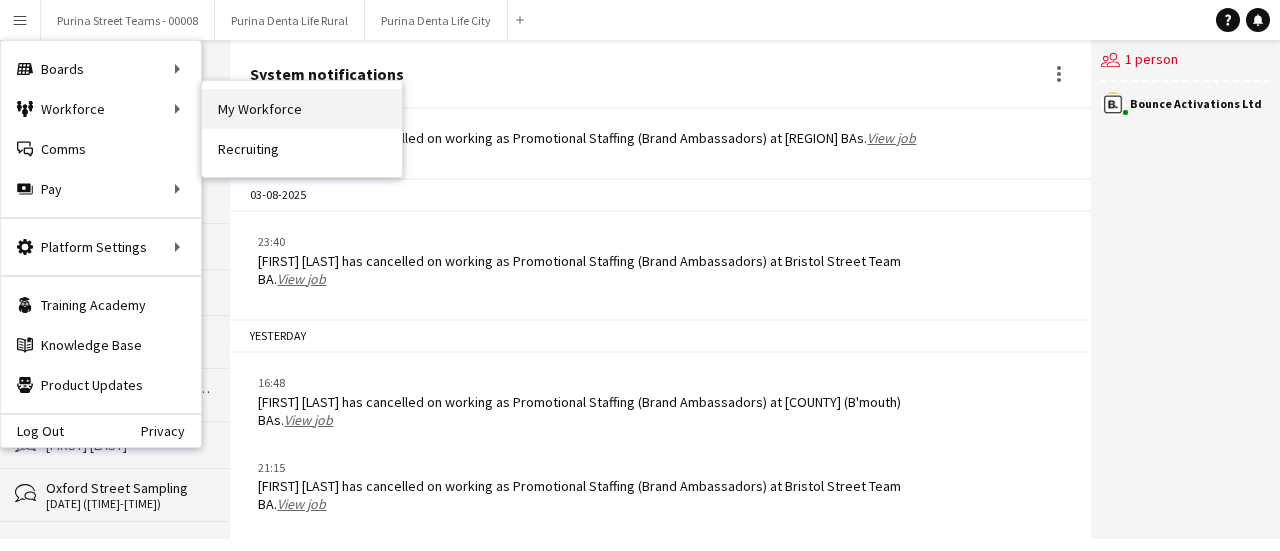 click on "My Workforce" at bounding box center [302, 109] 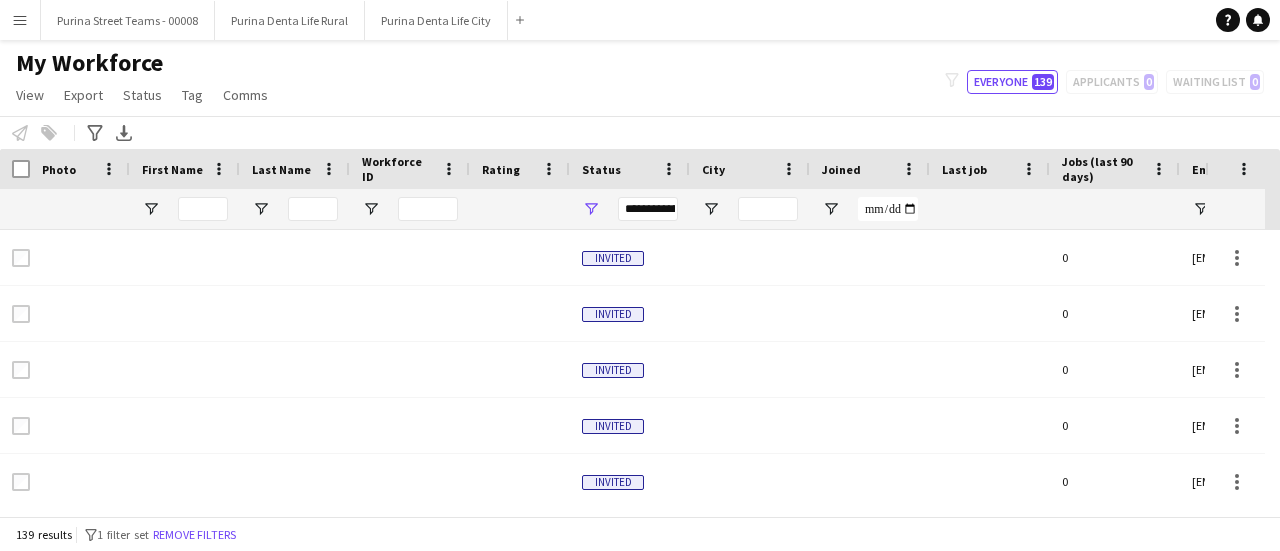 click on "Menu" at bounding box center [20, 20] 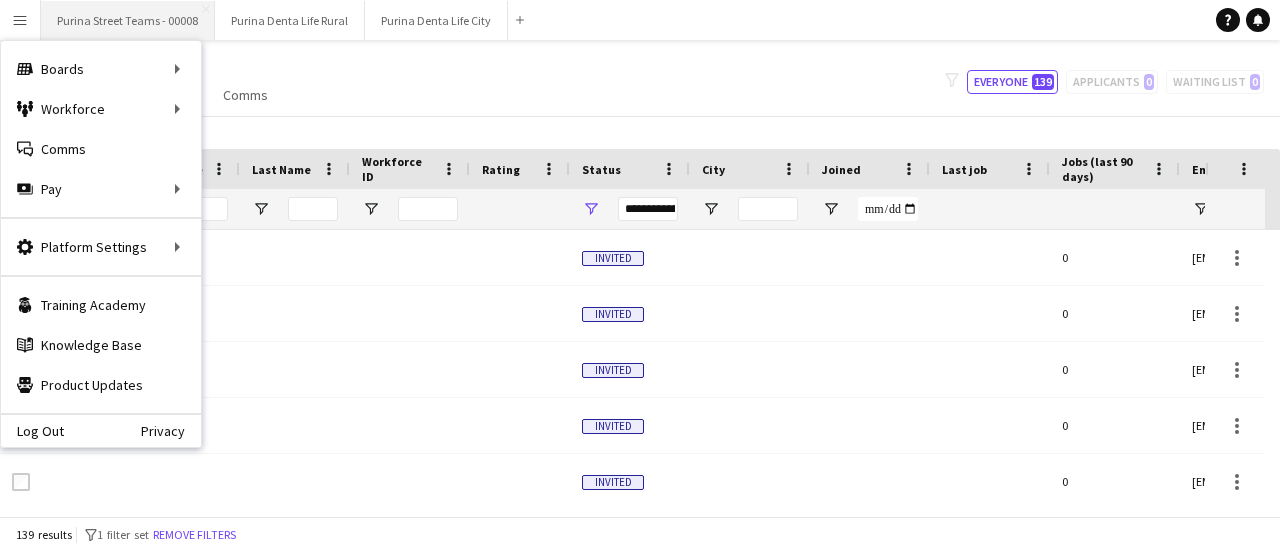 click on "Purina Street Teams - 00008
Close" at bounding box center (128, 20) 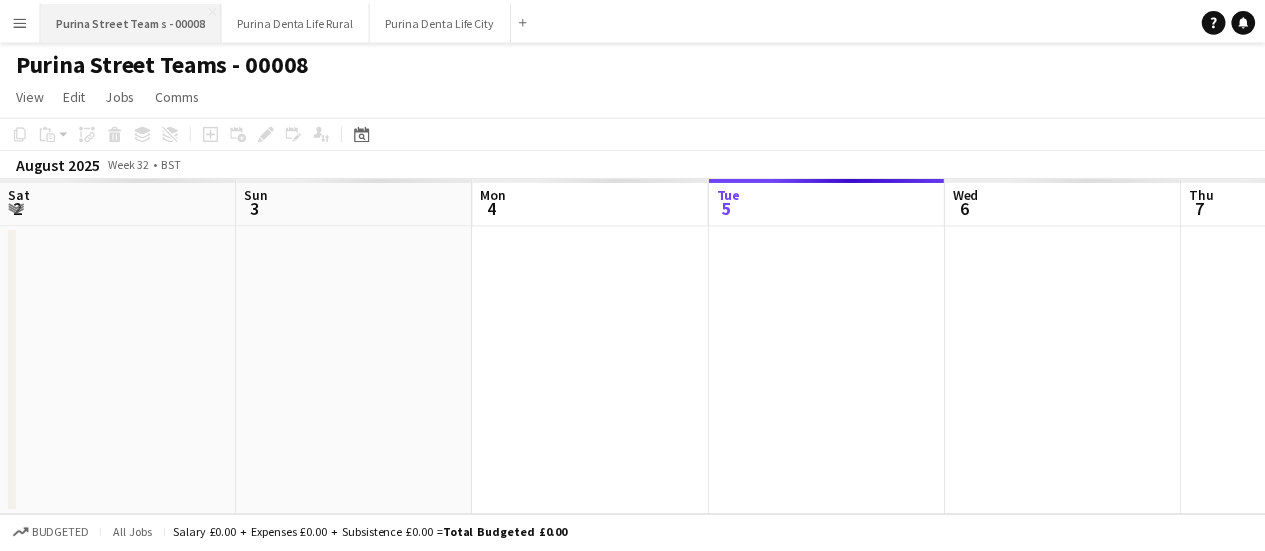 scroll, scrollTop: 0, scrollLeft: 478, axis: horizontal 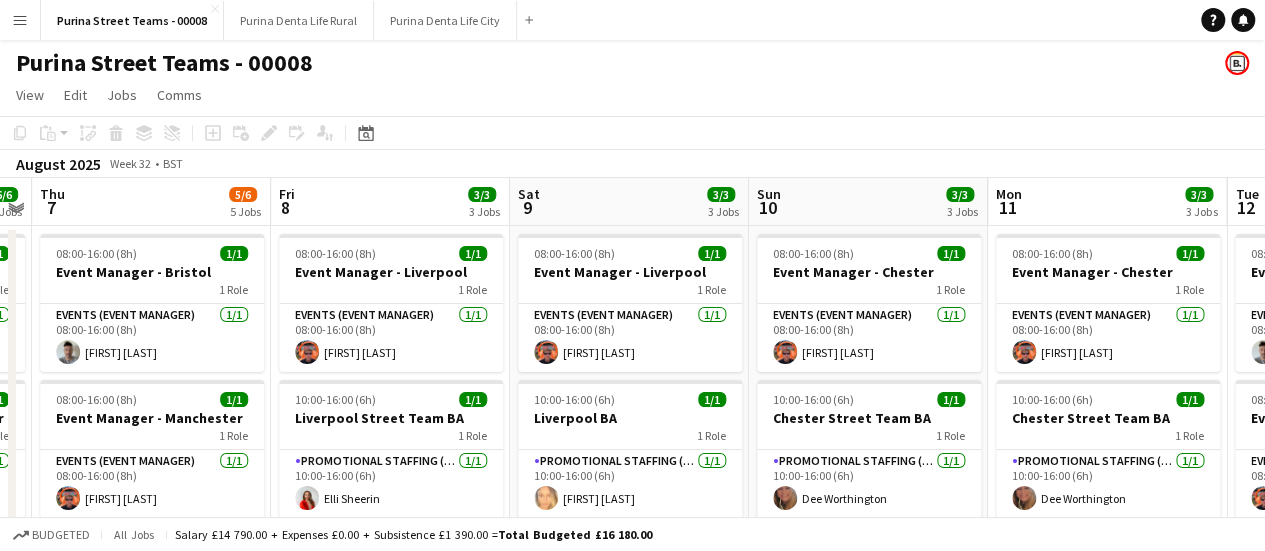 drag, startPoint x: 1075, startPoint y: 384, endPoint x: 390, endPoint y: 360, distance: 685.4203 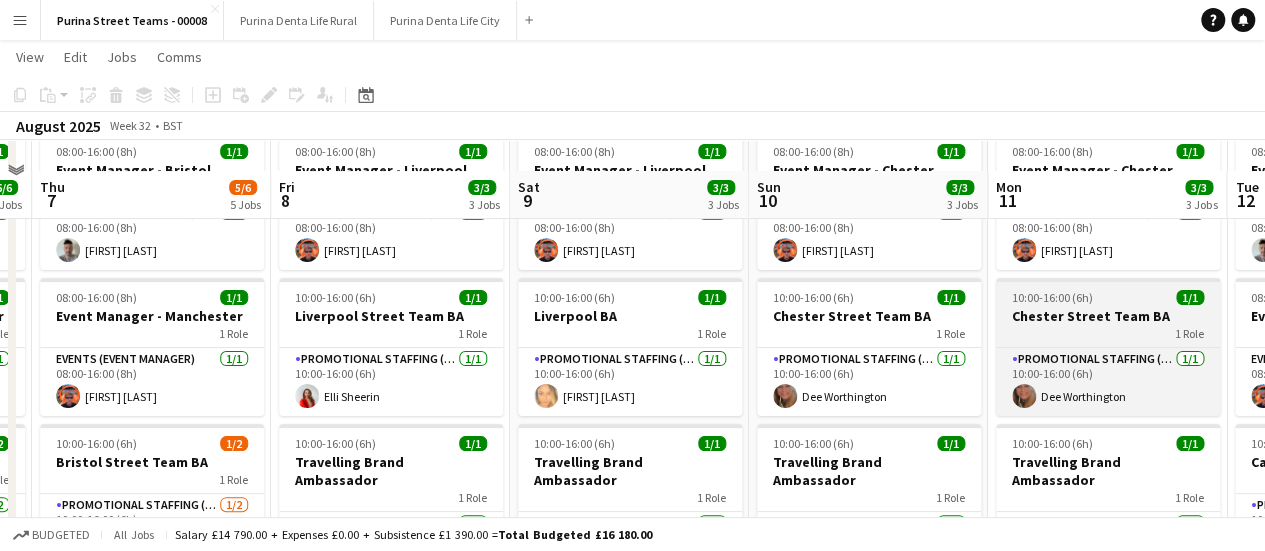 scroll, scrollTop: 200, scrollLeft: 0, axis: vertical 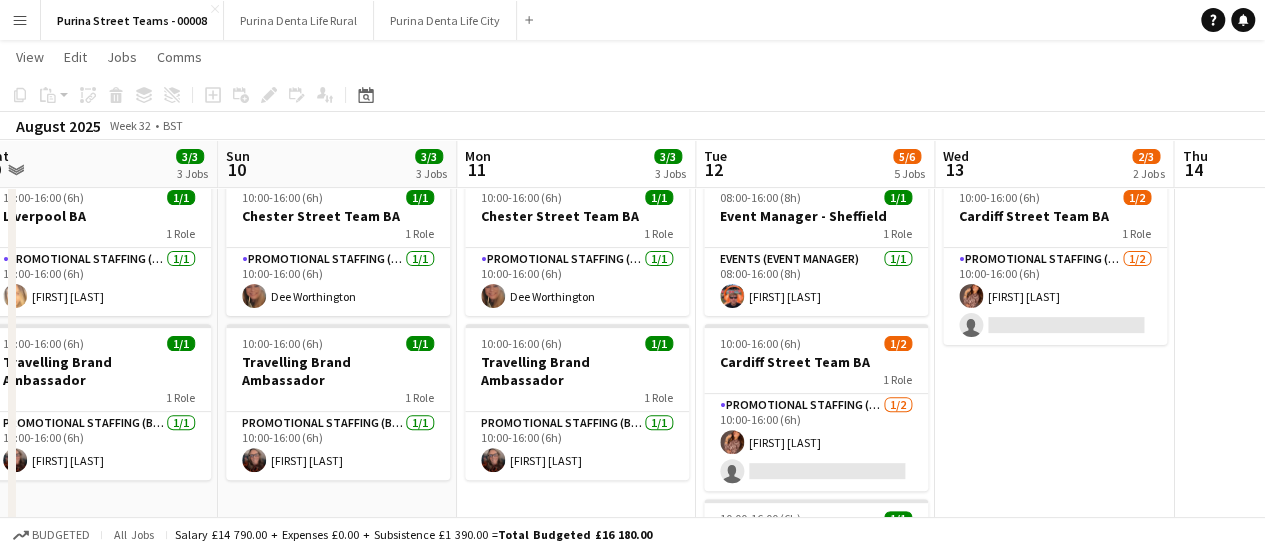 drag, startPoint x: 1079, startPoint y: 313, endPoint x: 548, endPoint y: 339, distance: 531.63617 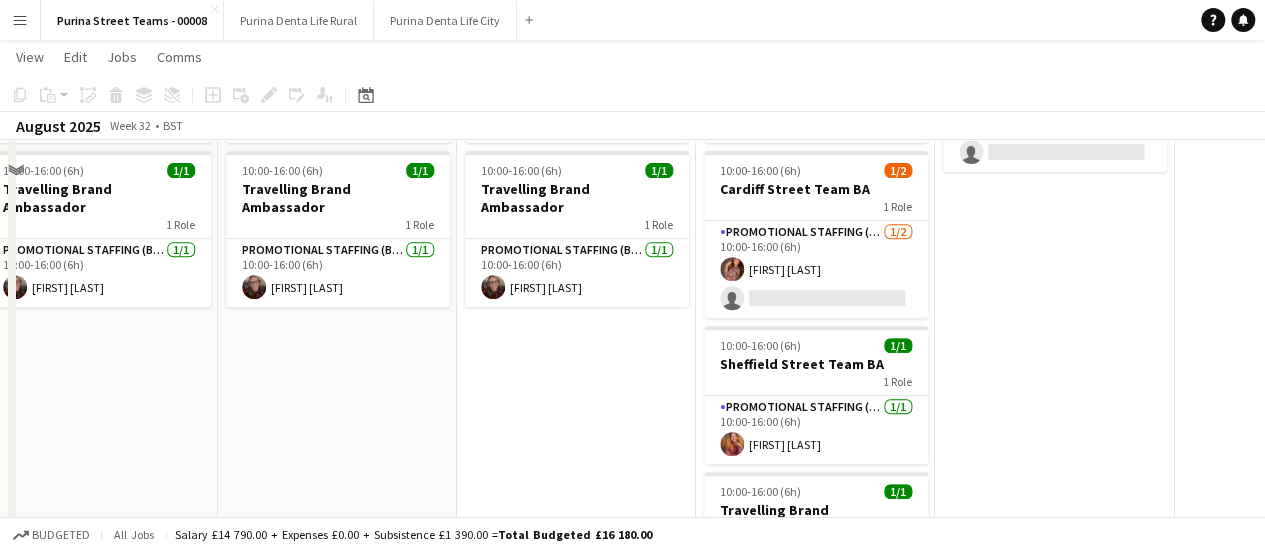 scroll, scrollTop: 400, scrollLeft: 0, axis: vertical 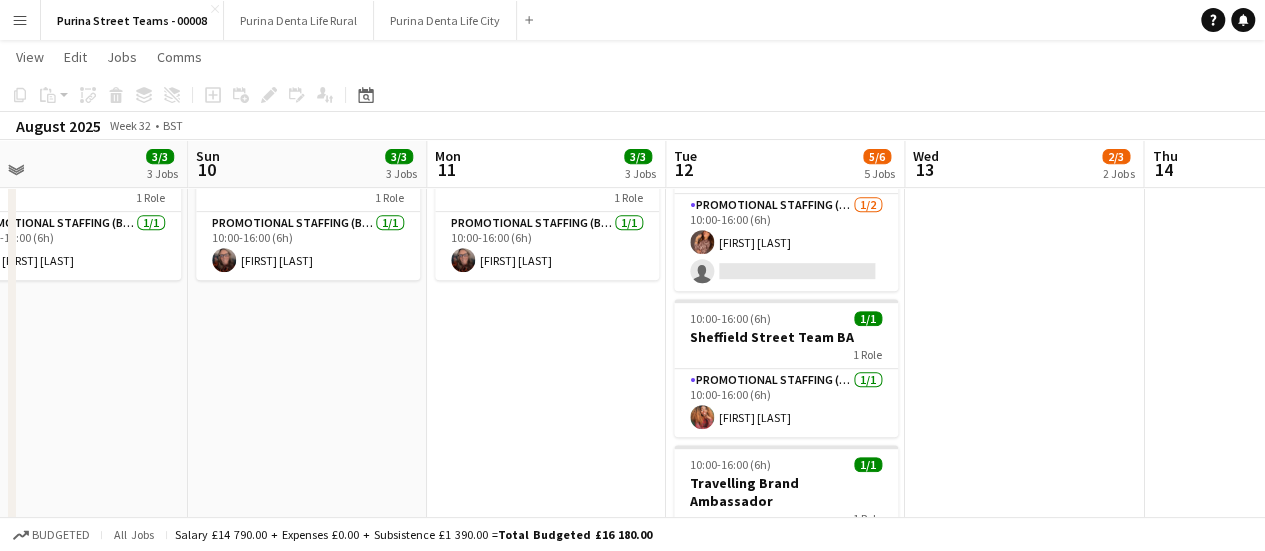 drag, startPoint x: 1040, startPoint y: 383, endPoint x: 1016, endPoint y: 387, distance: 24.33105 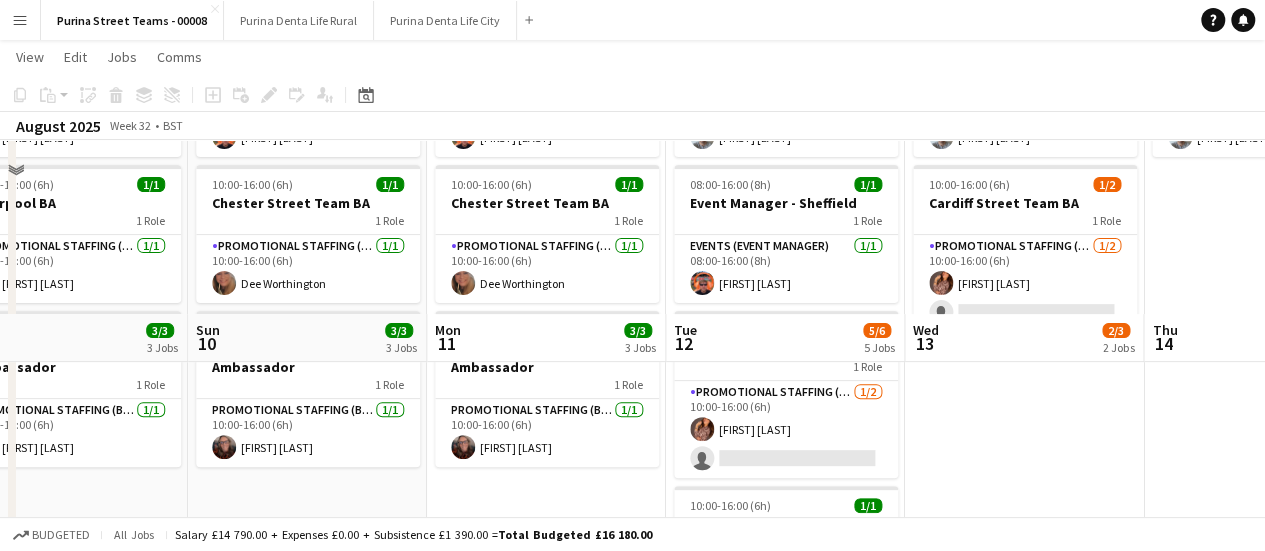 scroll, scrollTop: 200, scrollLeft: 0, axis: vertical 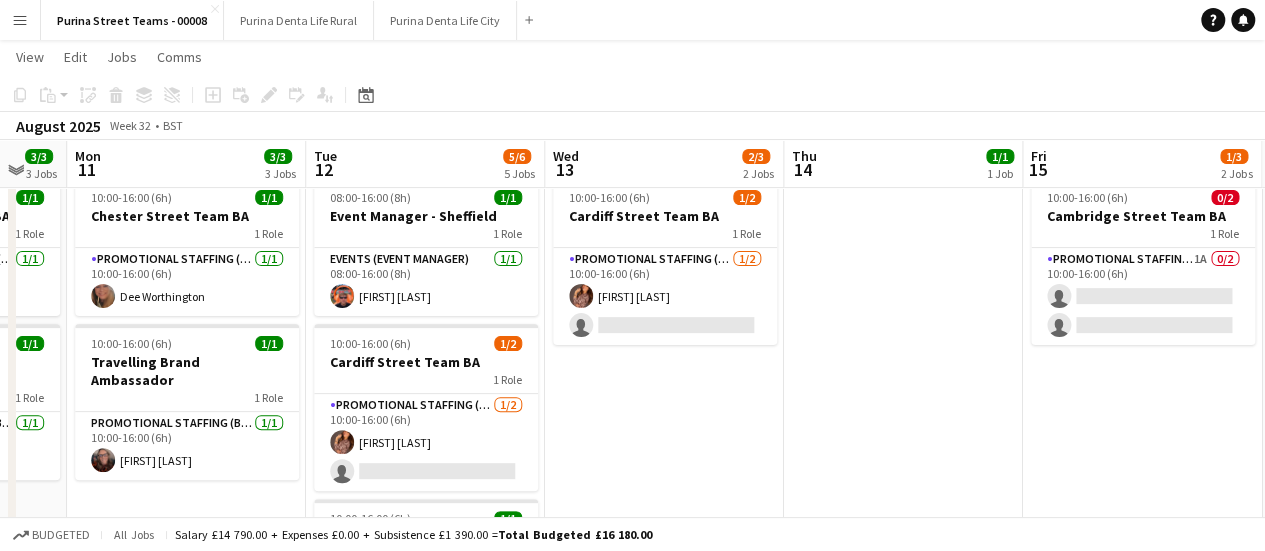 drag, startPoint x: 1029, startPoint y: 413, endPoint x: 670, endPoint y: 417, distance: 359.02228 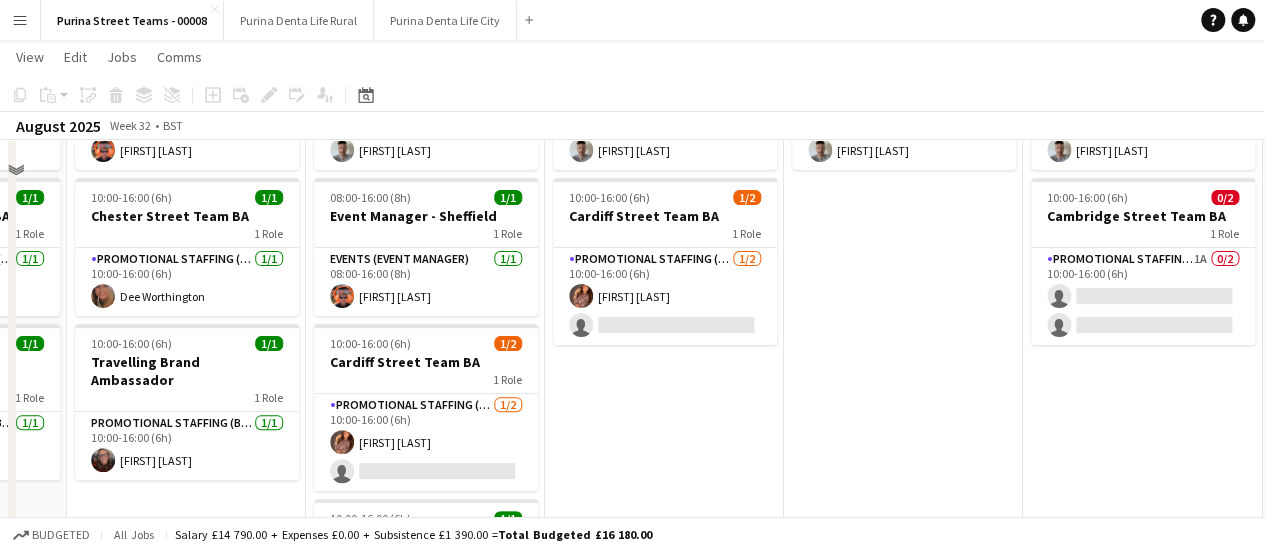 scroll, scrollTop: 100, scrollLeft: 0, axis: vertical 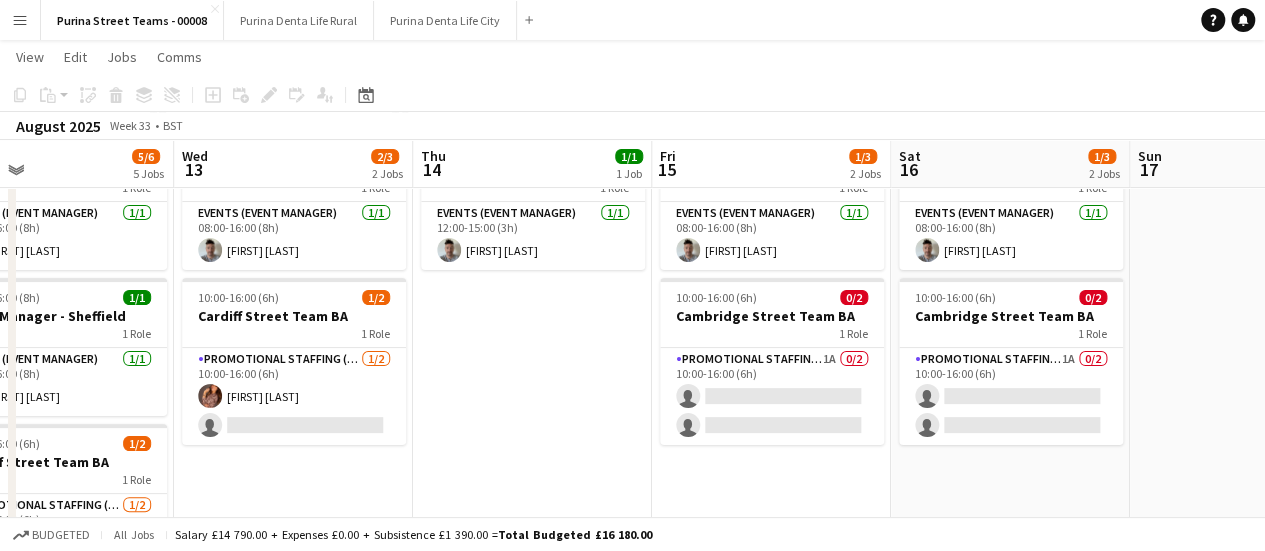drag, startPoint x: 930, startPoint y: 409, endPoint x: 562, endPoint y: 410, distance: 368.00137 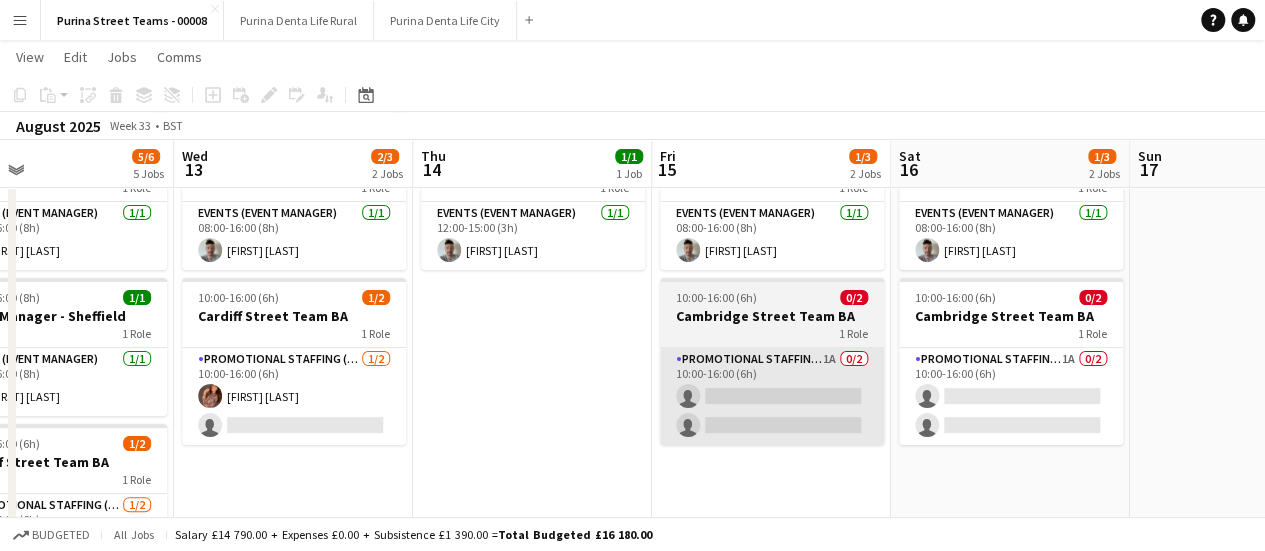 scroll, scrollTop: 0, scrollLeft: 544, axis: horizontal 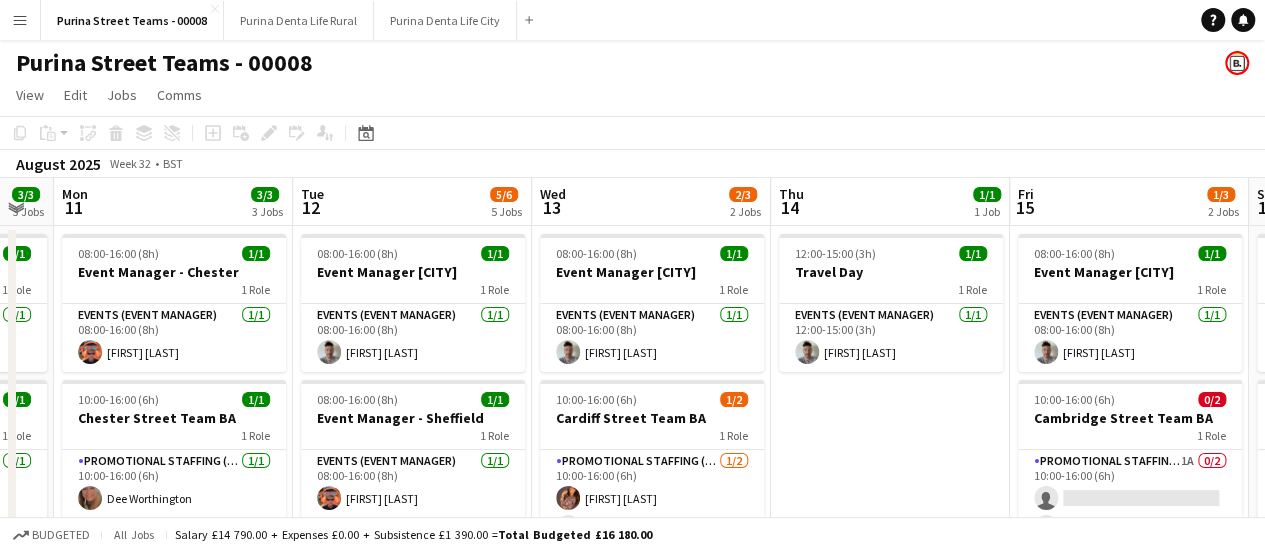 drag, startPoint x: 582, startPoint y: 429, endPoint x: 931, endPoint y: 401, distance: 350.1214 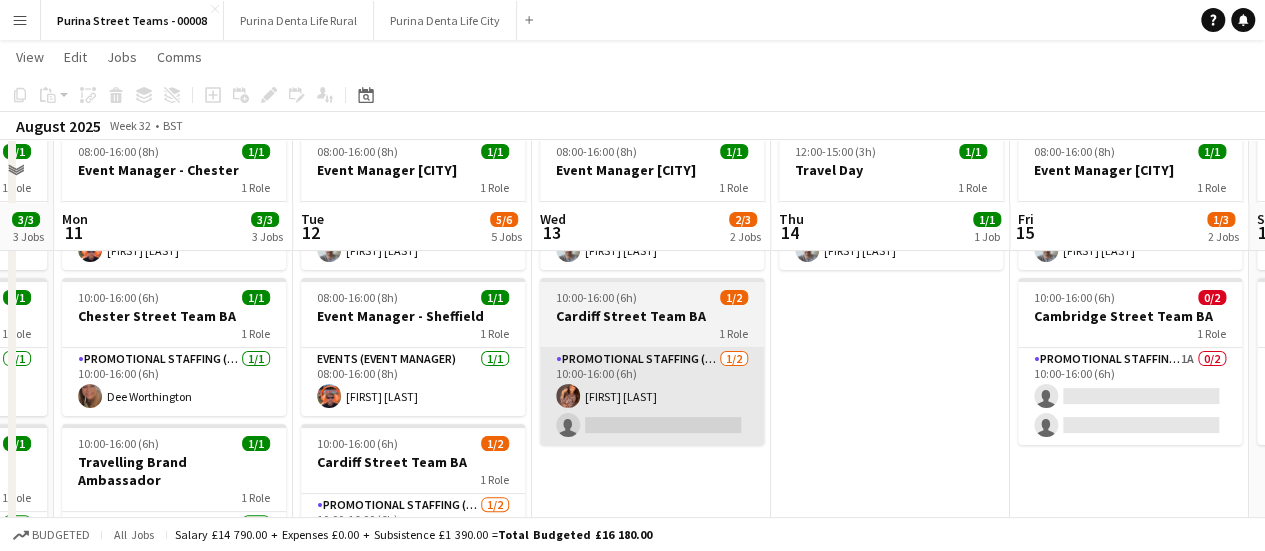 scroll, scrollTop: 200, scrollLeft: 0, axis: vertical 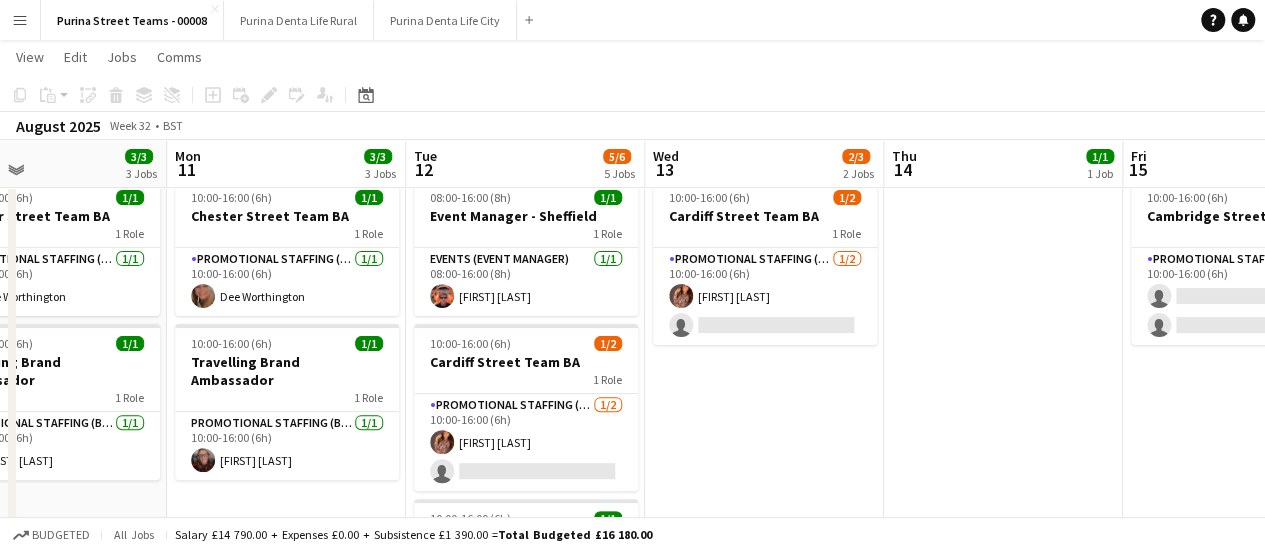 drag, startPoint x: 753, startPoint y: 416, endPoint x: 765, endPoint y: 415, distance: 12.0415945 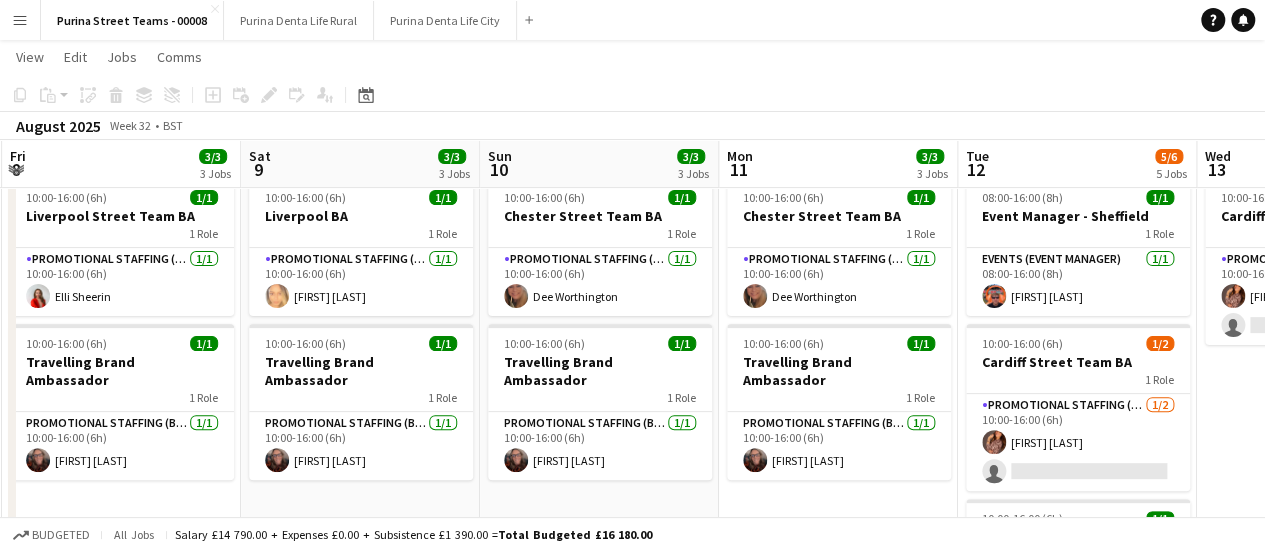 scroll, scrollTop: 0, scrollLeft: 441, axis: horizontal 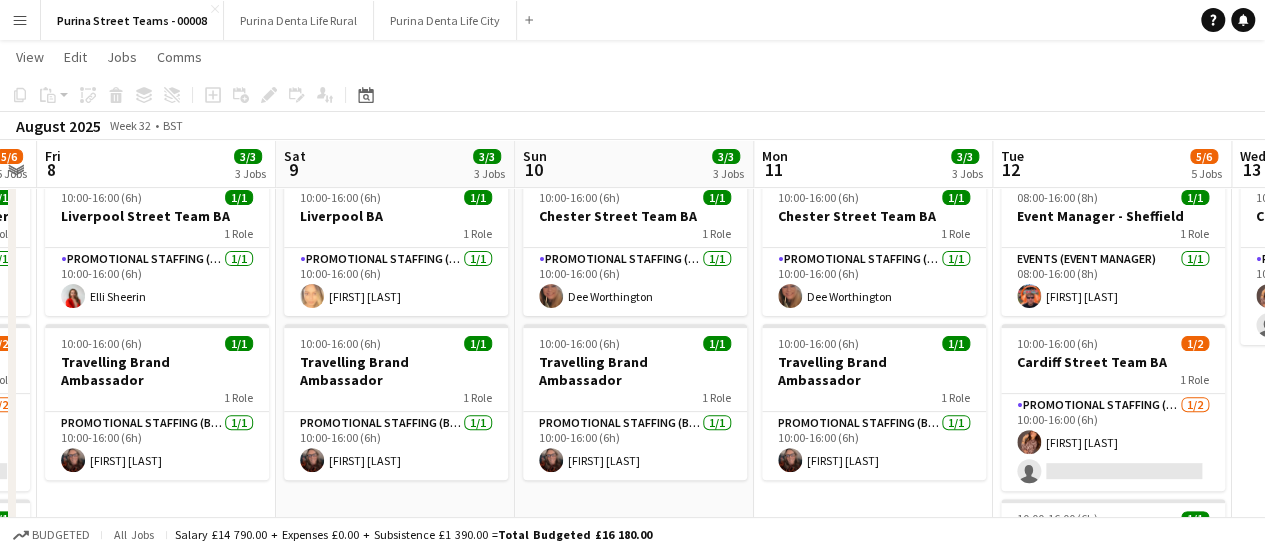 drag, startPoint x: 340, startPoint y: 445, endPoint x: 893, endPoint y: 419, distance: 553.6109 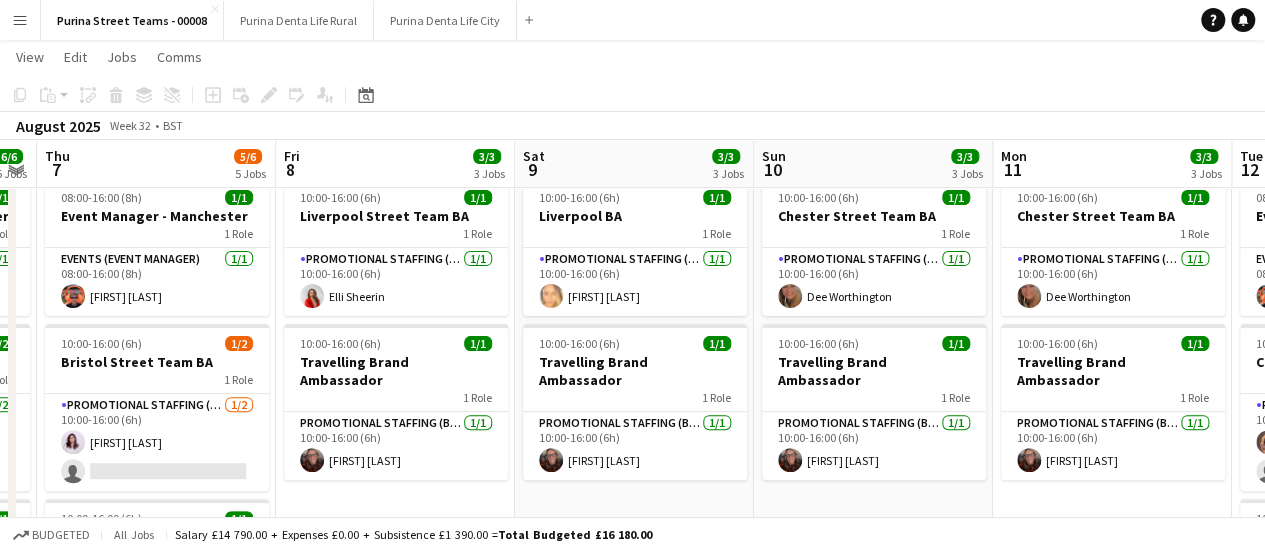 scroll, scrollTop: 0, scrollLeft: 514, axis: horizontal 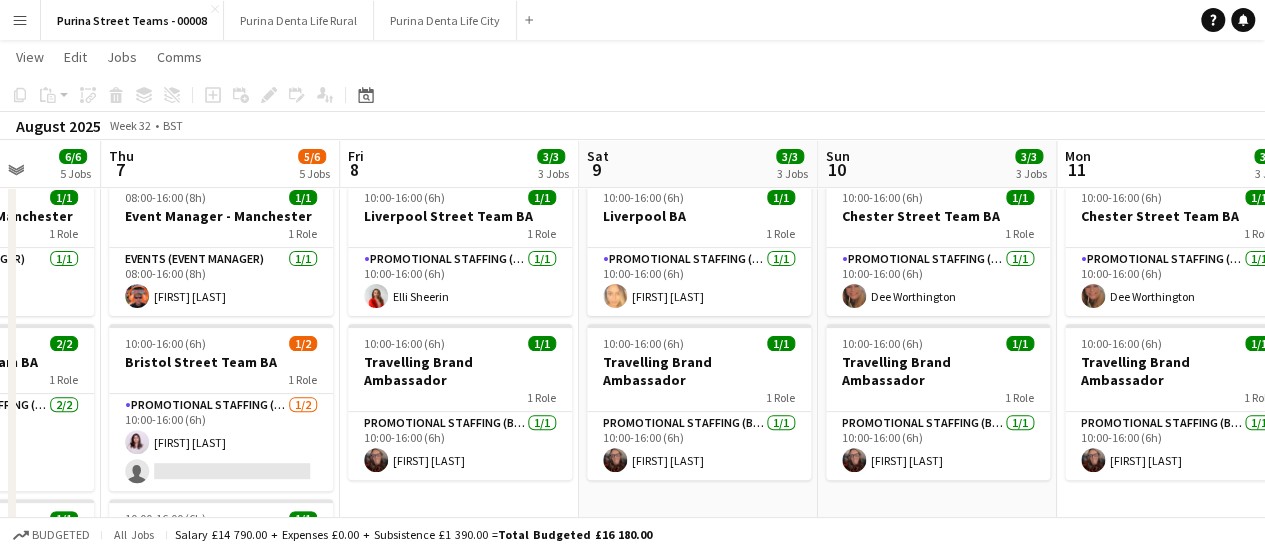 drag, startPoint x: 876, startPoint y: 470, endPoint x: 1097, endPoint y: 441, distance: 222.89459 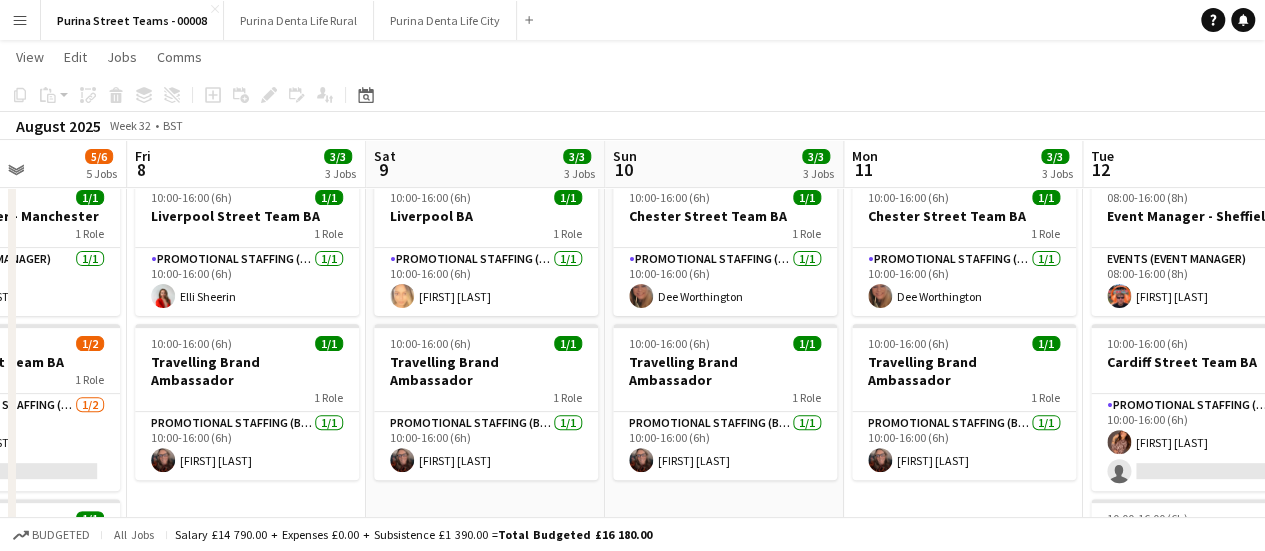 drag, startPoint x: 271, startPoint y: 457, endPoint x: -22, endPoint y: 433, distance: 293.9813 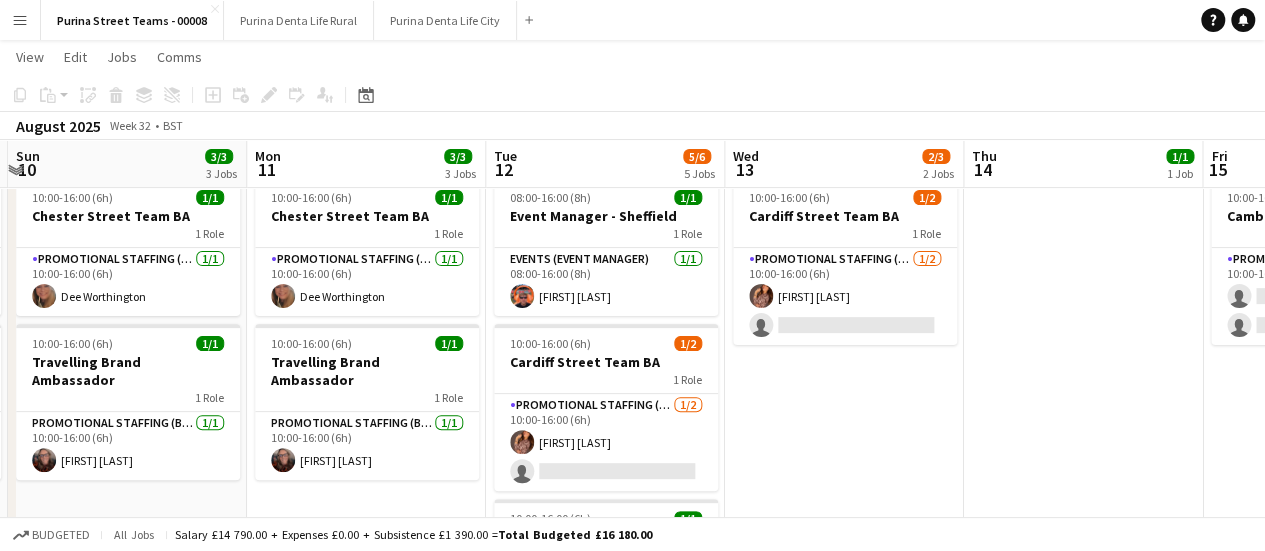 drag, startPoint x: 787, startPoint y: 416, endPoint x: 190, endPoint y: 426, distance: 597.08374 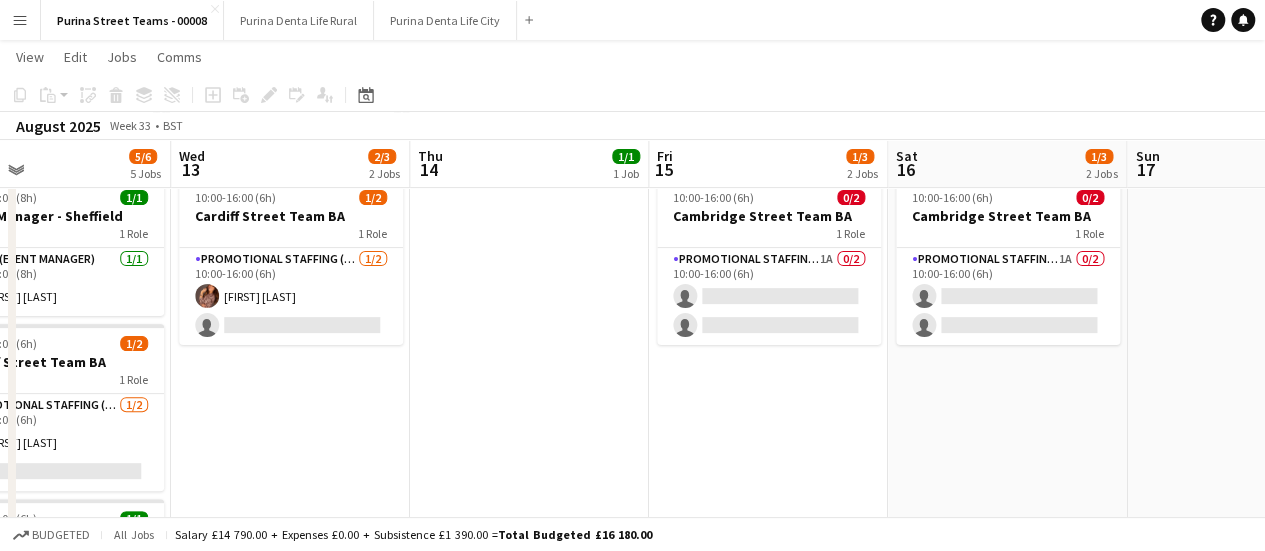 scroll, scrollTop: 0, scrollLeft: 830, axis: horizontal 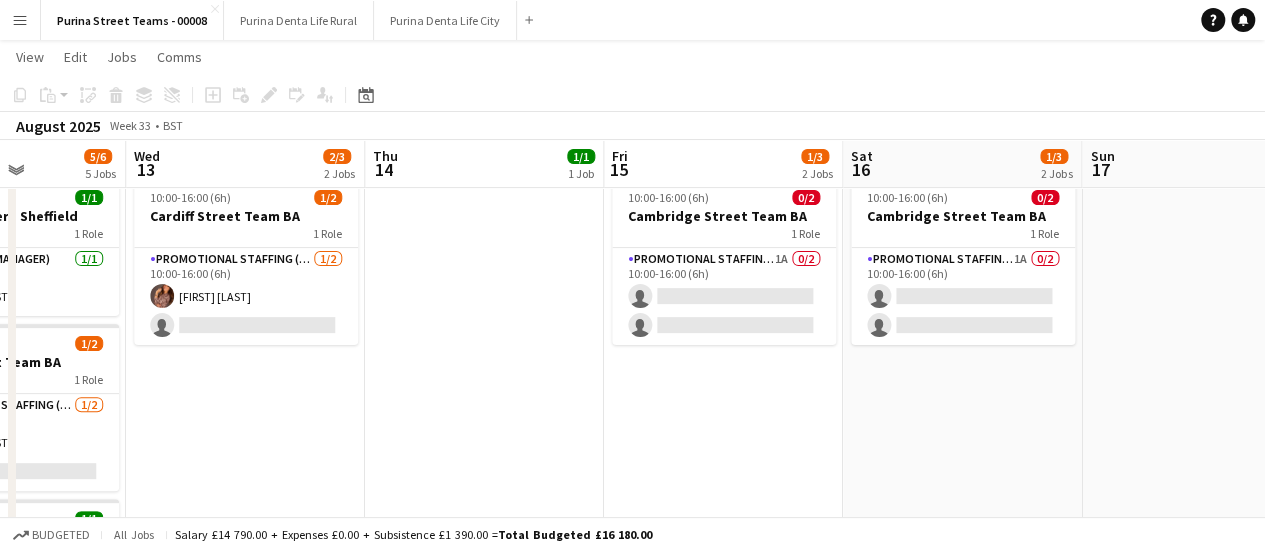 drag, startPoint x: 882, startPoint y: 387, endPoint x: 283, endPoint y: 389, distance: 599.00336 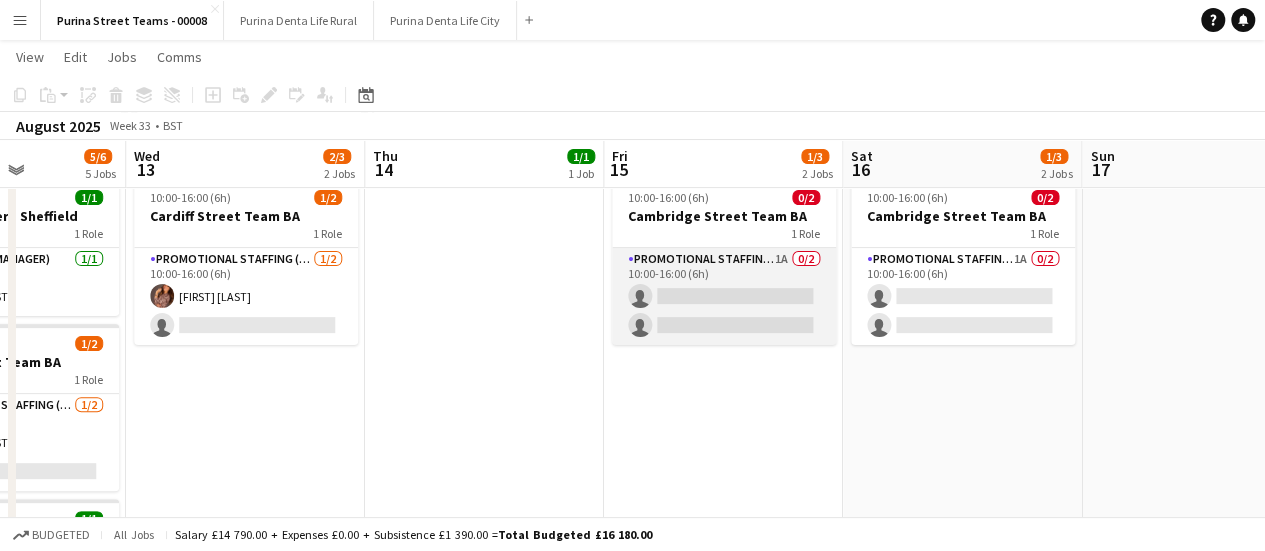 click on "Promotional Staffing (Brand Ambassadors)   1A   0/2   10:00-16:00 (6h)
single-neutral-actions
single-neutral-actions" at bounding box center [724, 296] 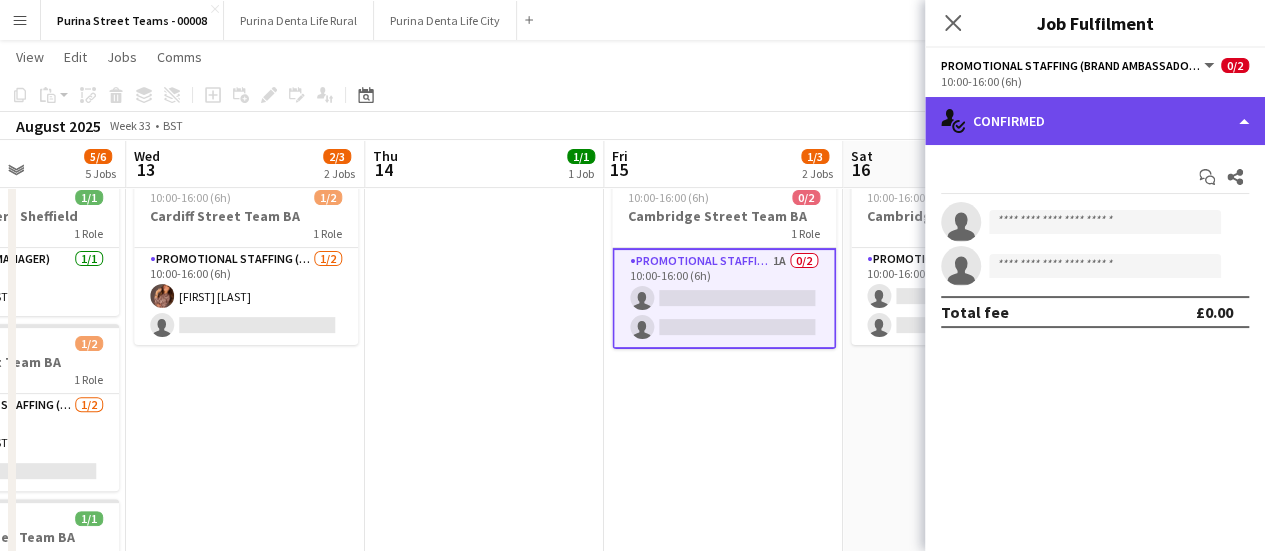 click on "single-neutral-actions-check-2
Confirmed" 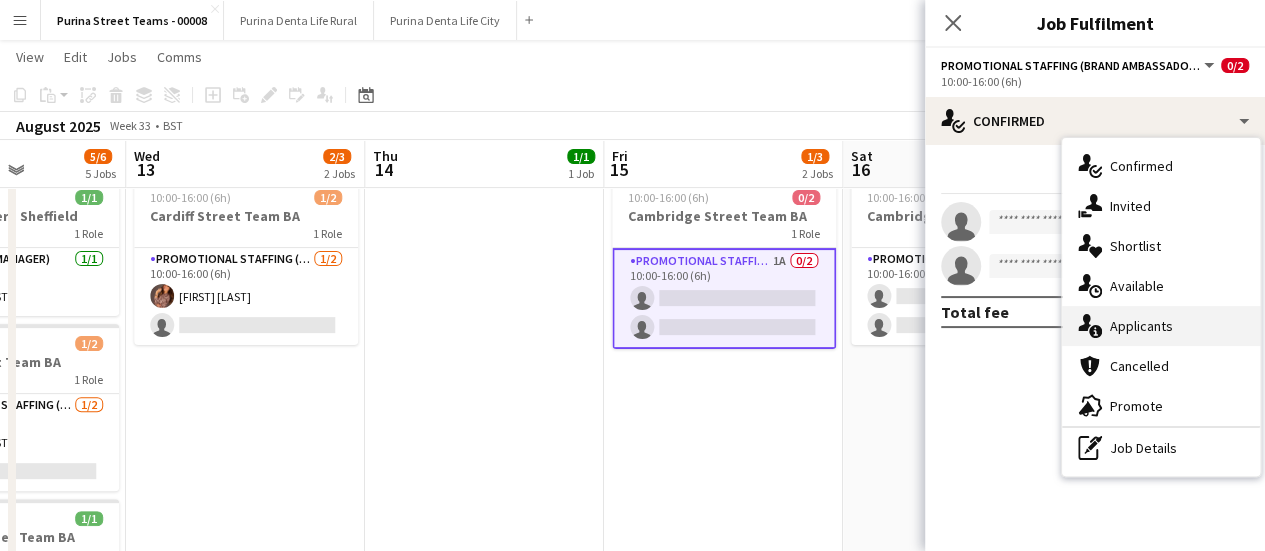 click on "single-neutral-actions-information
Applicants" at bounding box center (1161, 326) 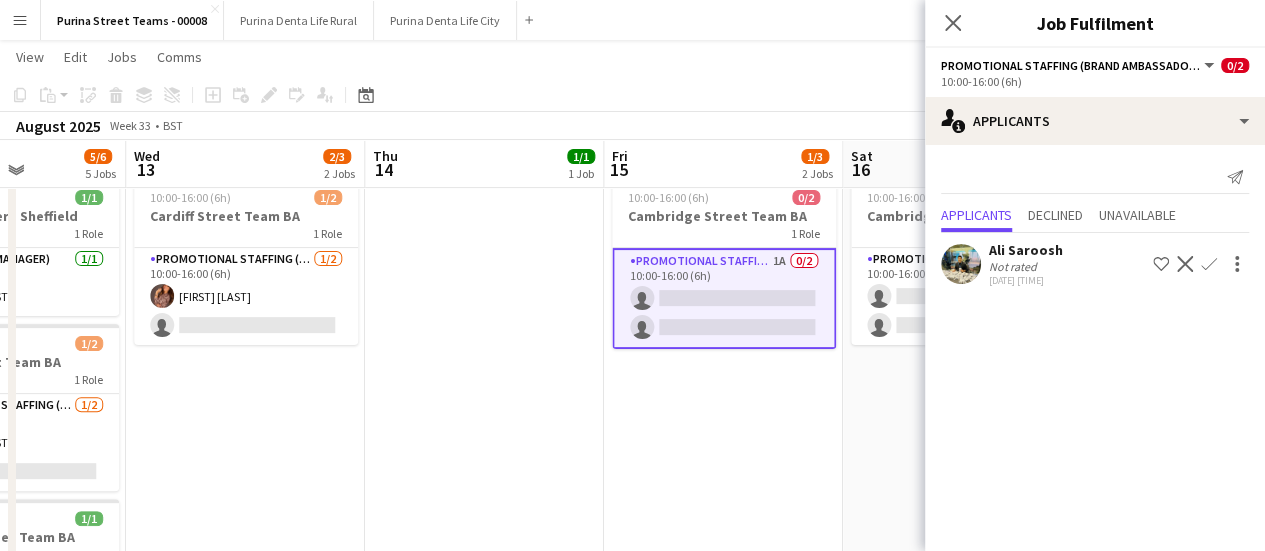 click on "[FIRST] [LAST]
single-neutral-actions
single-neutral-actions" at bounding box center [723, 472] 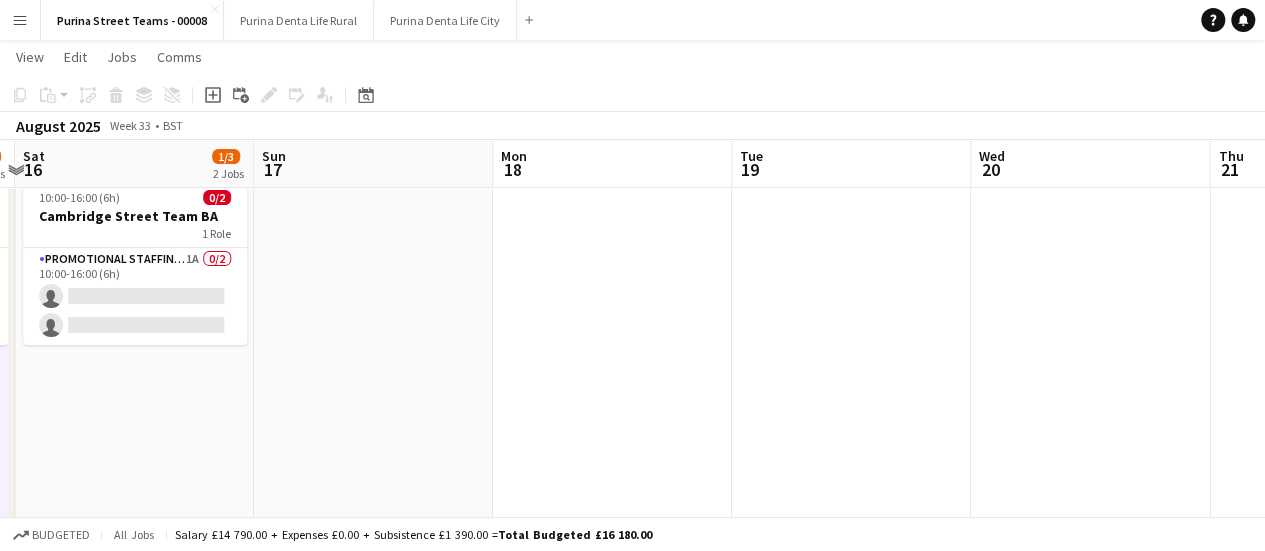 drag, startPoint x: 1073, startPoint y: 353, endPoint x: 1248, endPoint y: 261, distance: 197.70938 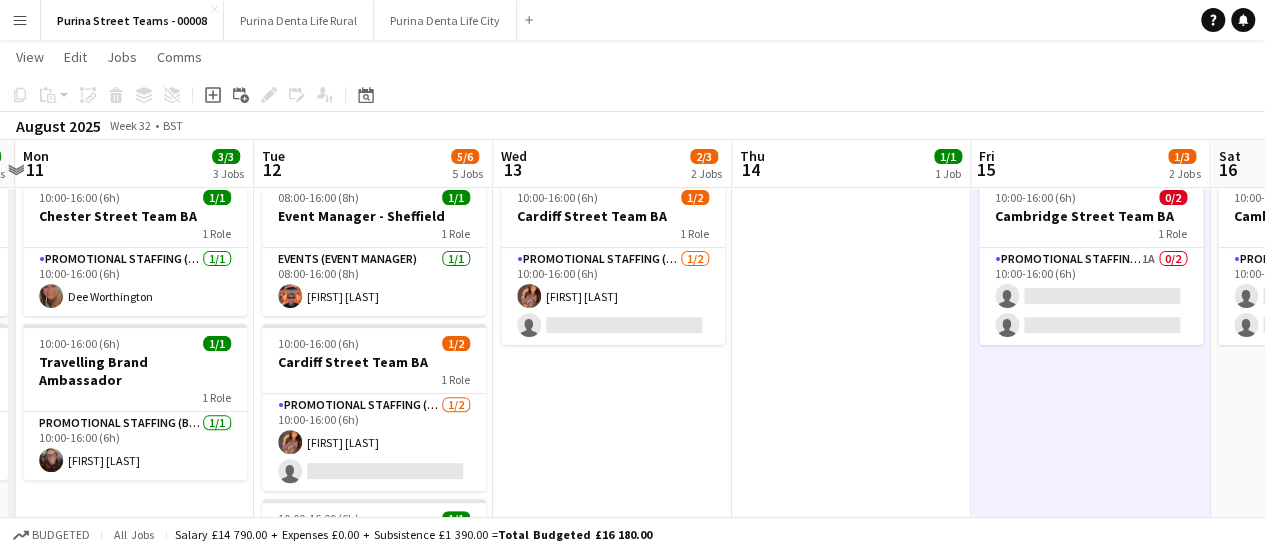 drag, startPoint x: 326, startPoint y: 317, endPoint x: 752, endPoint y: 228, distance: 435.19766 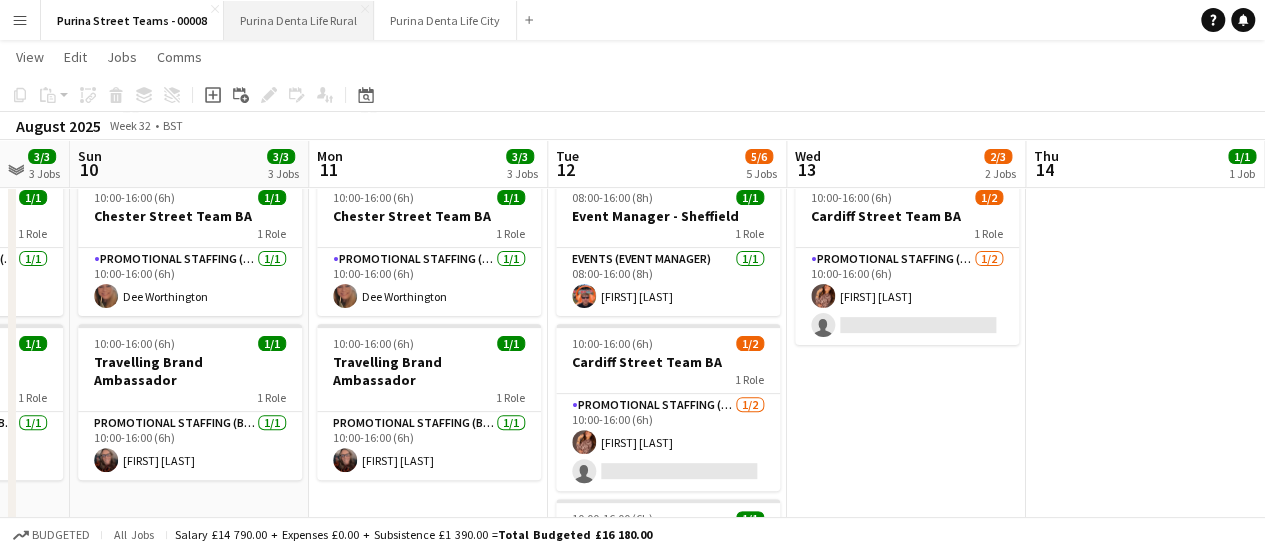 click on "Purina Denta Life Rural
Close" at bounding box center (299, 20) 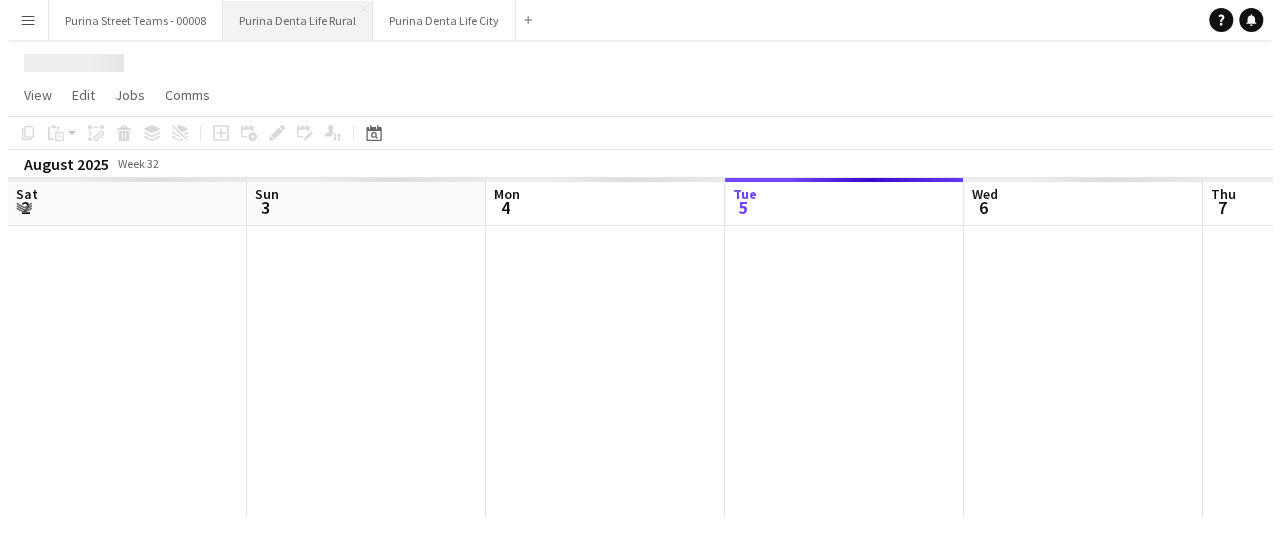 scroll, scrollTop: 0, scrollLeft: 0, axis: both 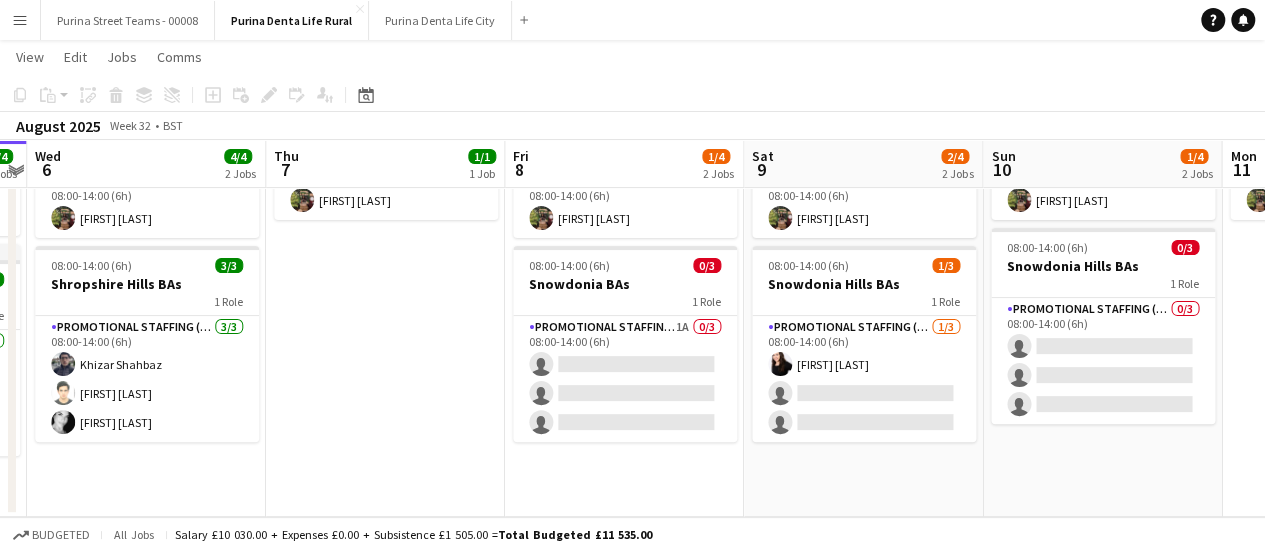 drag, startPoint x: 875, startPoint y: 347, endPoint x: 424, endPoint y: 361, distance: 451.21725 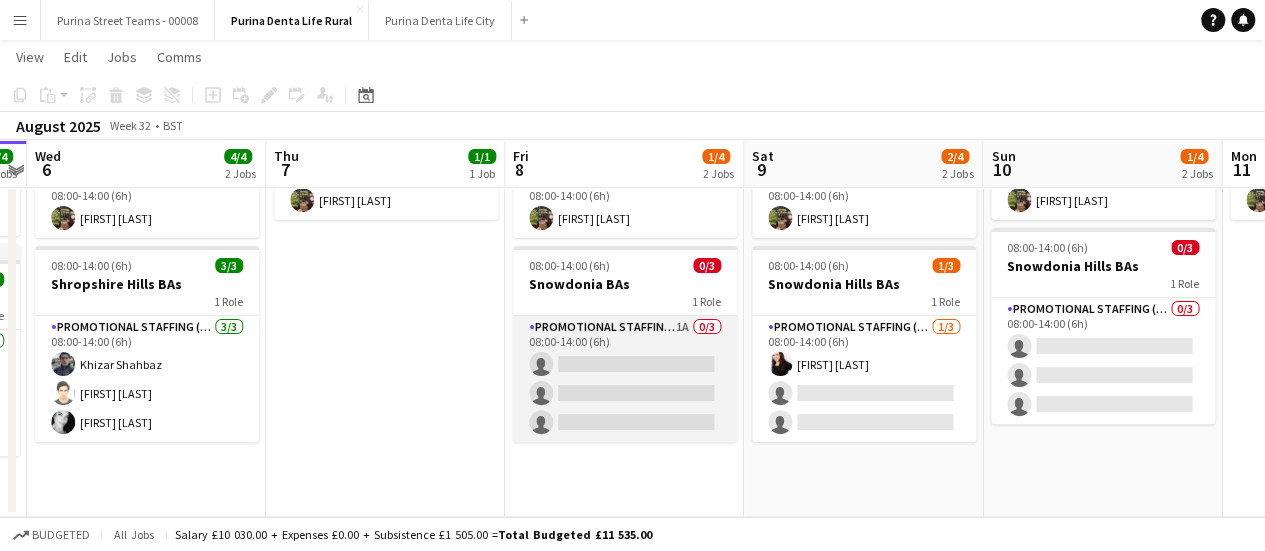 click on "Promotional Staffing (Brand Ambassadors)   1A   0/3   08:00-14:00 (6h)
single-neutral-actions
single-neutral-actions
single-neutral-actions" at bounding box center (625, 379) 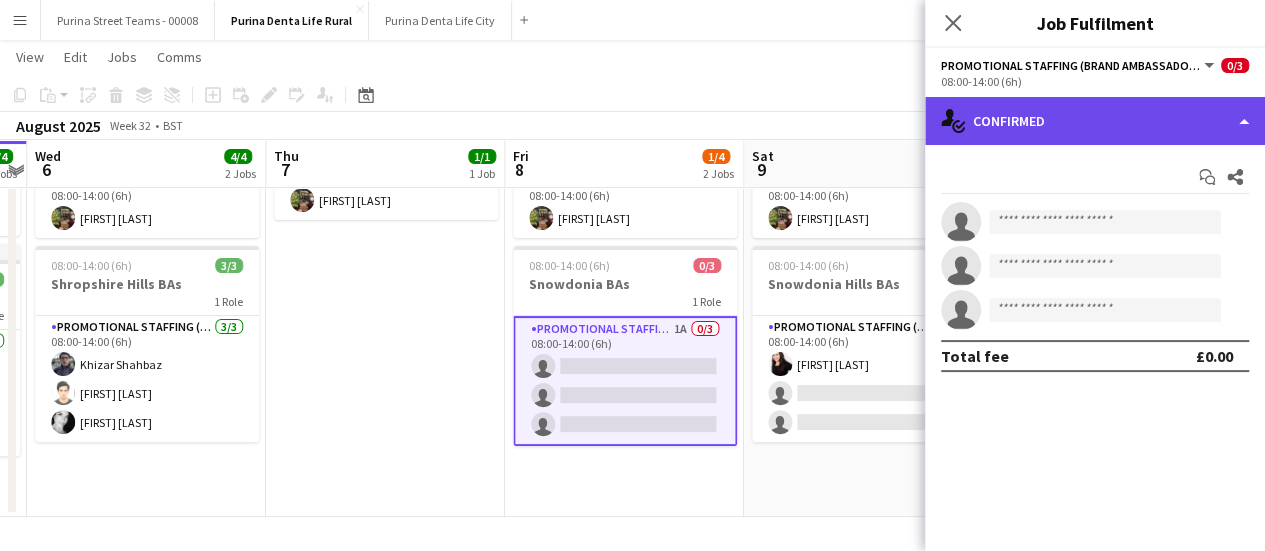 click on "single-neutral-actions-check-2
Confirmed" 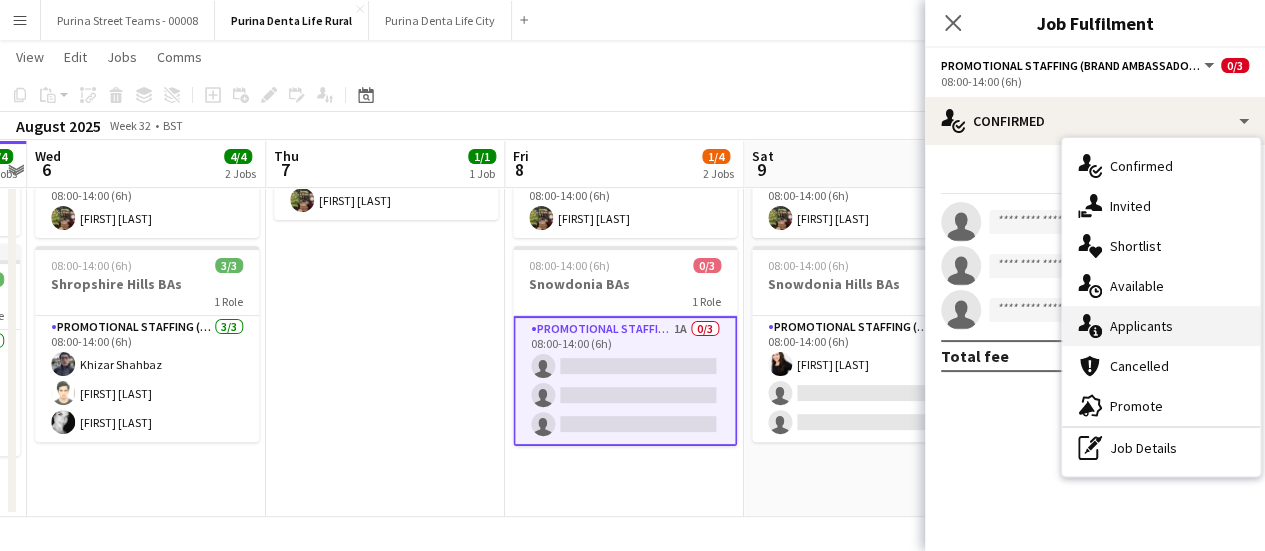 click on "single-neutral-actions-information
Applicants" at bounding box center (1161, 326) 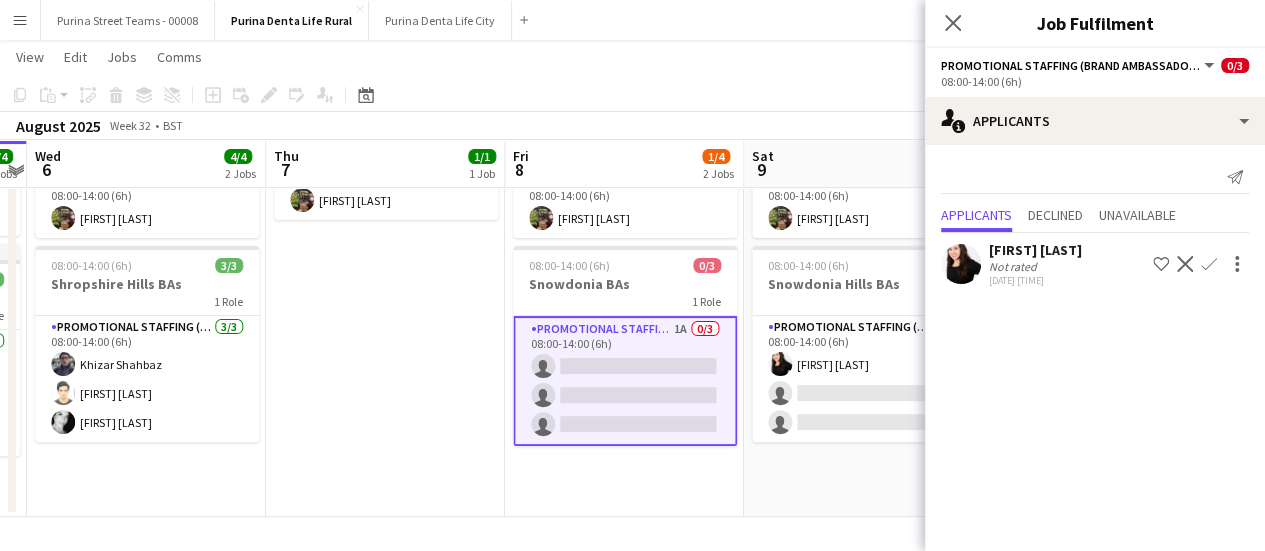 click on "[FIRST] [LAST]" at bounding box center [385, 295] 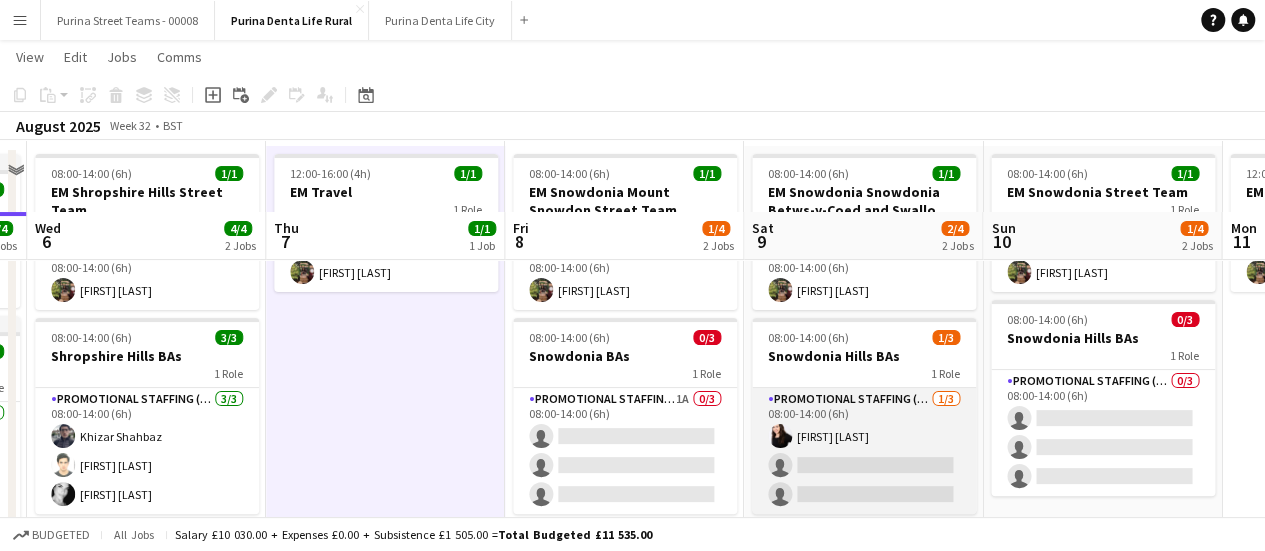 scroll, scrollTop: 50, scrollLeft: 0, axis: vertical 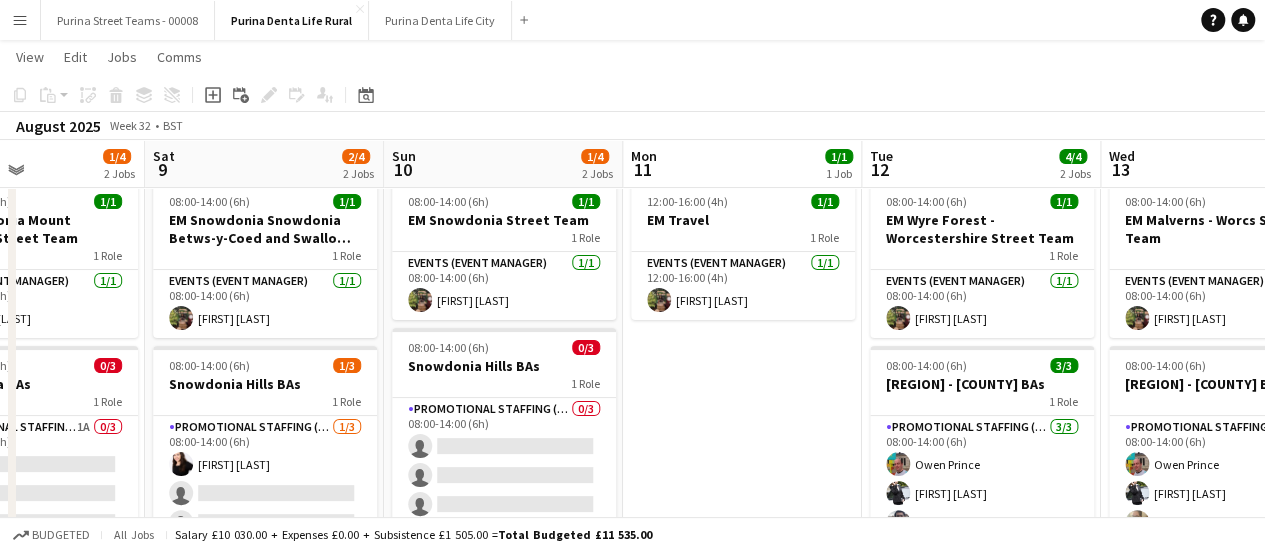 drag, startPoint x: 1088, startPoint y: 437, endPoint x: 489, endPoint y: 435, distance: 599.00336 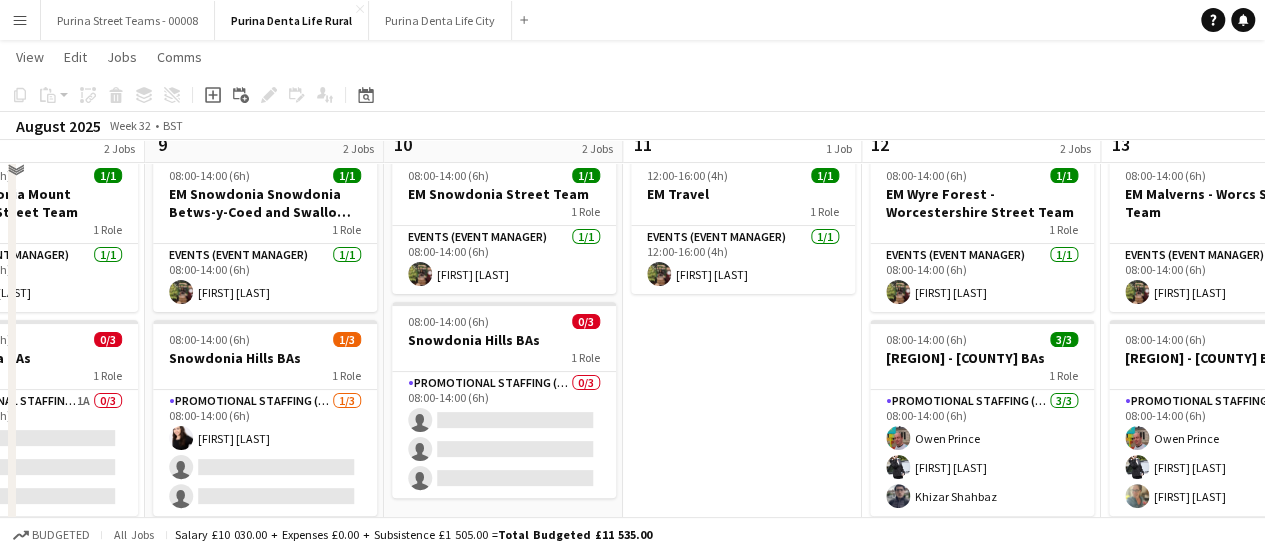 scroll, scrollTop: 150, scrollLeft: 0, axis: vertical 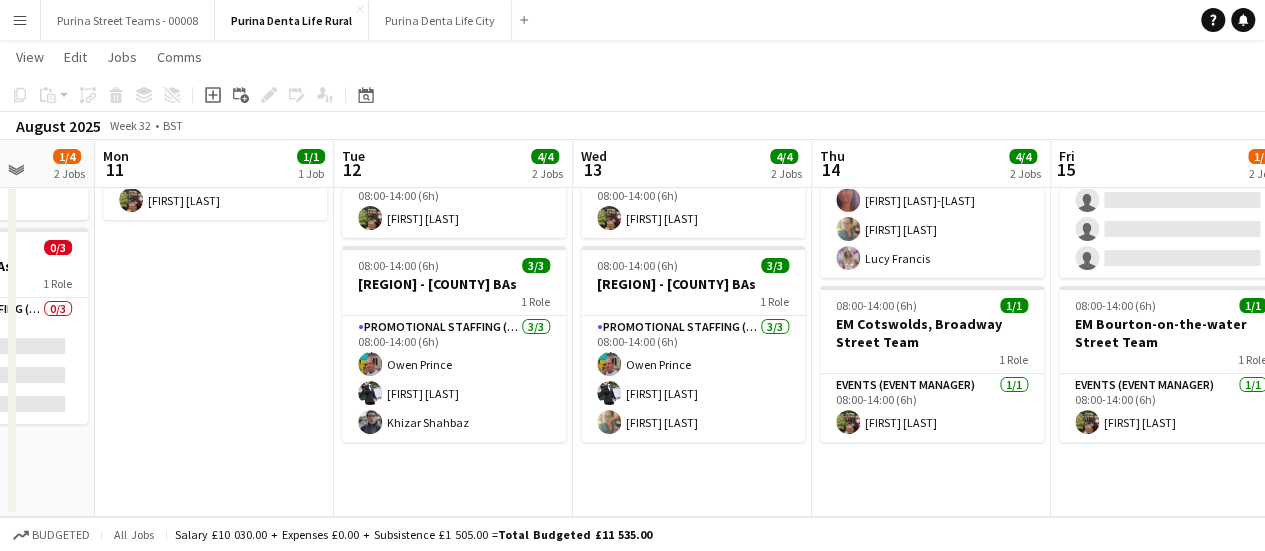 drag, startPoint x: 827, startPoint y: 391, endPoint x: 300, endPoint y: 409, distance: 527.3073 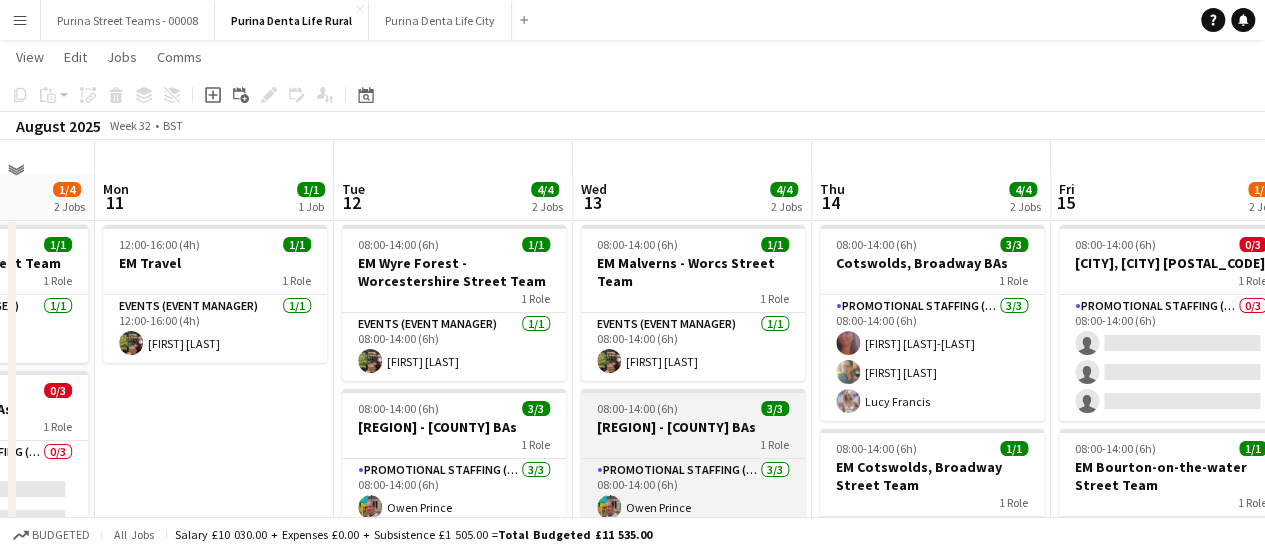 scroll, scrollTop: 0, scrollLeft: 0, axis: both 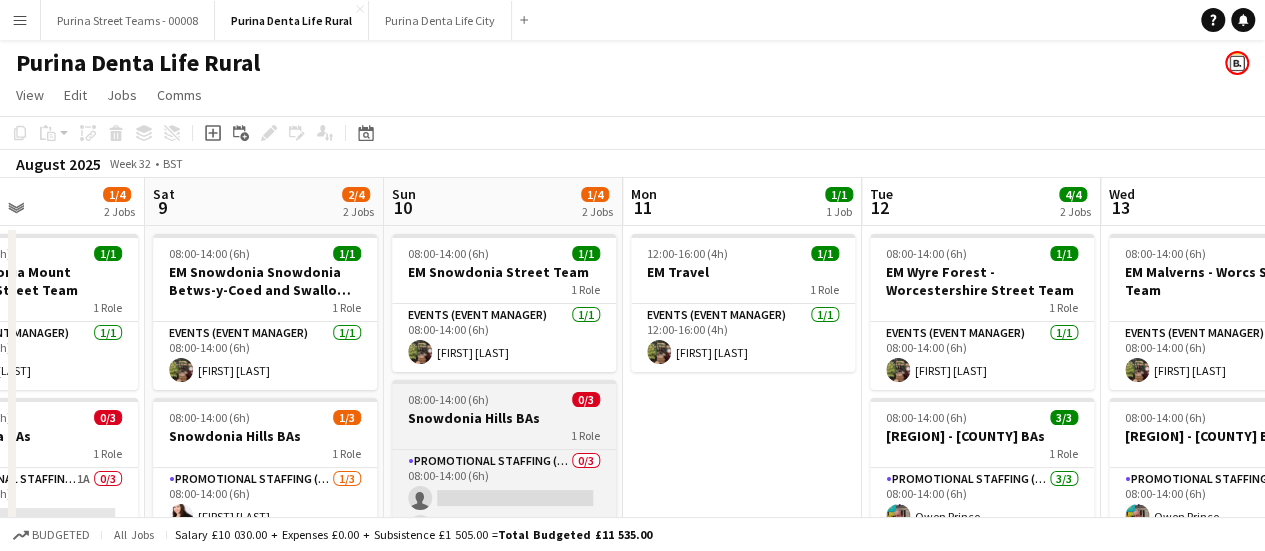 drag, startPoint x: 374, startPoint y: 425, endPoint x: 774, endPoint y: 437, distance: 400.17996 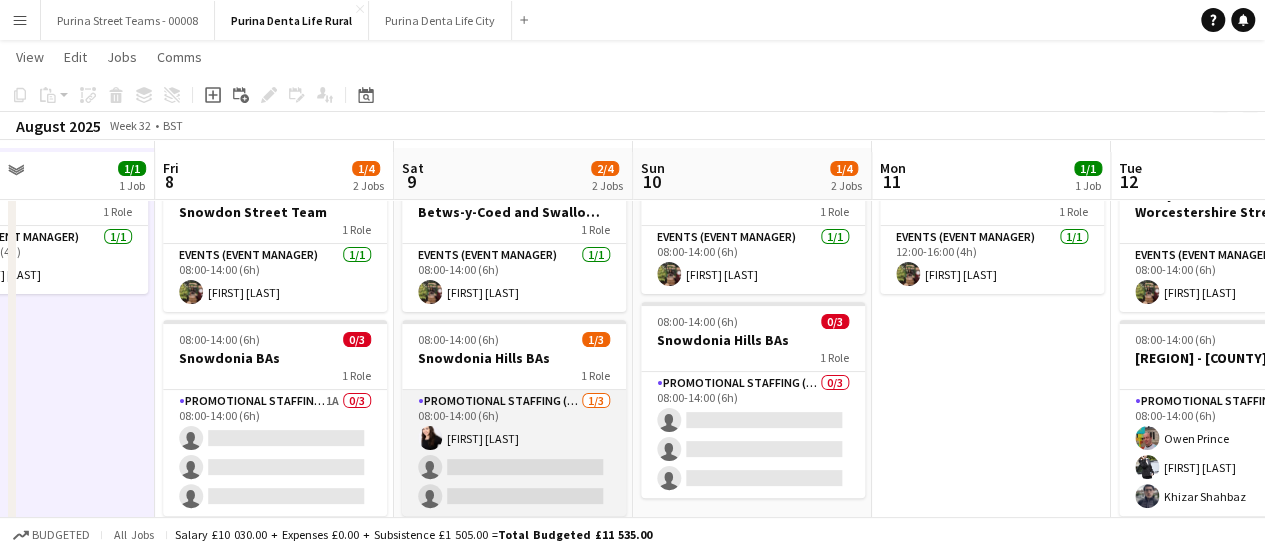 scroll, scrollTop: 100, scrollLeft: 0, axis: vertical 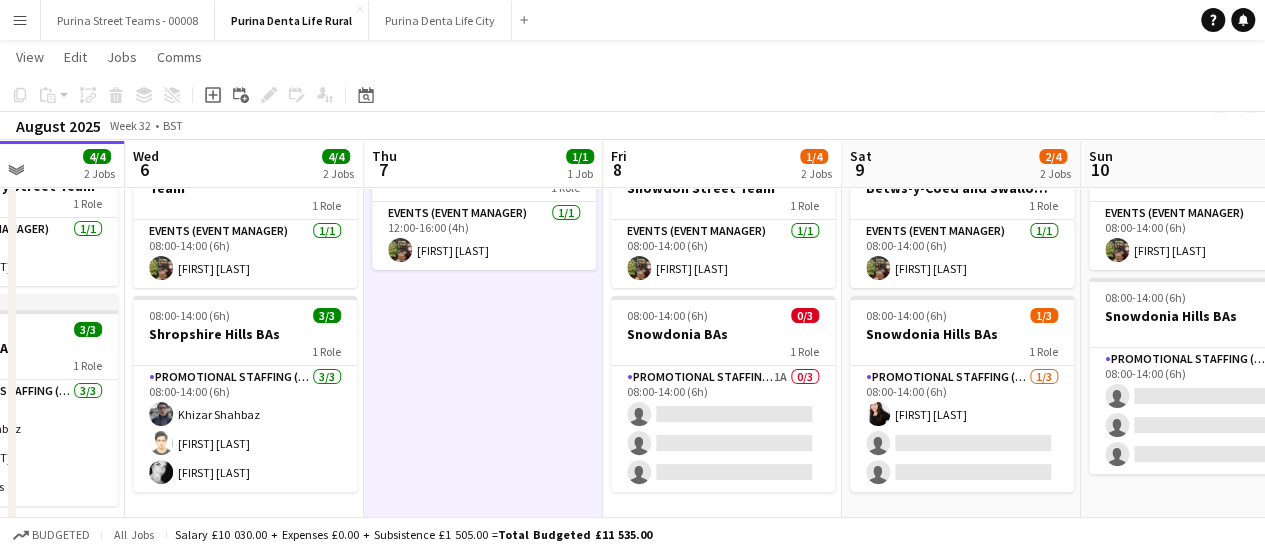drag, startPoint x: 240, startPoint y: 401, endPoint x: 688, endPoint y: 409, distance: 448.0714 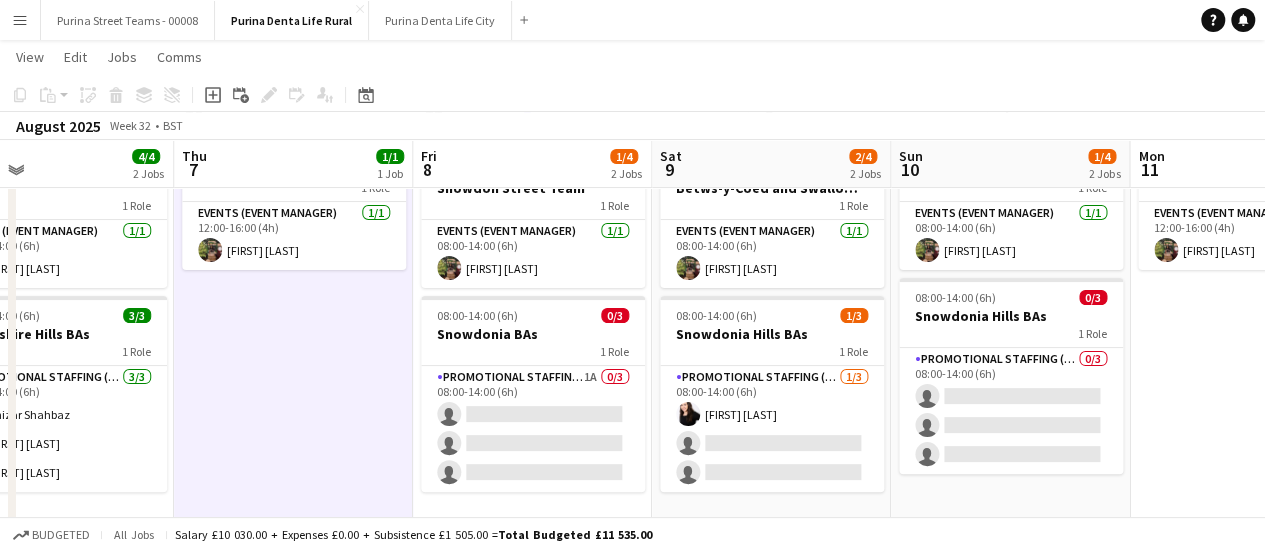 drag, startPoint x: 1005, startPoint y: 411, endPoint x: 325, endPoint y: 415, distance: 680.0118 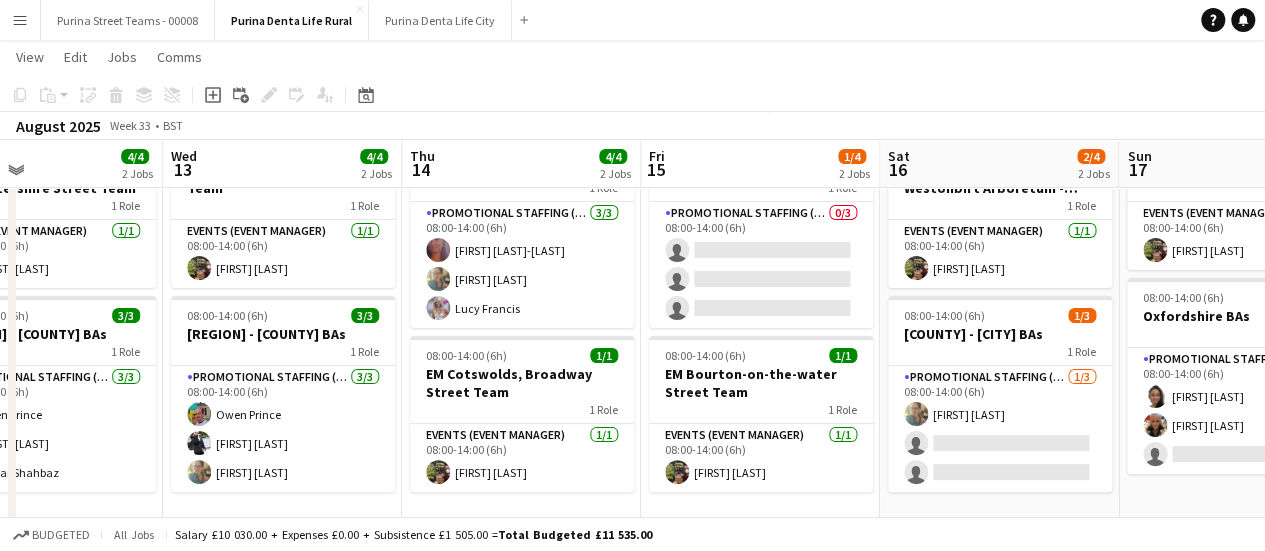 scroll, scrollTop: 0, scrollLeft: 506, axis: horizontal 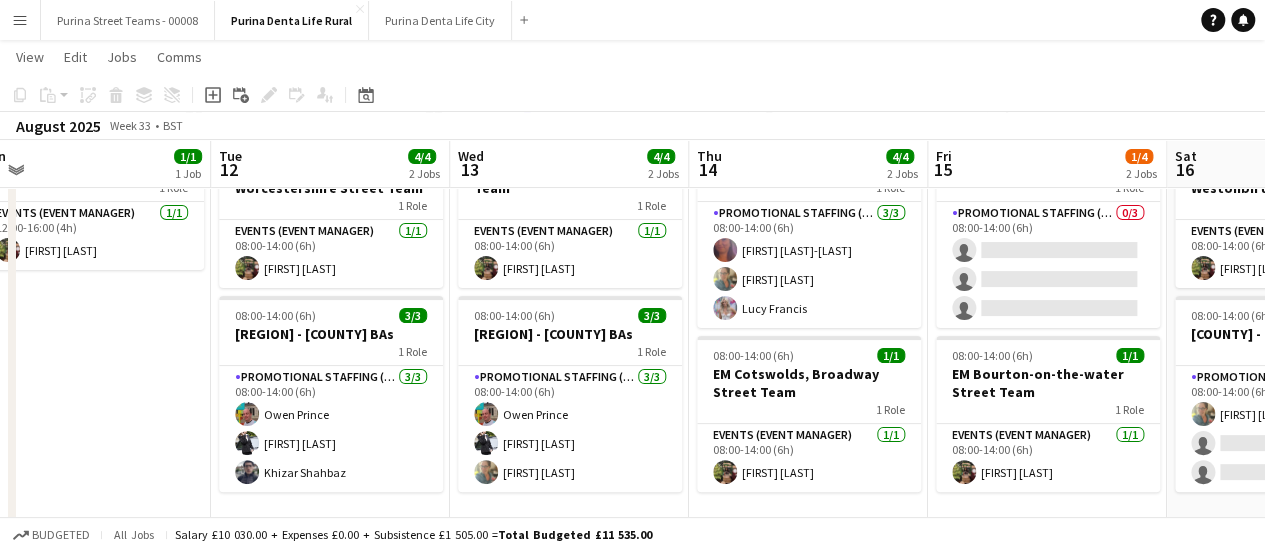 drag, startPoint x: 886, startPoint y: 391, endPoint x: 218, endPoint y: 403, distance: 668.1078 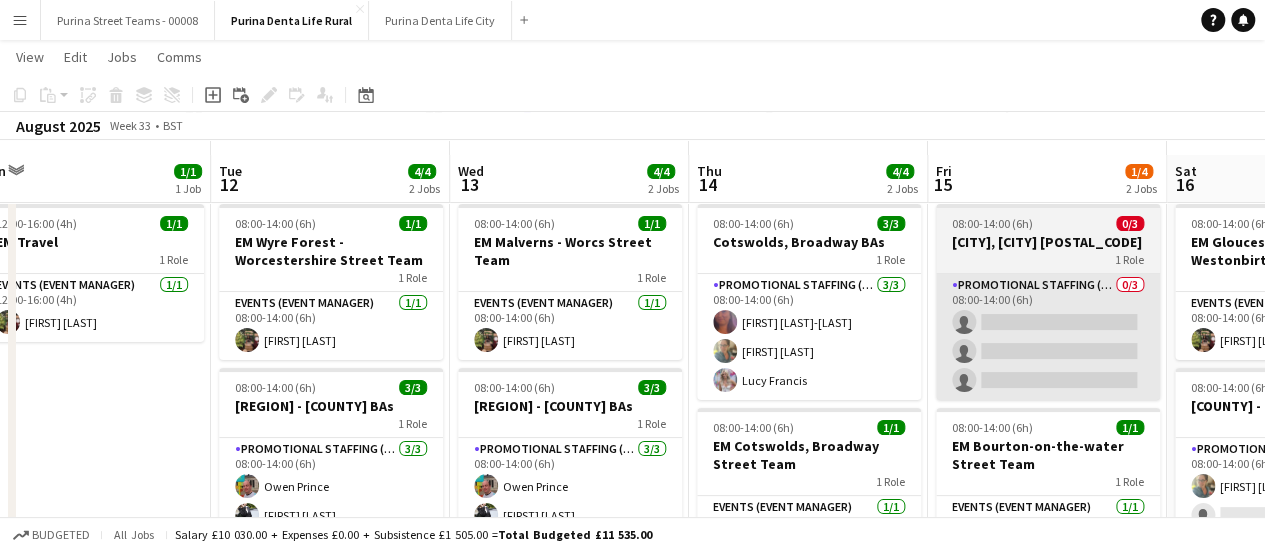 scroll, scrollTop: 0, scrollLeft: 0, axis: both 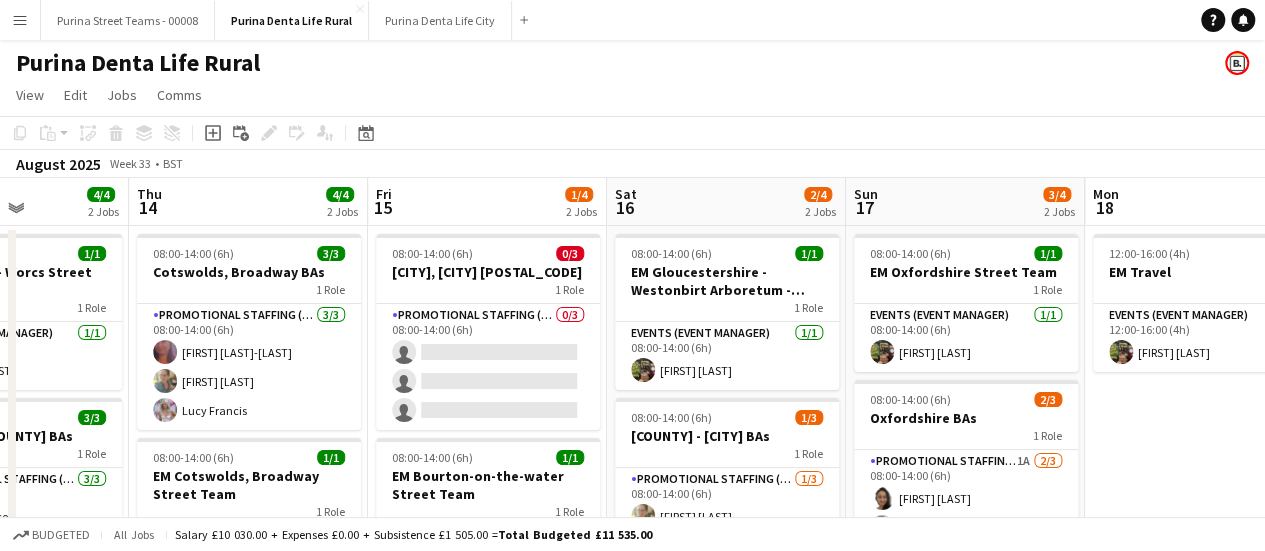 drag, startPoint x: 1136, startPoint y: 357, endPoint x: 576, endPoint y: 376, distance: 560.3222 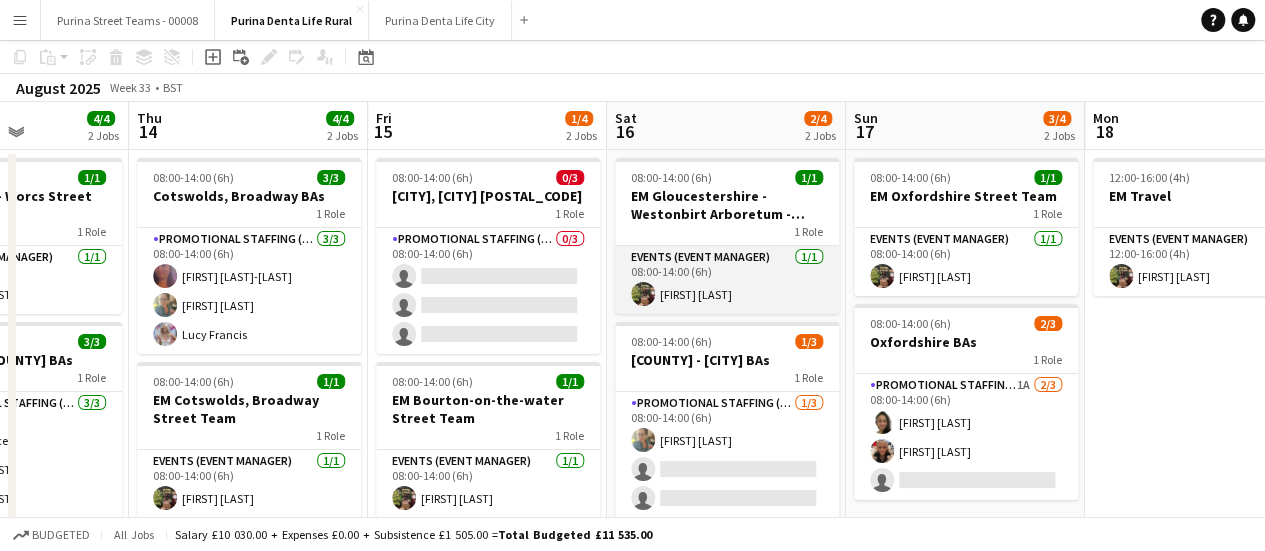 scroll, scrollTop: 150, scrollLeft: 0, axis: vertical 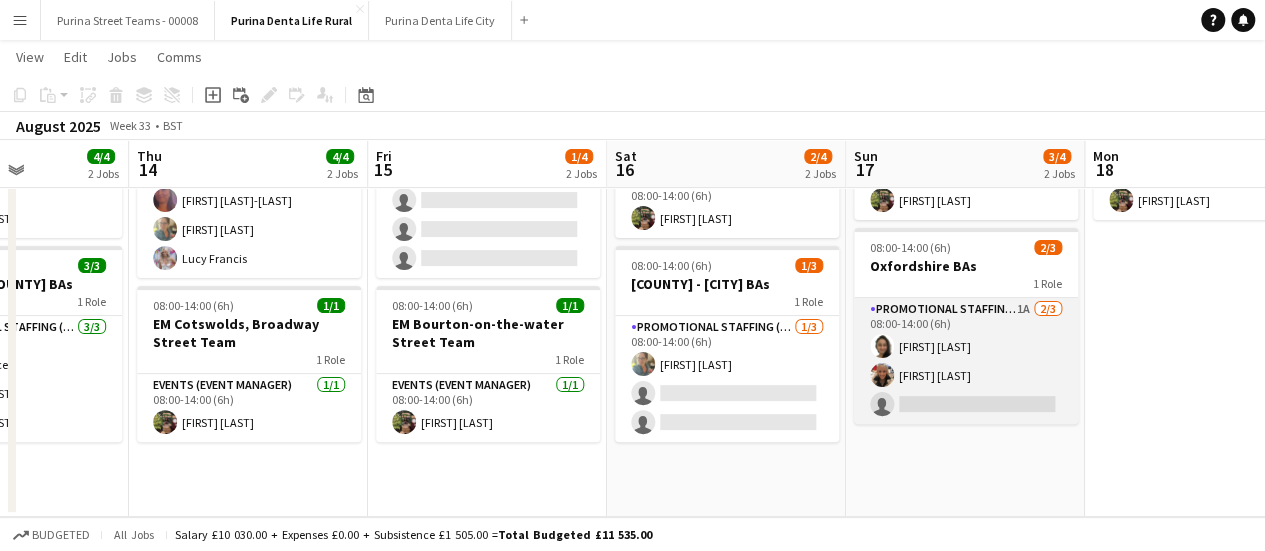 click on "Promotional Staffing (Brand Ambassadors)   1A   2/3   08:00-14:00 (6h)
[FIRST] [LAST] [FIRST]
single-neutral-actions" at bounding box center [966, 361] 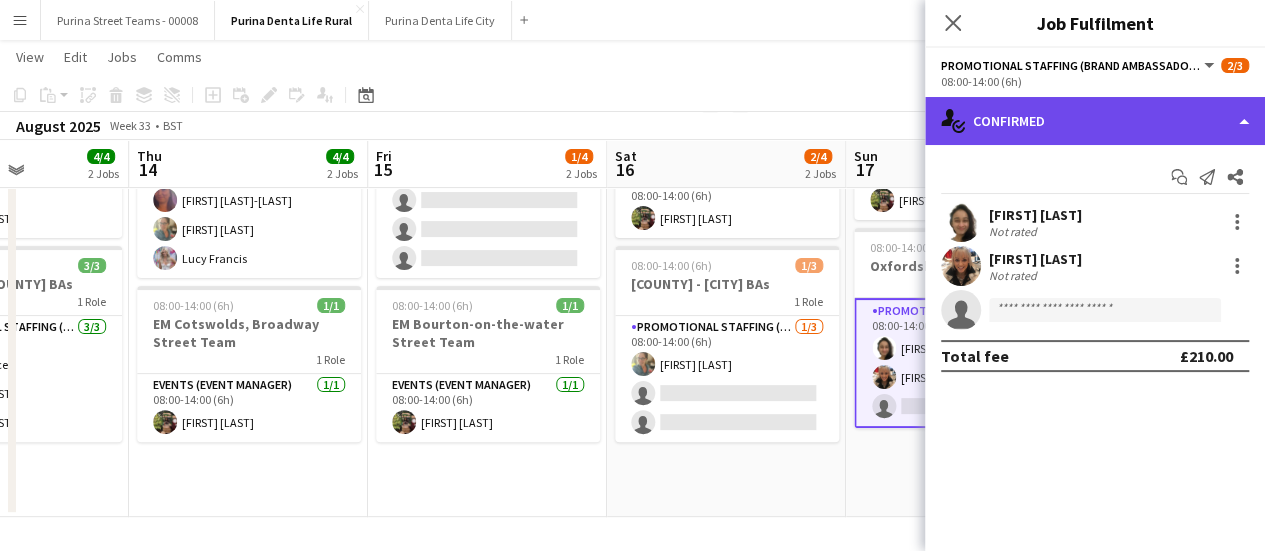 click on "single-neutral-actions-check-2
Confirmed" 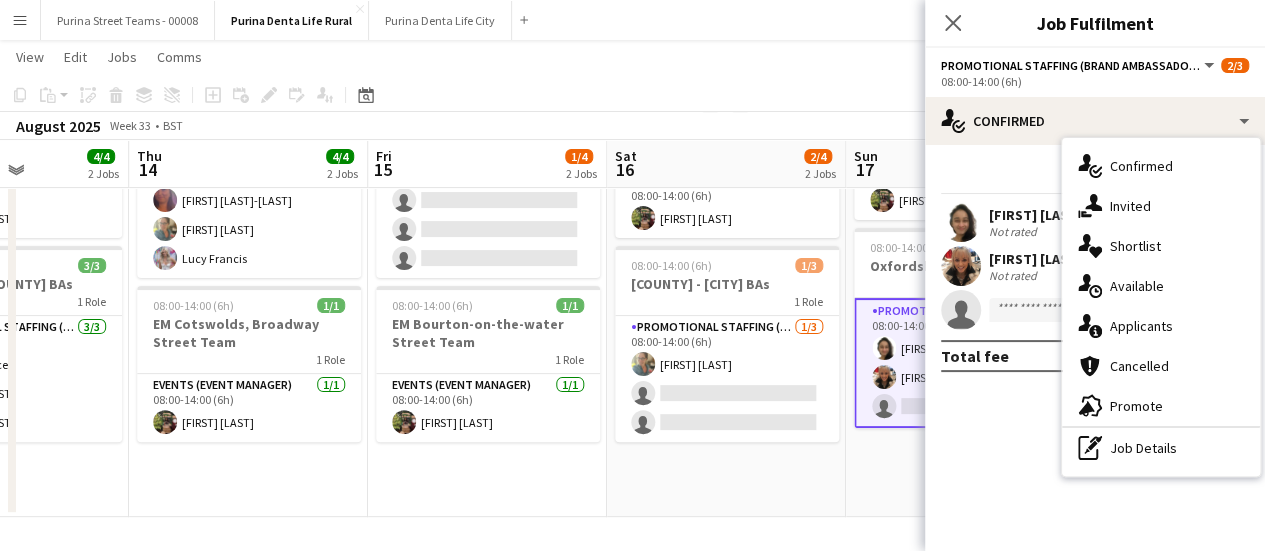 click on "single-neutral-actions-information
Applicants" at bounding box center [1161, 326] 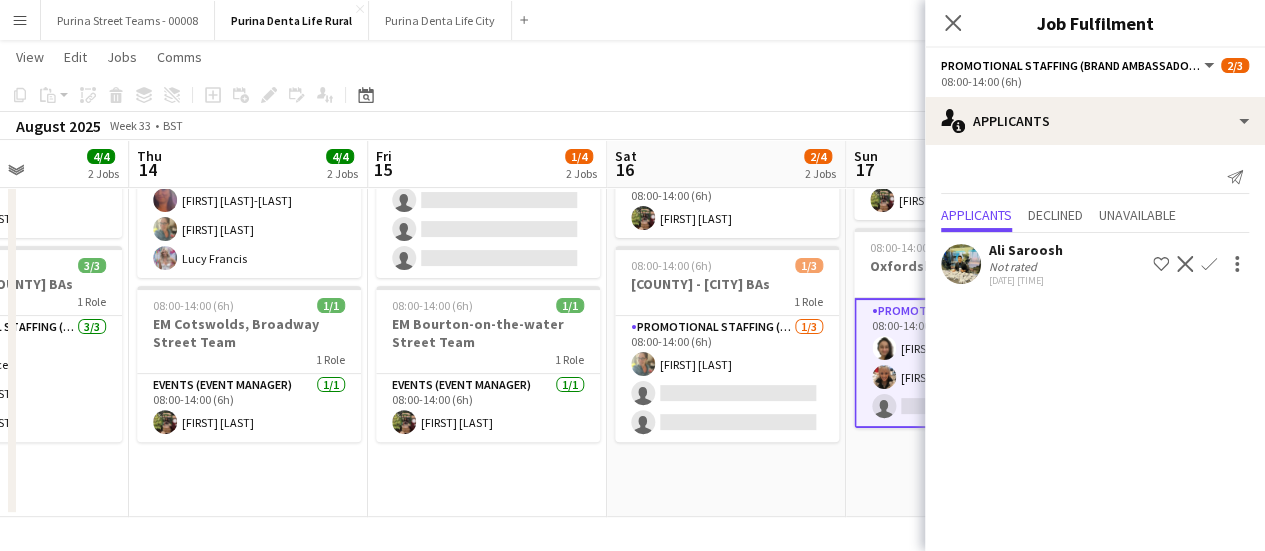 click on "08:00-14:00 (6h)    1/1   EM Oxfordshire Street Team   1 Role   Events (Event Manager)   1/1   08:00-14:00 (6h)
[FIRST] [LAST]     08:00-14:00 (6h)    2/3   Oxfordshire BAs   1 Role   Promotional Staffing (Brand Ambassadors)   1A   2/3   08:00-14:00 (6h)
[FIRST] [LAST] [FIRST]
single-neutral-actions" at bounding box center (965, 295) 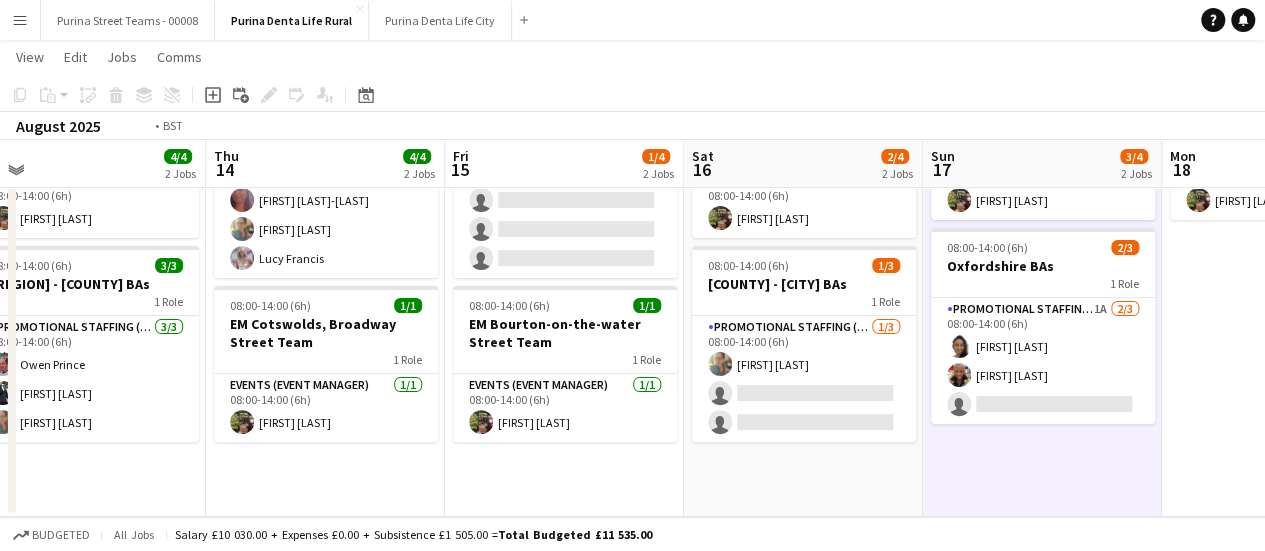 drag, startPoint x: 542, startPoint y: 417, endPoint x: 1215, endPoint y: 335, distance: 677.9771 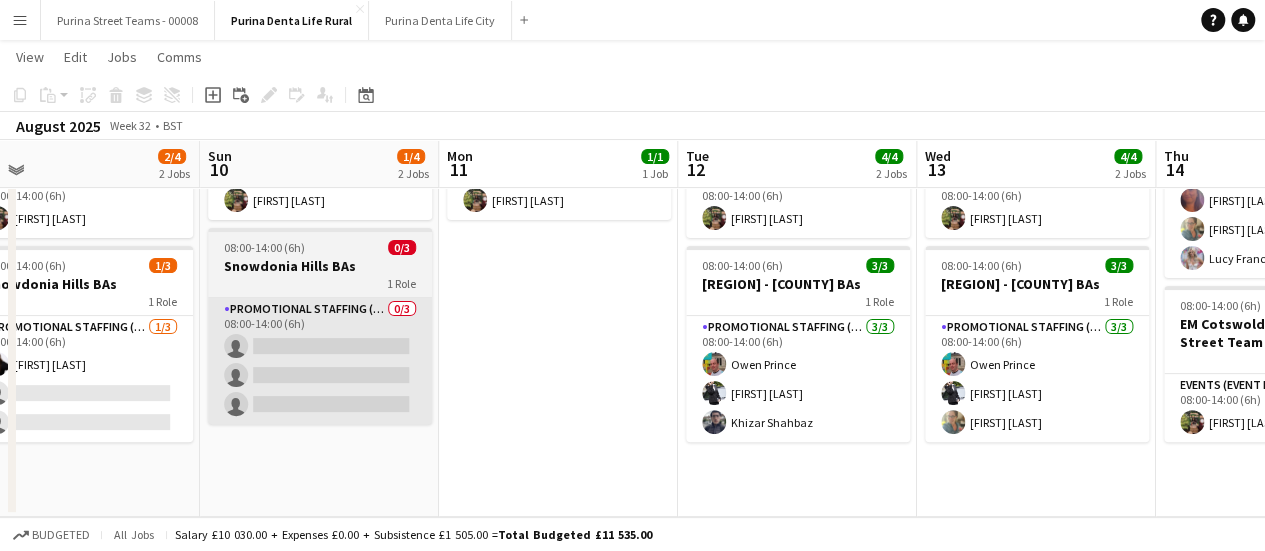 drag, startPoint x: 424, startPoint y: 343, endPoint x: 754, endPoint y: 342, distance: 330.00153 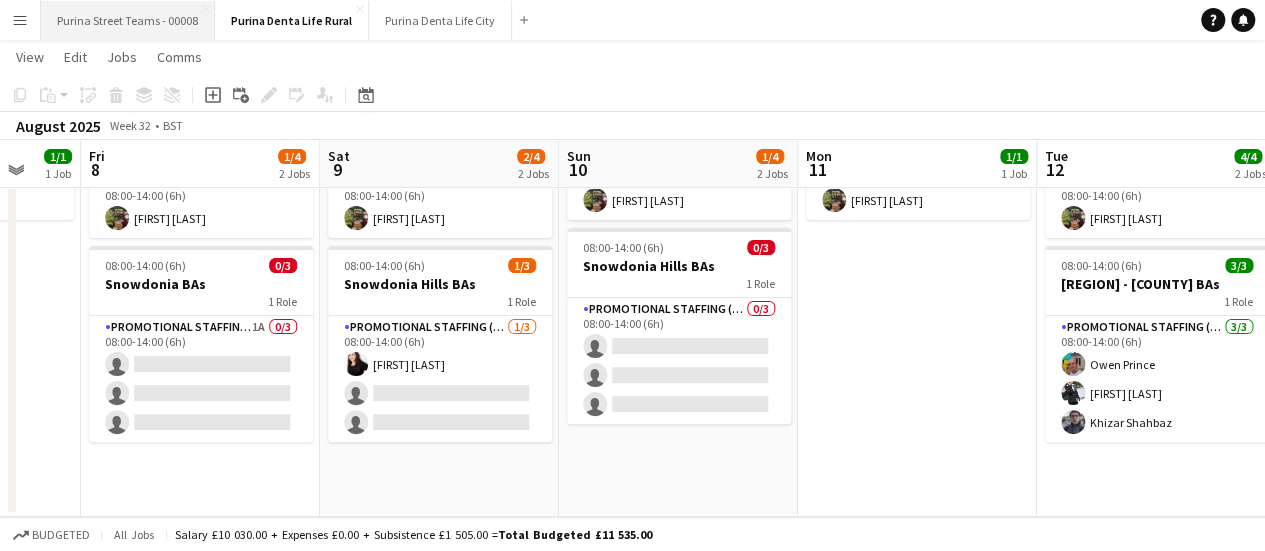 click on "Purina Street Teams - 00008
Close" at bounding box center (128, 20) 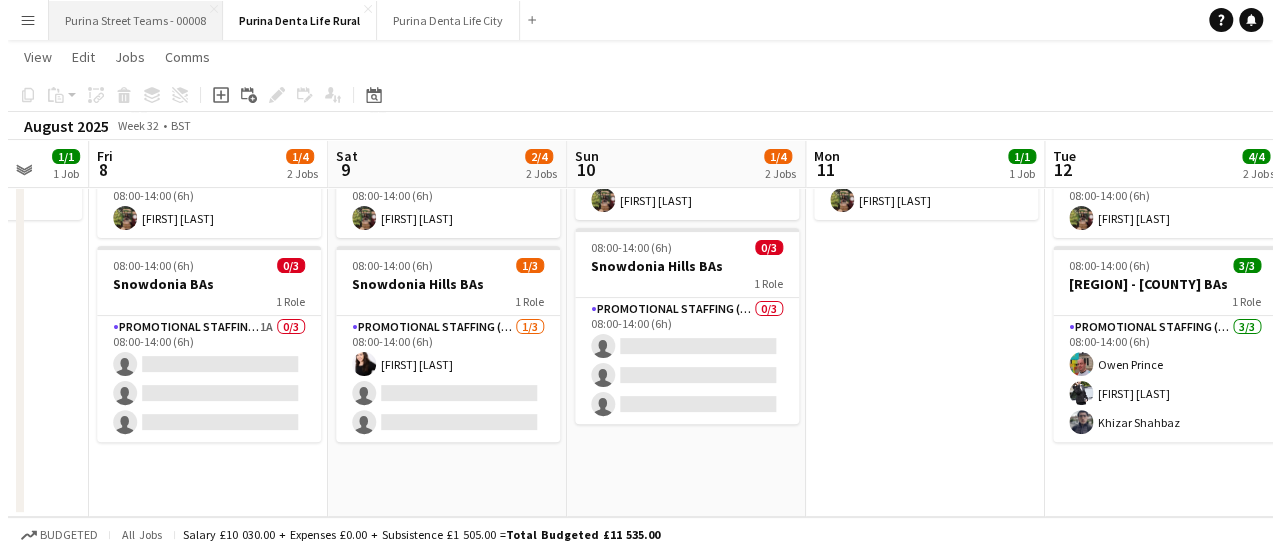 scroll, scrollTop: 0, scrollLeft: 0, axis: both 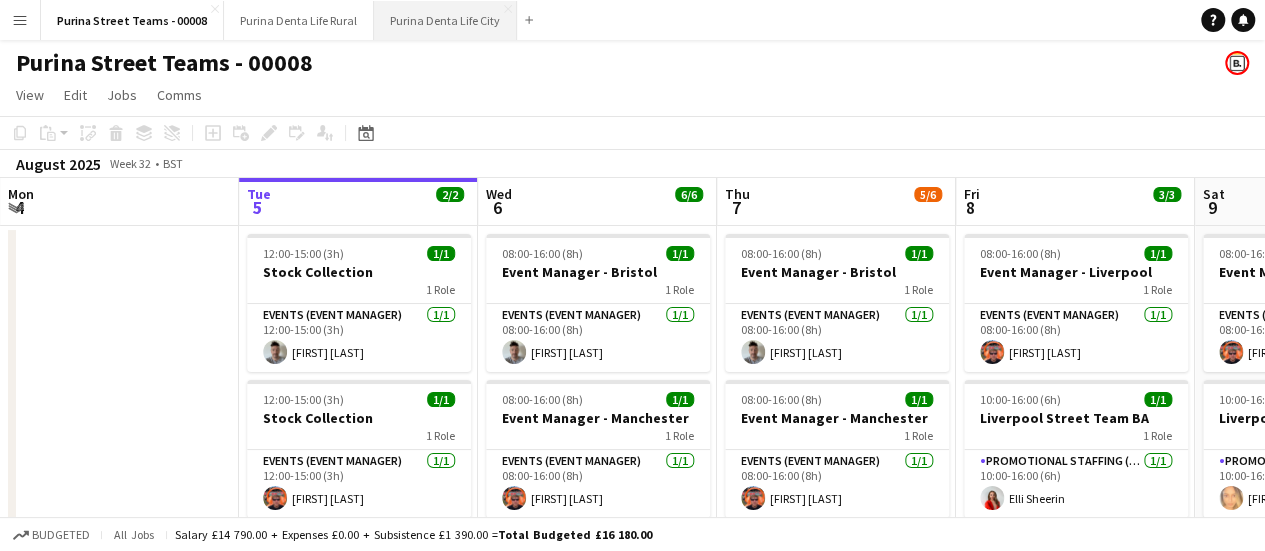 click on "Purina Denta Life City
Close" at bounding box center (445, 20) 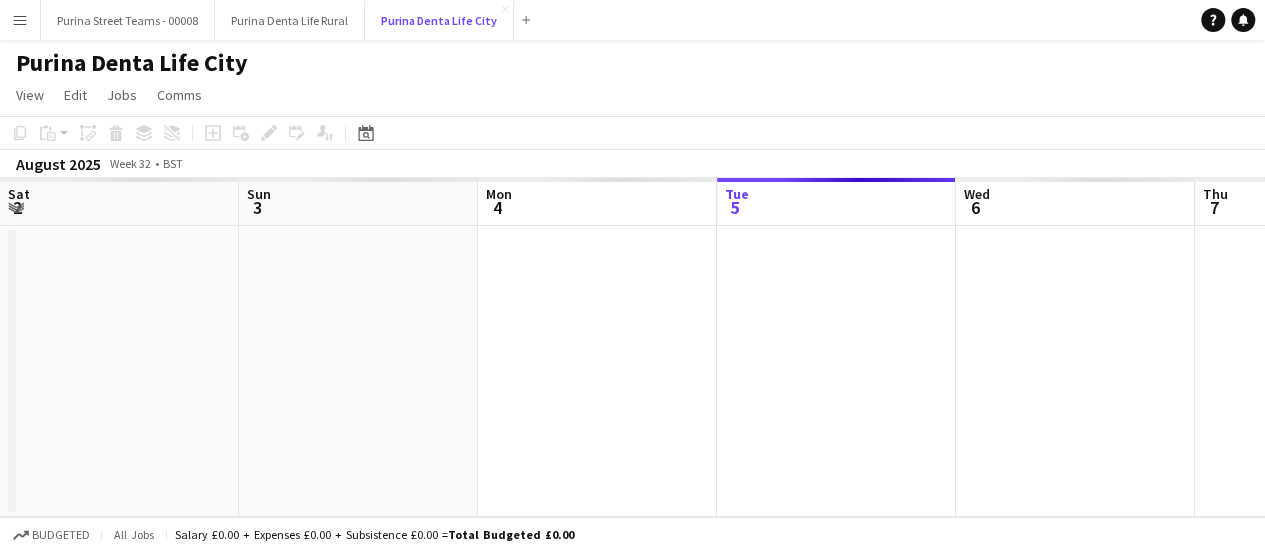 scroll, scrollTop: 0, scrollLeft: 478, axis: horizontal 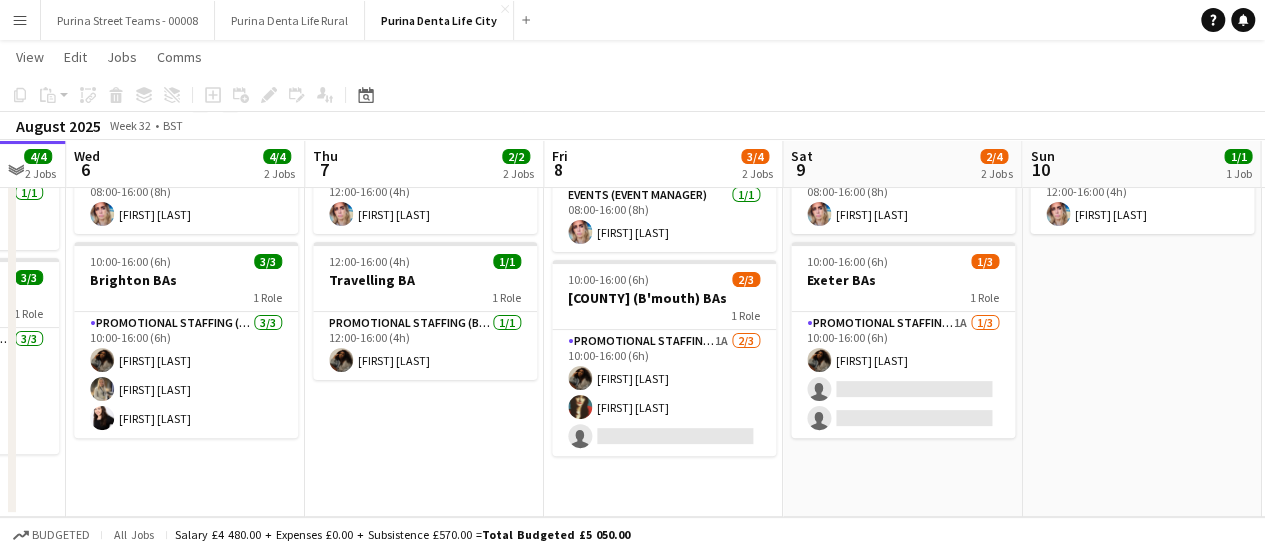 drag, startPoint x: 780, startPoint y: 426, endPoint x: 481, endPoint y: 420, distance: 299.06018 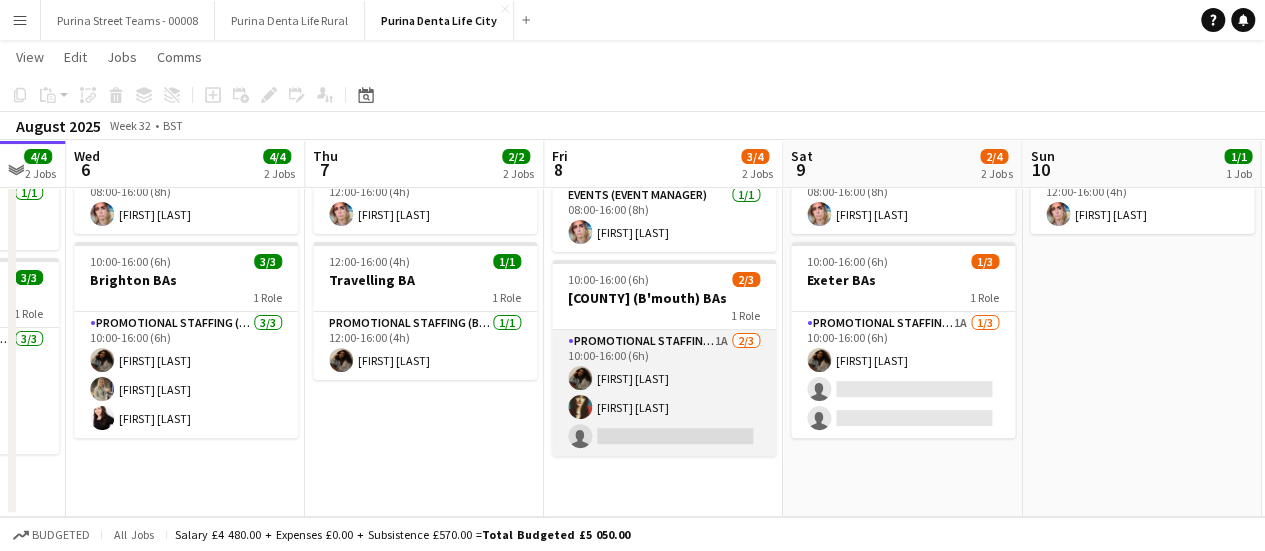 click on "[FIRST] [LAST]
single-neutral-actions" at bounding box center (664, 393) 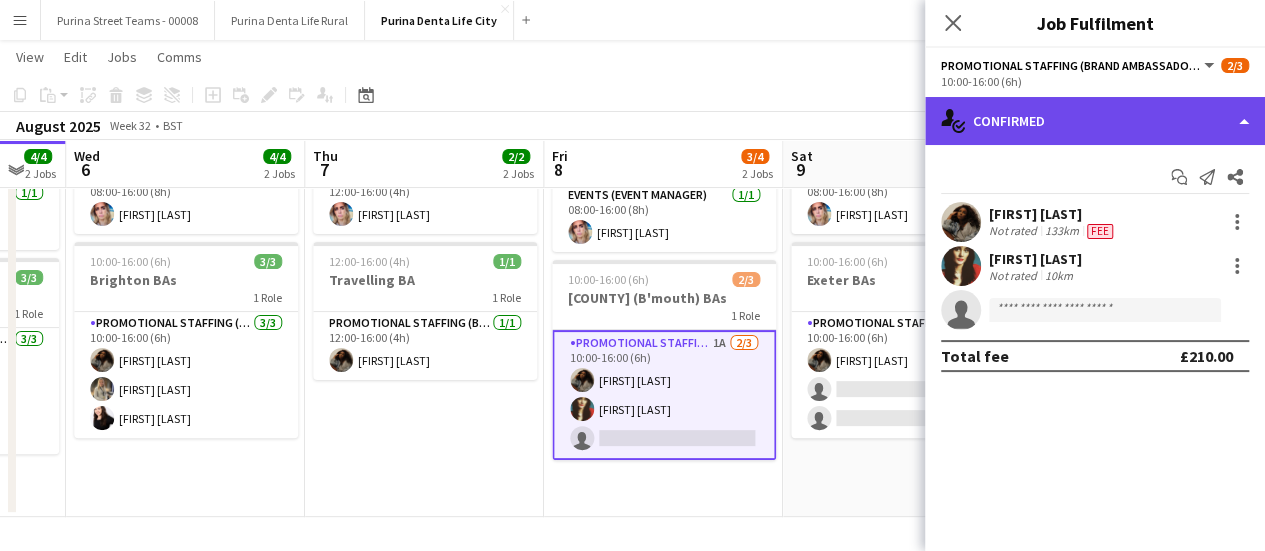 click on "single-neutral-actions-check-2
Confirmed" 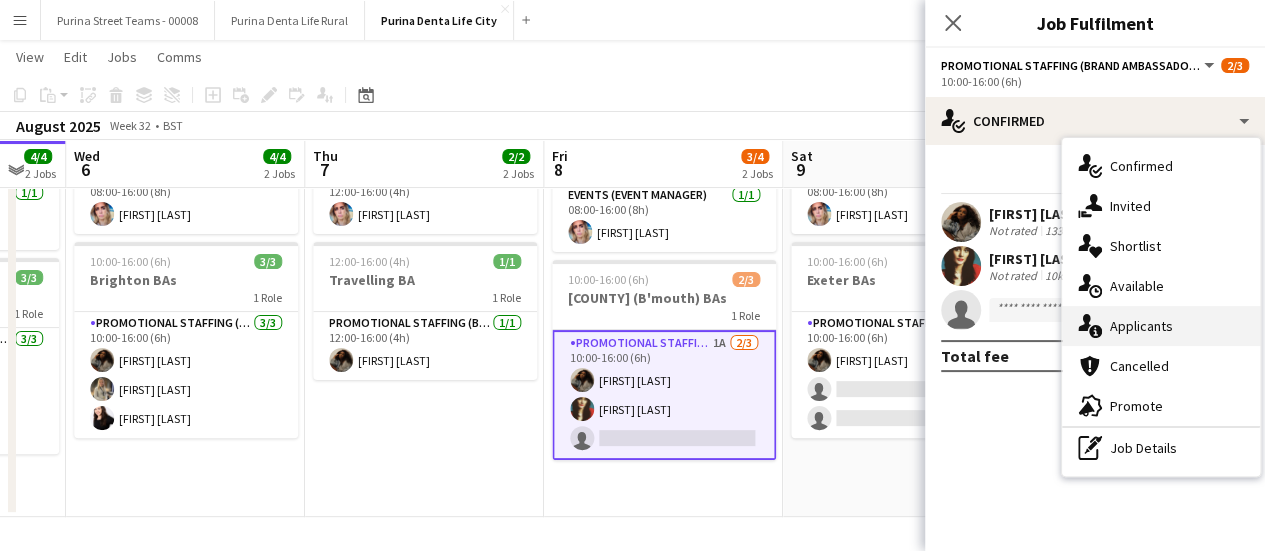 click on "single-neutral-actions-information
Applicants" at bounding box center (1161, 326) 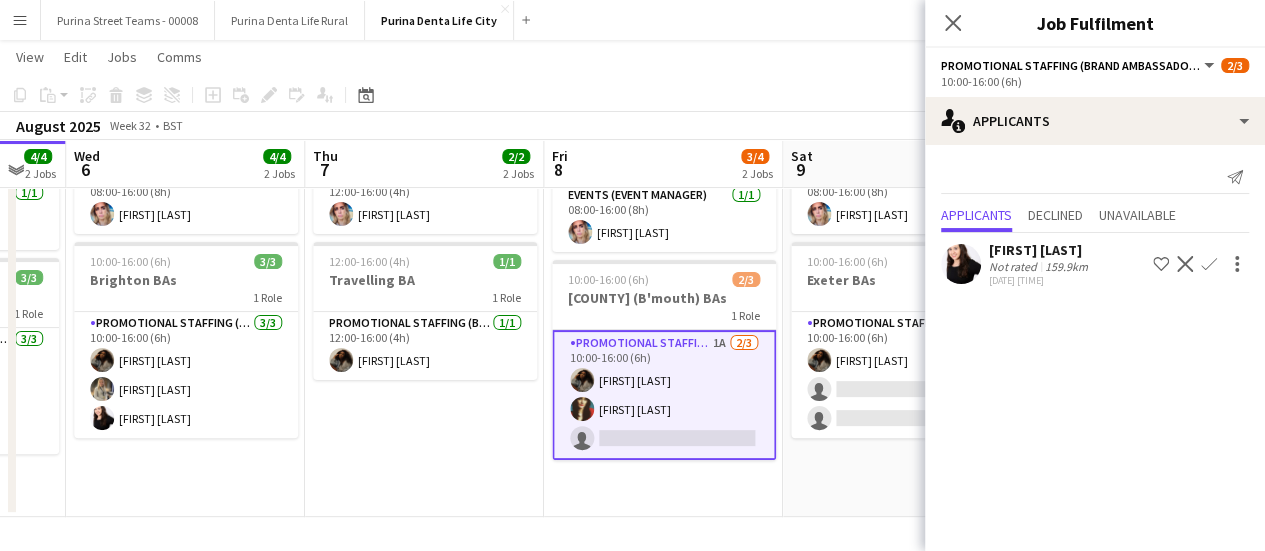 click on "08:00-16:00 (8h)    1/1   EM Exeter Street Team   1 Role   Events (Event Manager)   1/1   08:00-16:00 (8h)
[FIRST] [LAST]     10:00-16:00 (6h)    1/3   Exeter BAs   1 Role   Promotional Staffing (Brand Ambassadors)   1A   1/3   10:00-16:00 (6h)
[FIRST] [LAST]
single-neutral-actions
single-neutral-actions" at bounding box center [902, 302] 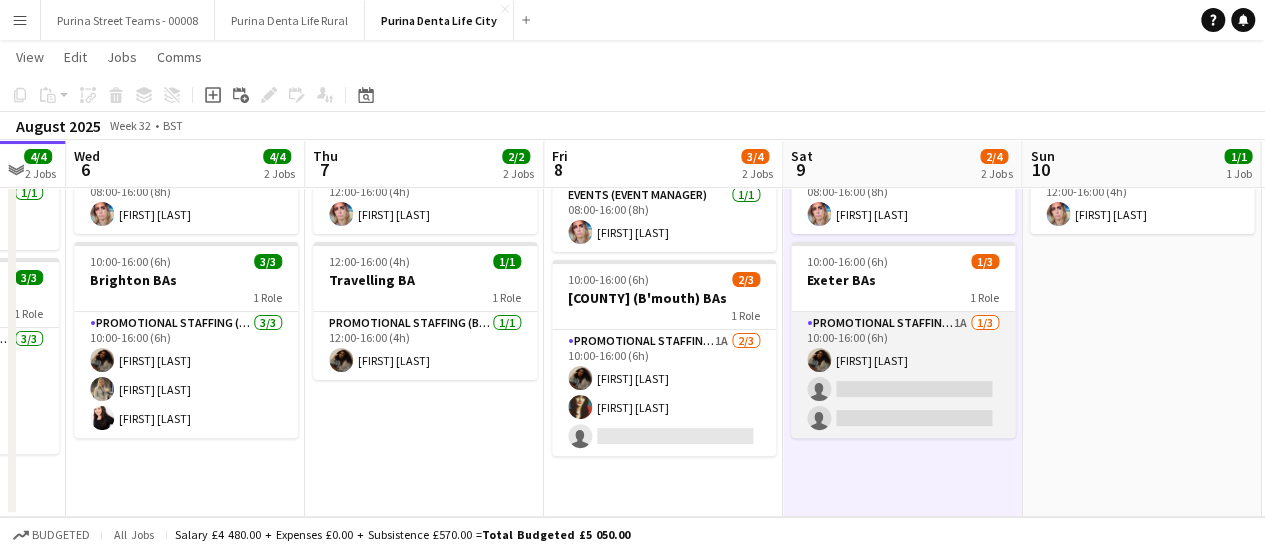 click on "Promotional Staffing (Brand Ambassadors)   1A   1/3   10:00-16:00 (6h)
Odilia Egyiawan
single-neutral-actions
single-neutral-actions" at bounding box center (903, 375) 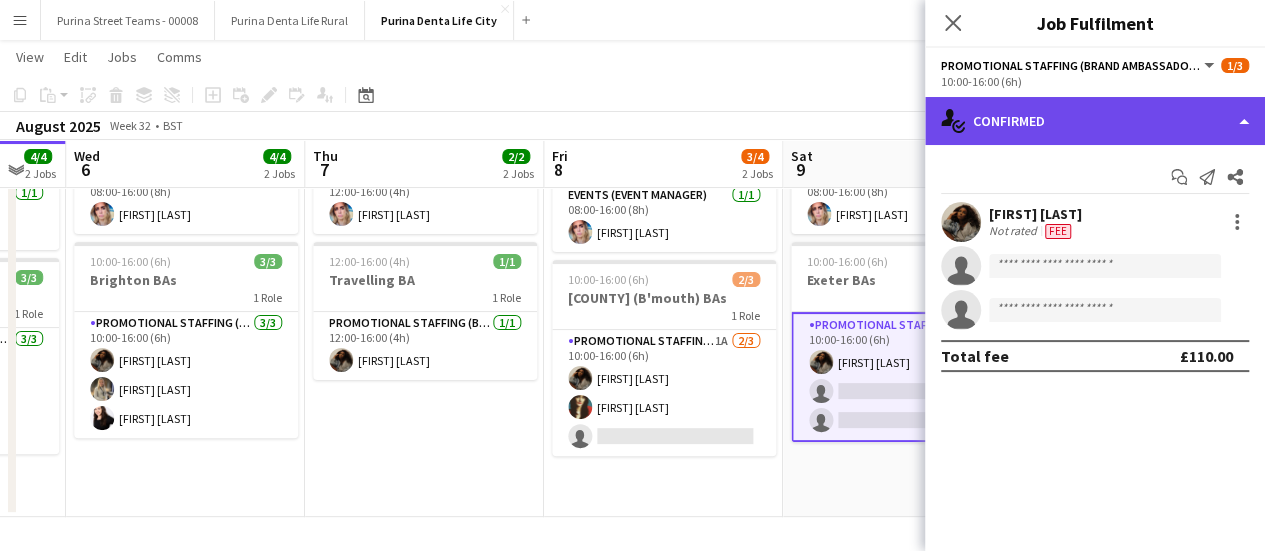 click on "single-neutral-actions-check-2
Confirmed" 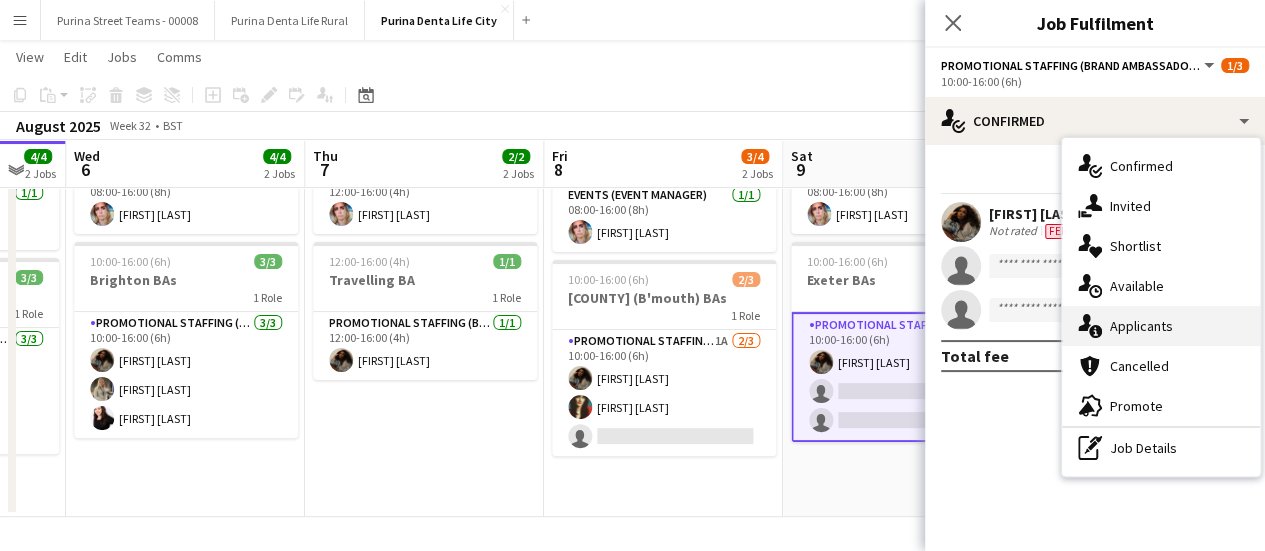 click on "single-neutral-actions-information
Applicants" at bounding box center [1161, 326] 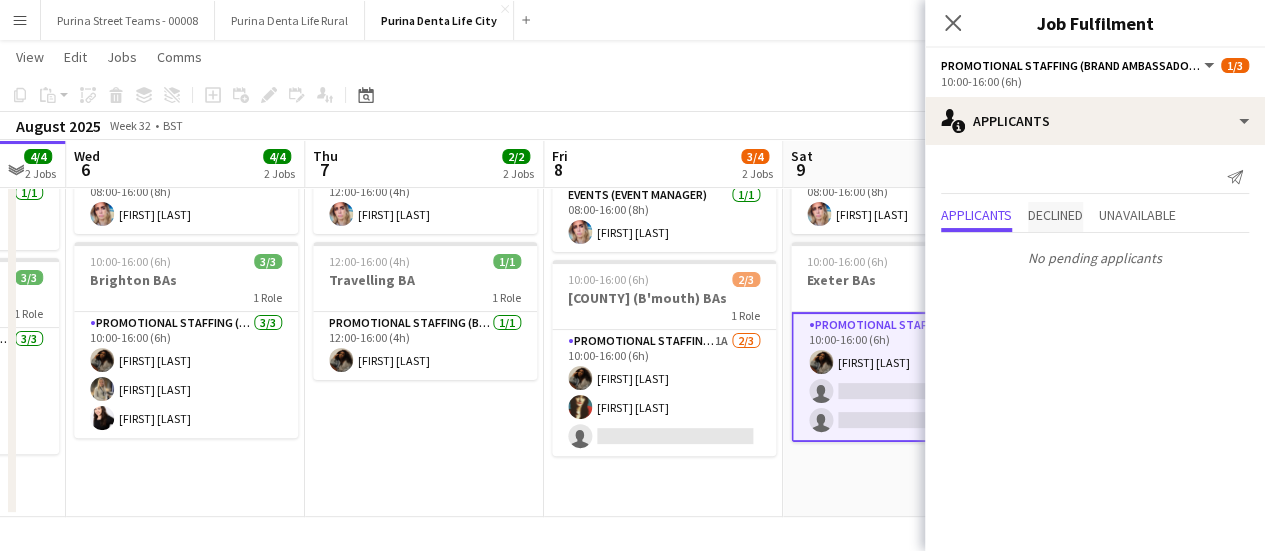 click on "Declined" at bounding box center [1055, 215] 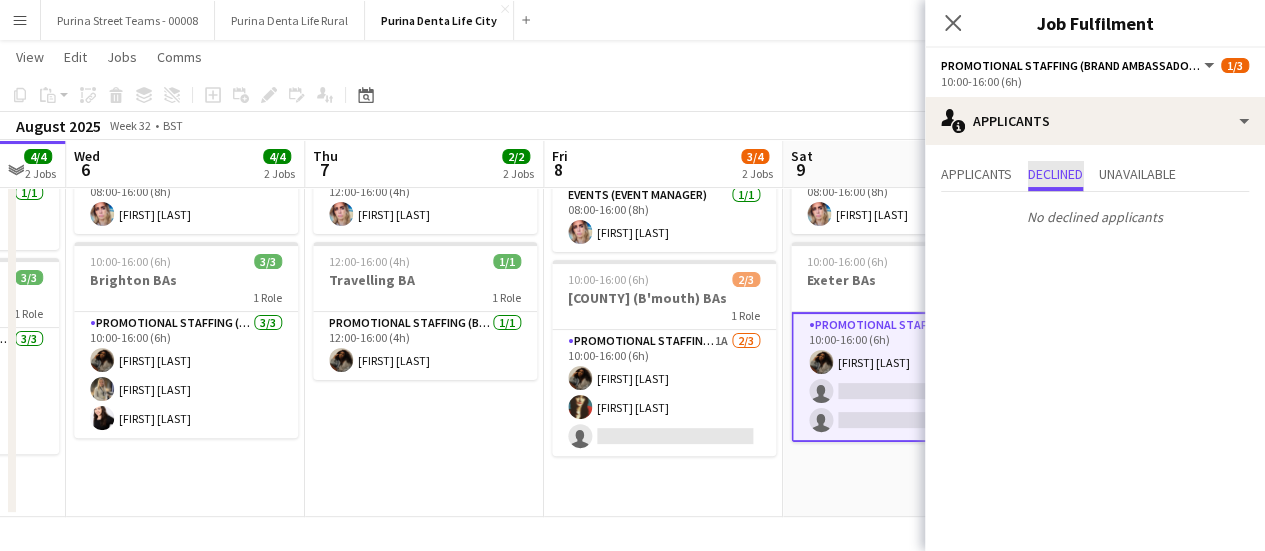 click on "No declined applicants" at bounding box center (1095, 217) 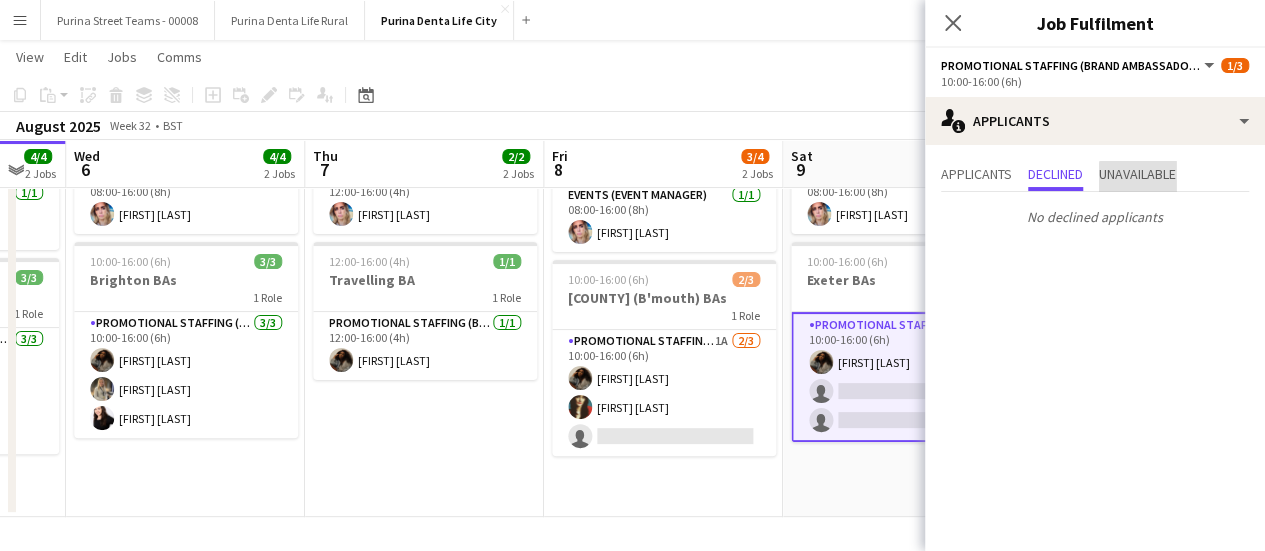 click on "Unavailable" at bounding box center (1137, 176) 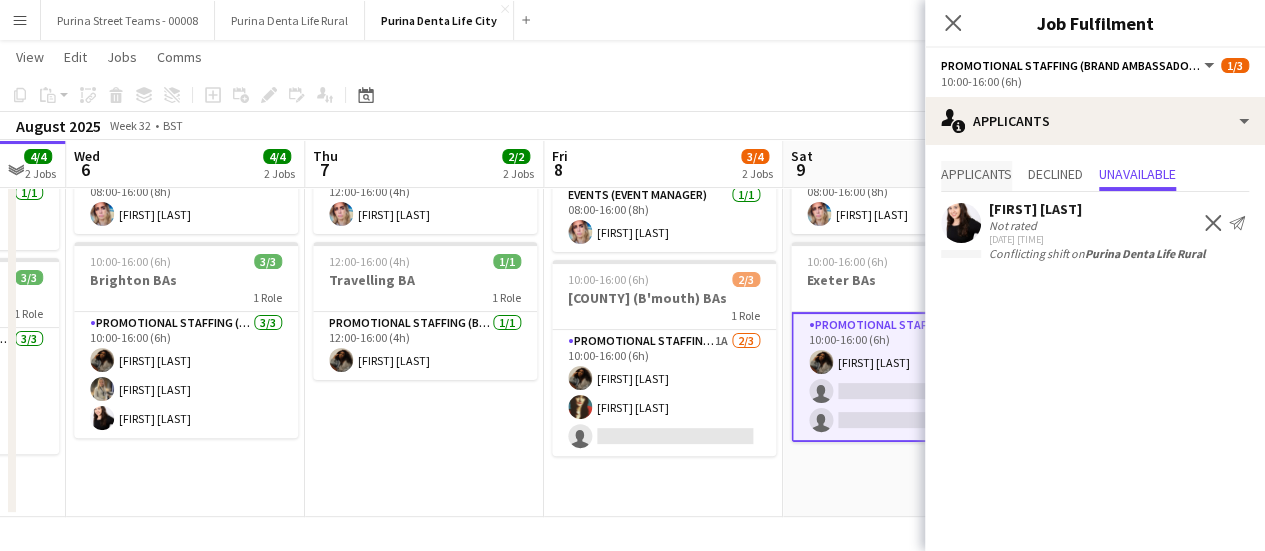 click on "Applicants" at bounding box center [976, 174] 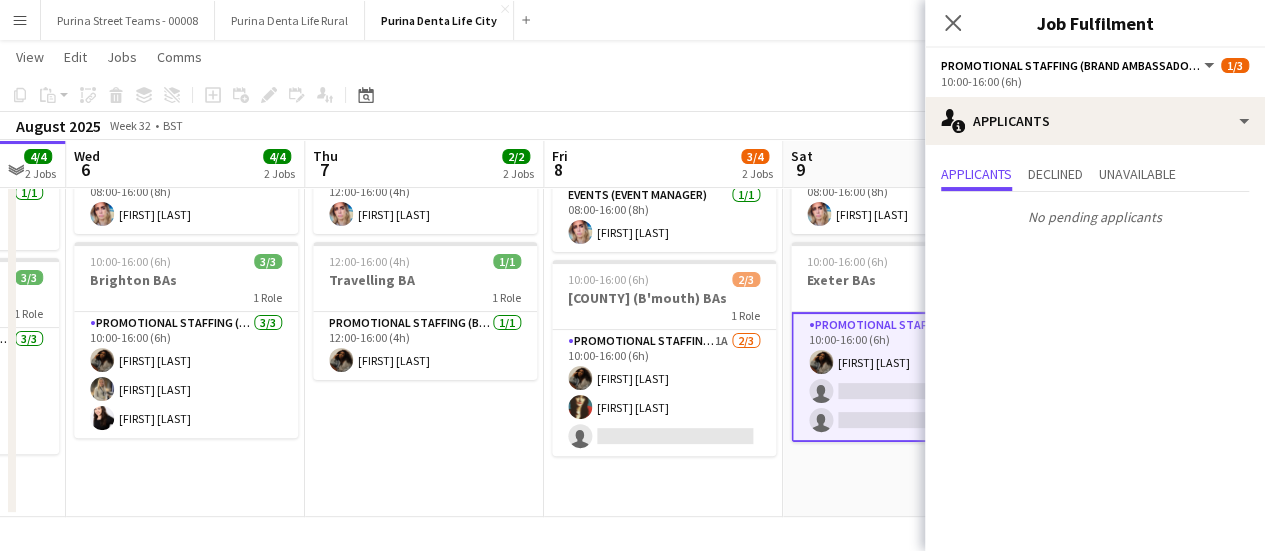 click on "Close pop-in" 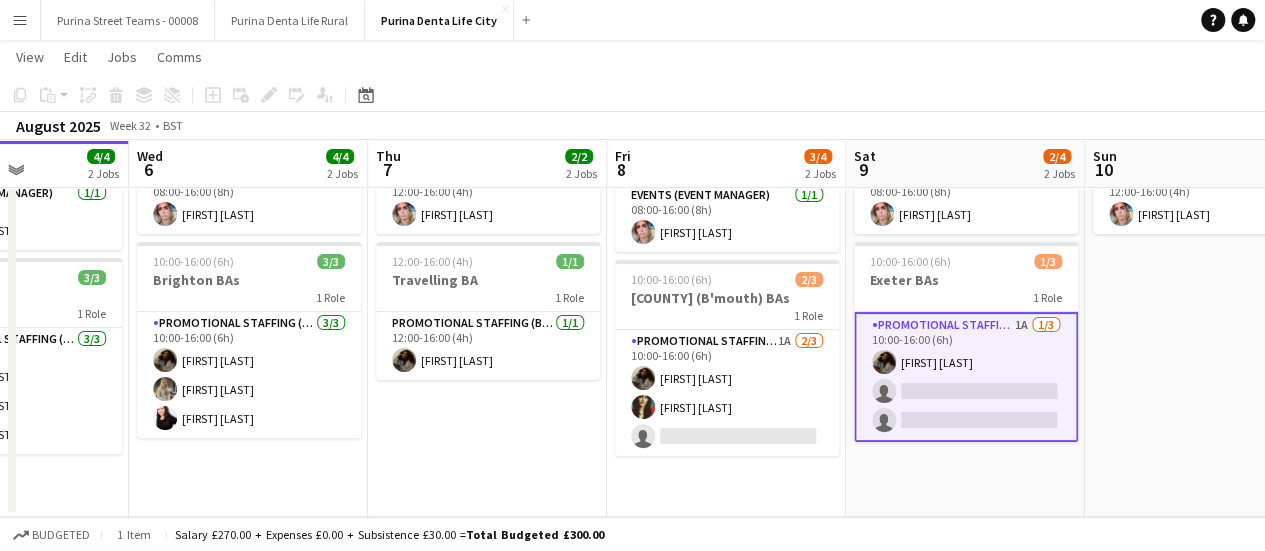 drag, startPoint x: 1142, startPoint y: 364, endPoint x: 1192, endPoint y: 349, distance: 52.201534 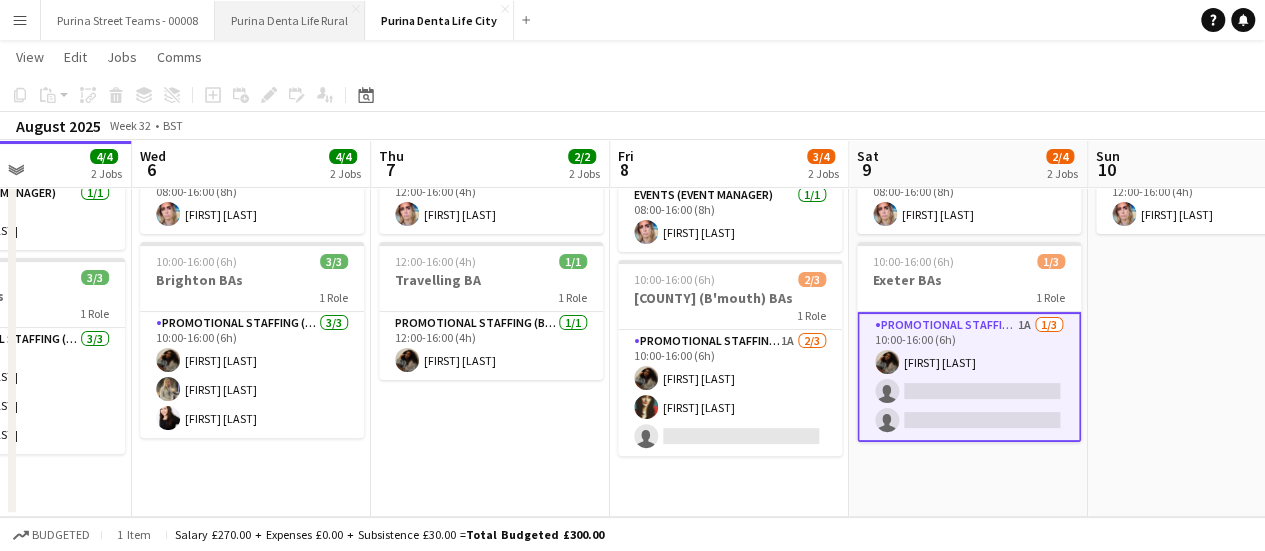click on "Purina Denta Life Rural
Close" at bounding box center [290, 20] 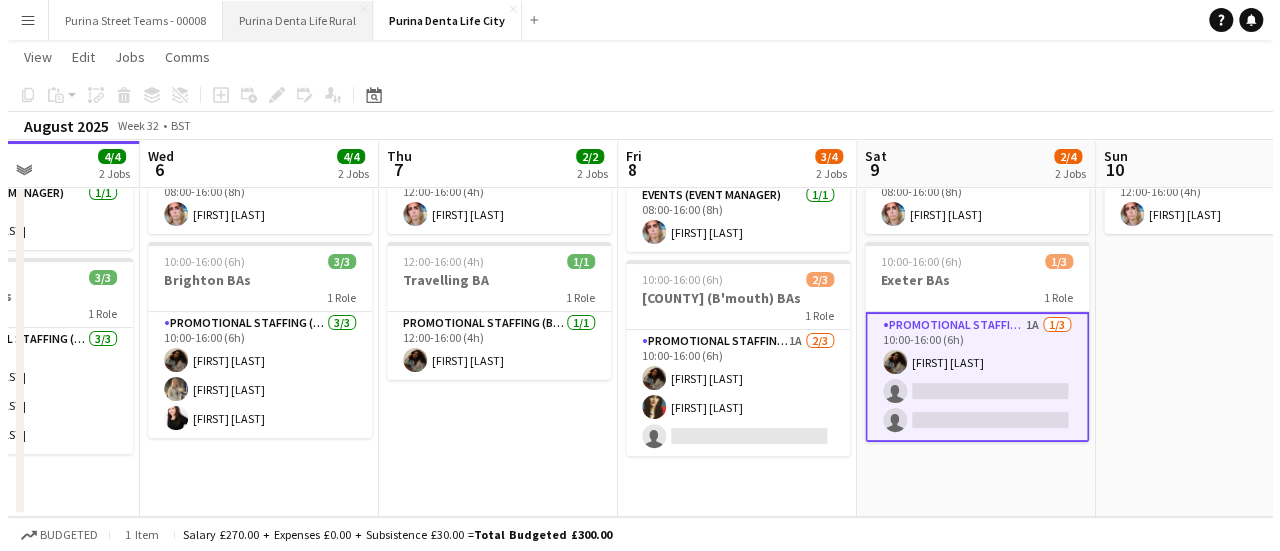 scroll, scrollTop: 0, scrollLeft: 0, axis: both 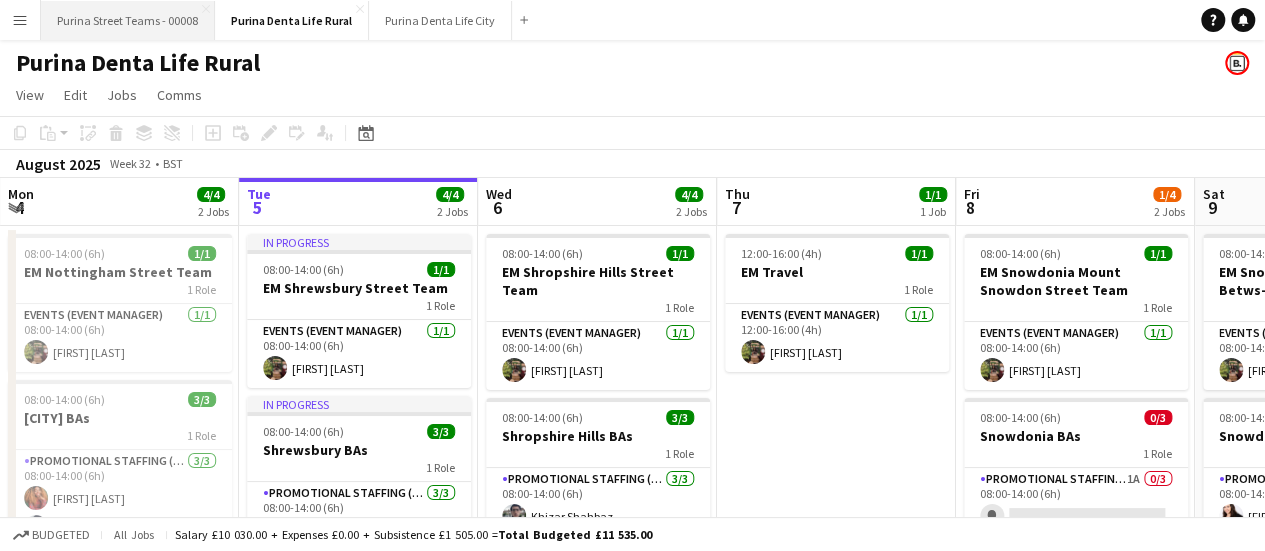 click on "Purina Street Teams - 00008
Close" at bounding box center (128, 20) 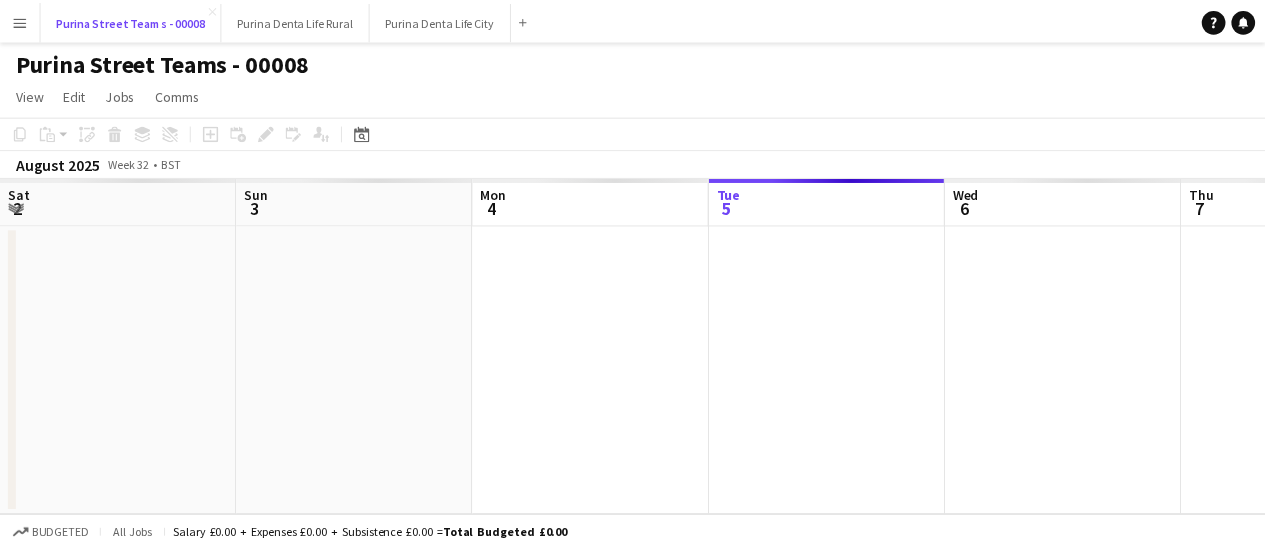 scroll, scrollTop: 0, scrollLeft: 478, axis: horizontal 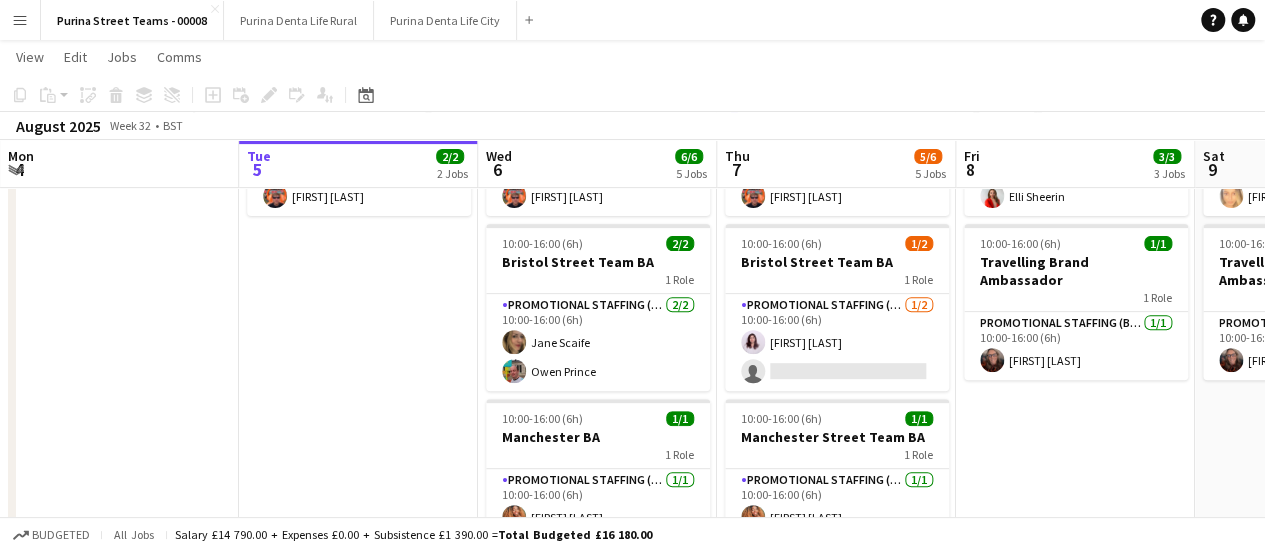 click on "Menu" at bounding box center [20, 20] 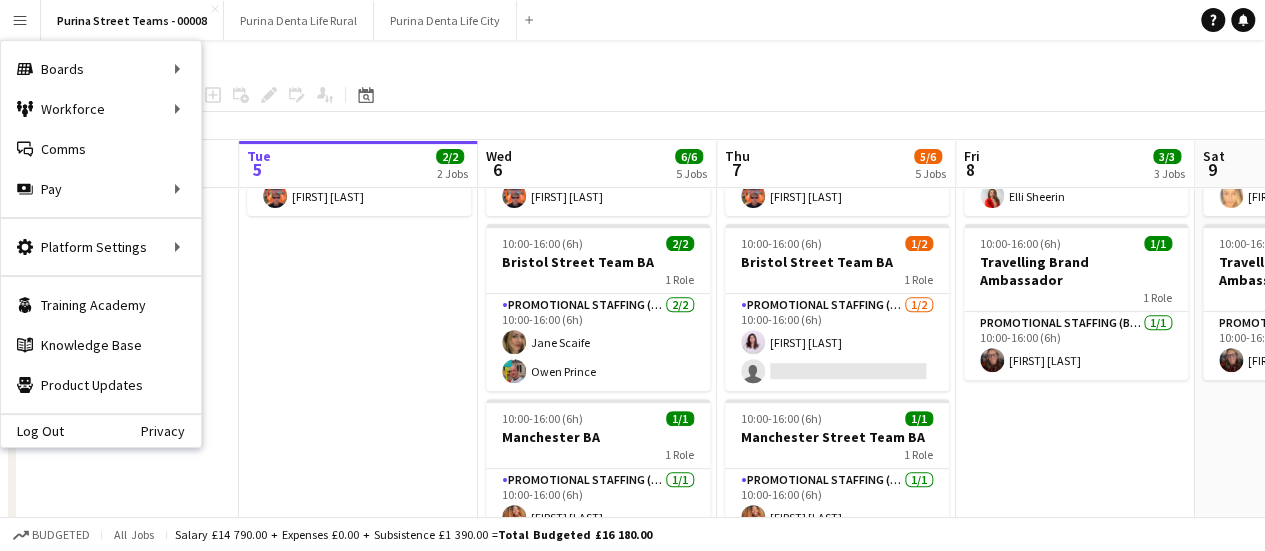click on "[FIRST] [LAST]     [FIRST] [LAST]" at bounding box center [358, 372] 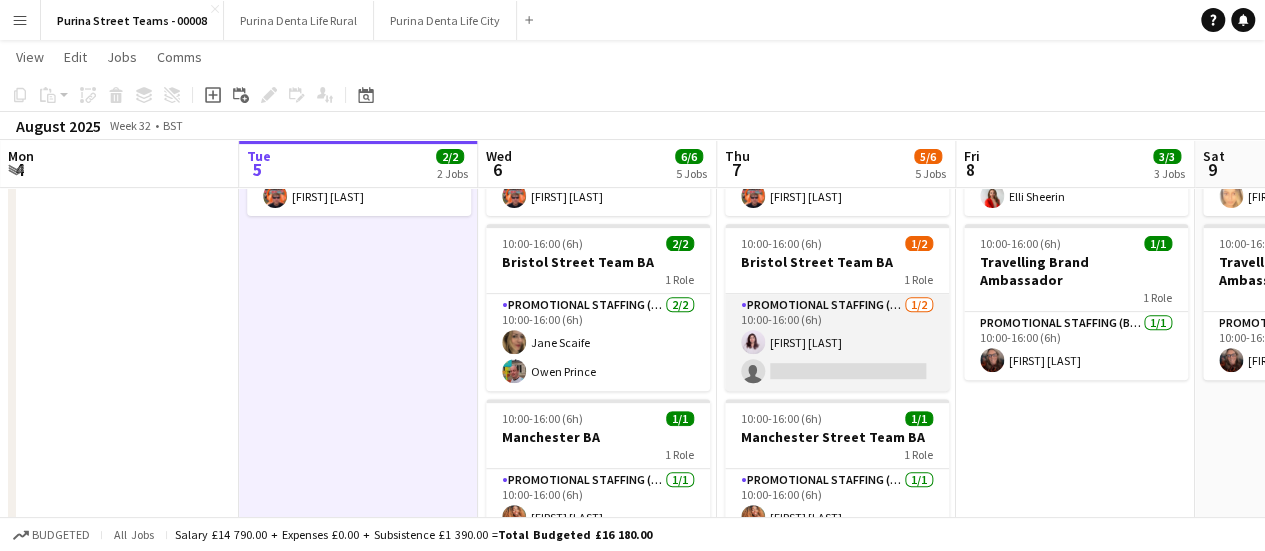 click on "Promotional Staffing (Brand Ambassadors)   1/2   10:00-16:00 (6h)
Navya Nagpal
single-neutral-actions" at bounding box center [837, 342] 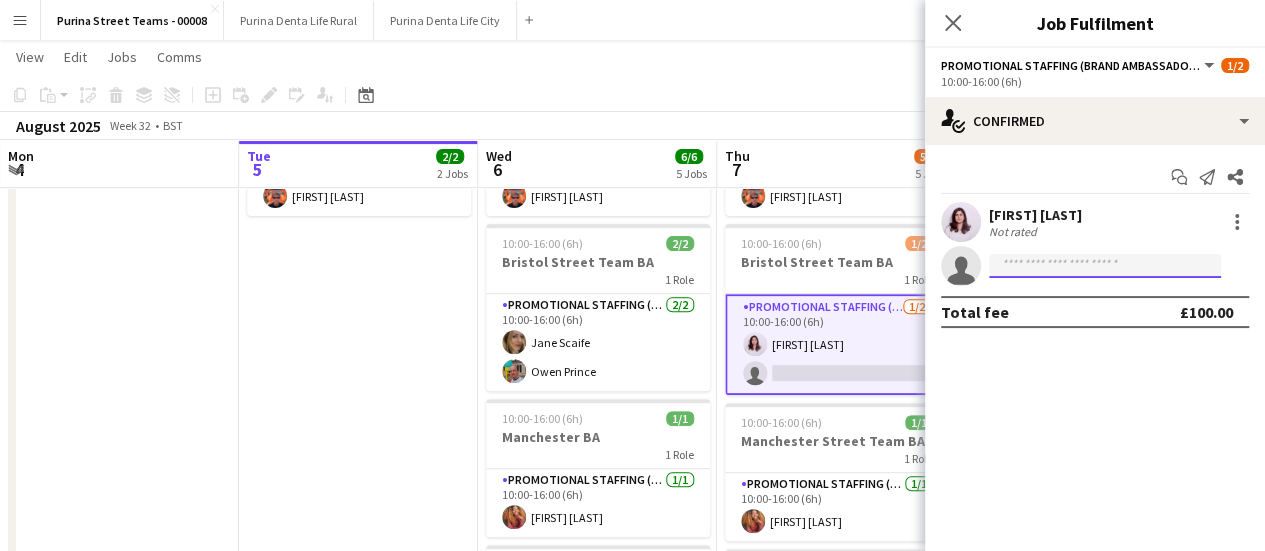 click 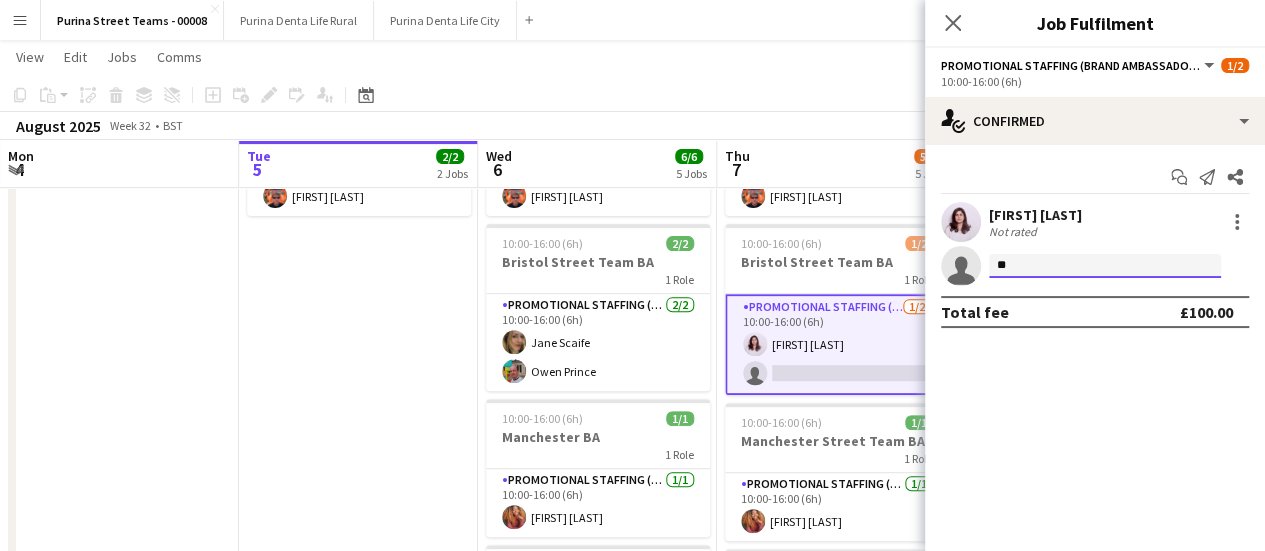 type on "***" 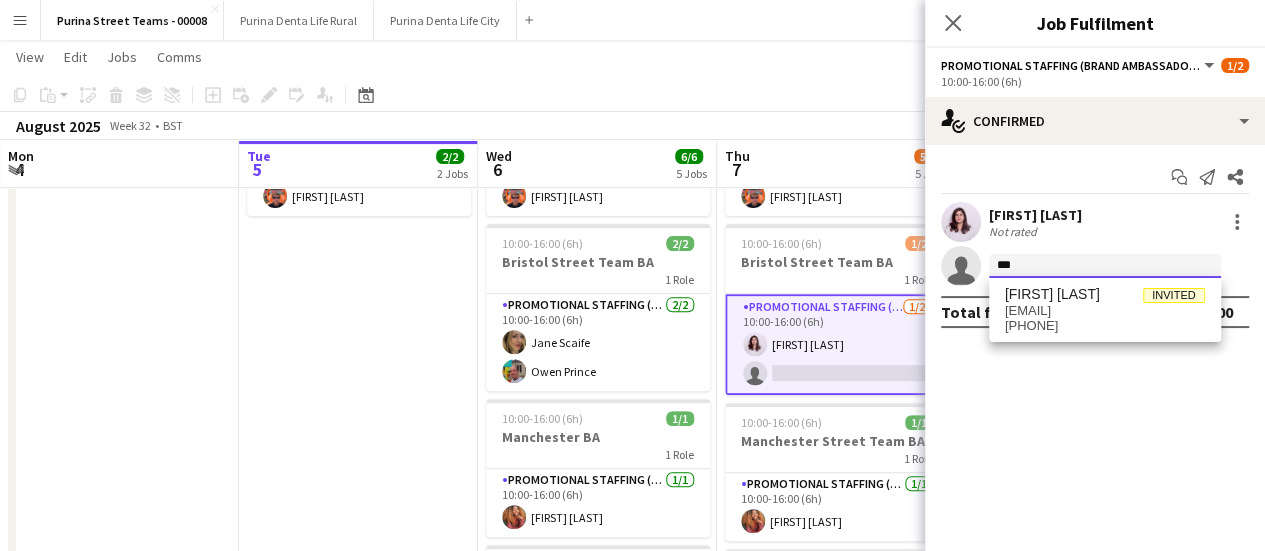 drag, startPoint x: 1063, startPoint y: 260, endPoint x: 938, endPoint y: 278, distance: 126.28935 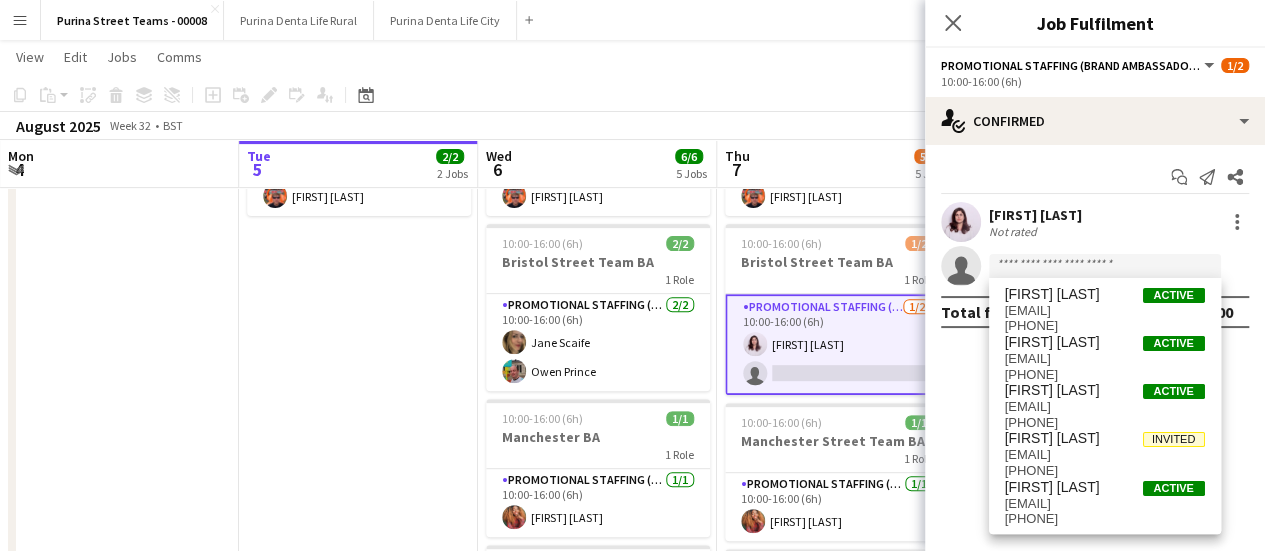 click on "[FIRST] [LAST]     [FIRST] [LAST]" at bounding box center (358, 372) 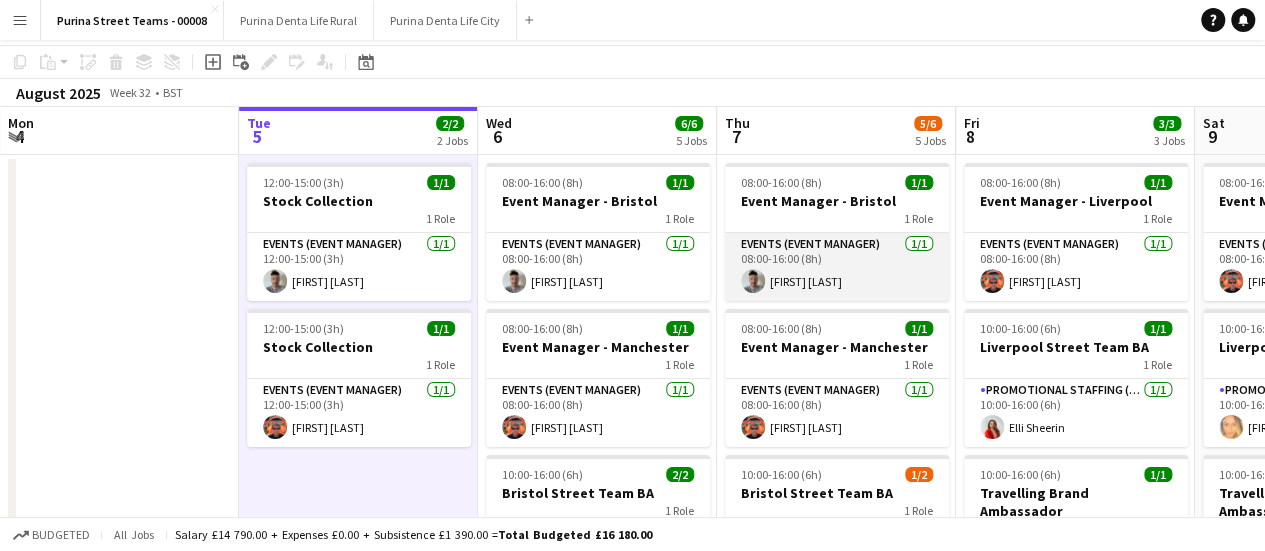 scroll, scrollTop: 100, scrollLeft: 0, axis: vertical 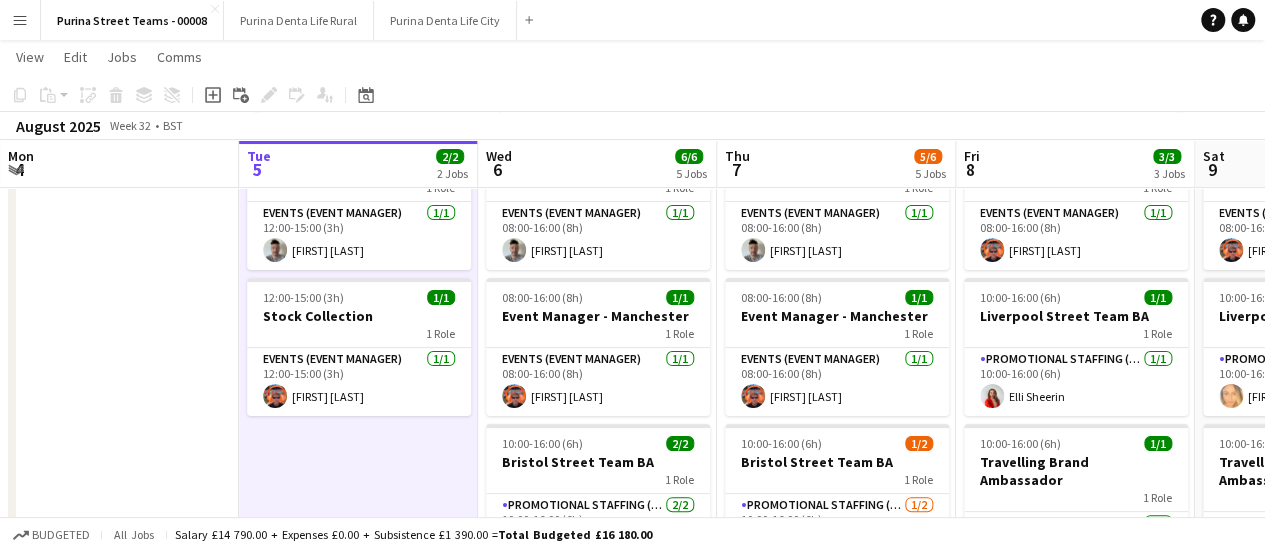 click on "Menu" at bounding box center [20, 20] 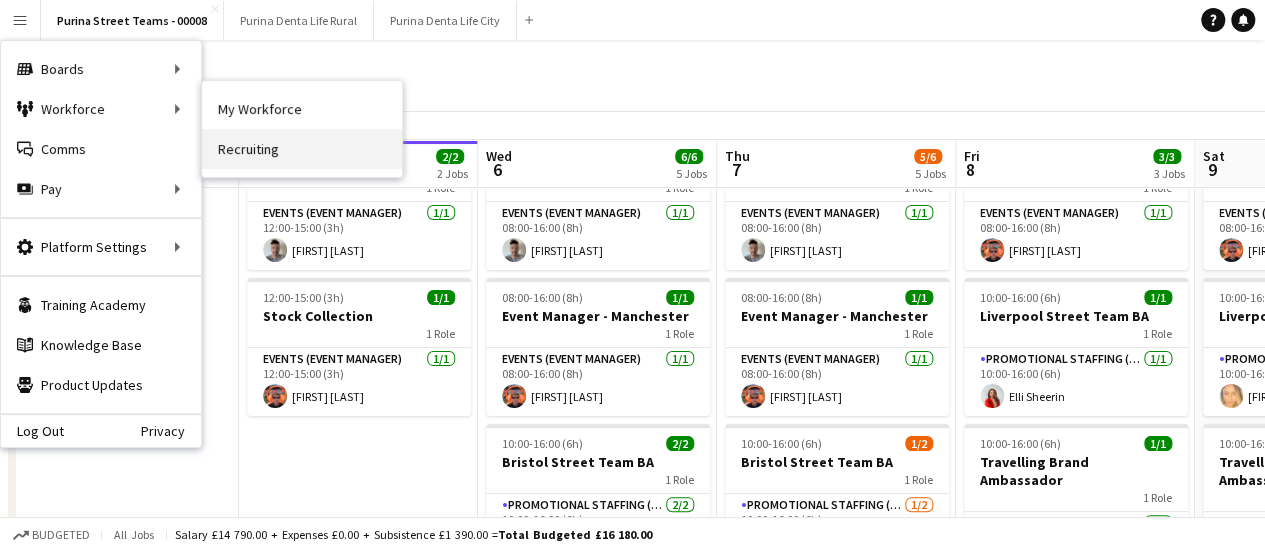 click on "Recruiting" at bounding box center (302, 149) 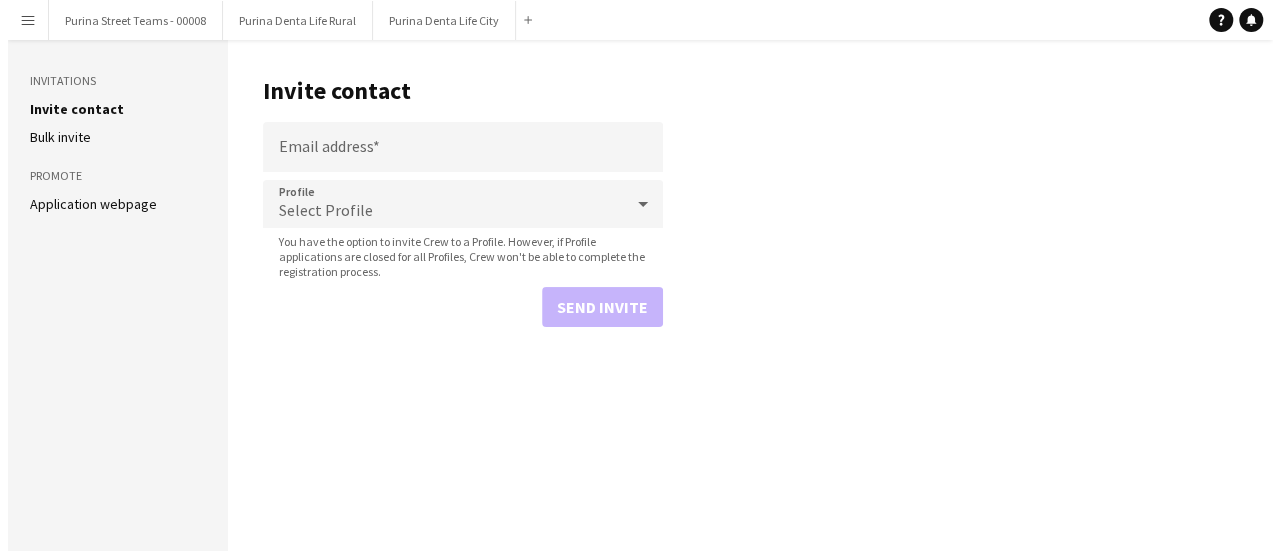 scroll, scrollTop: 0, scrollLeft: 0, axis: both 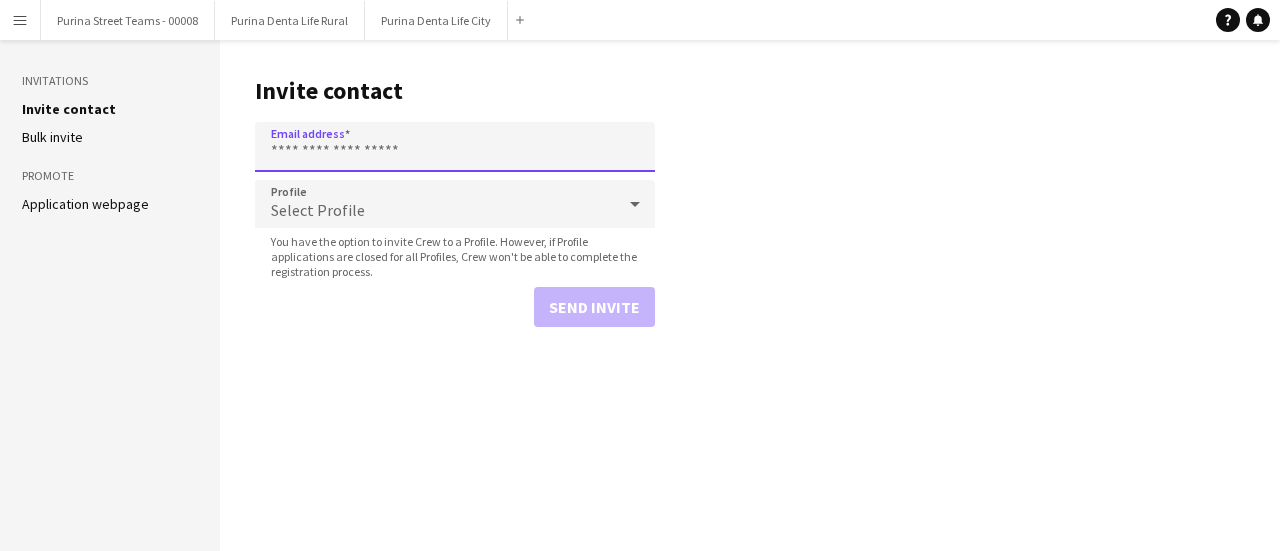 click on "Email address" at bounding box center (455, 147) 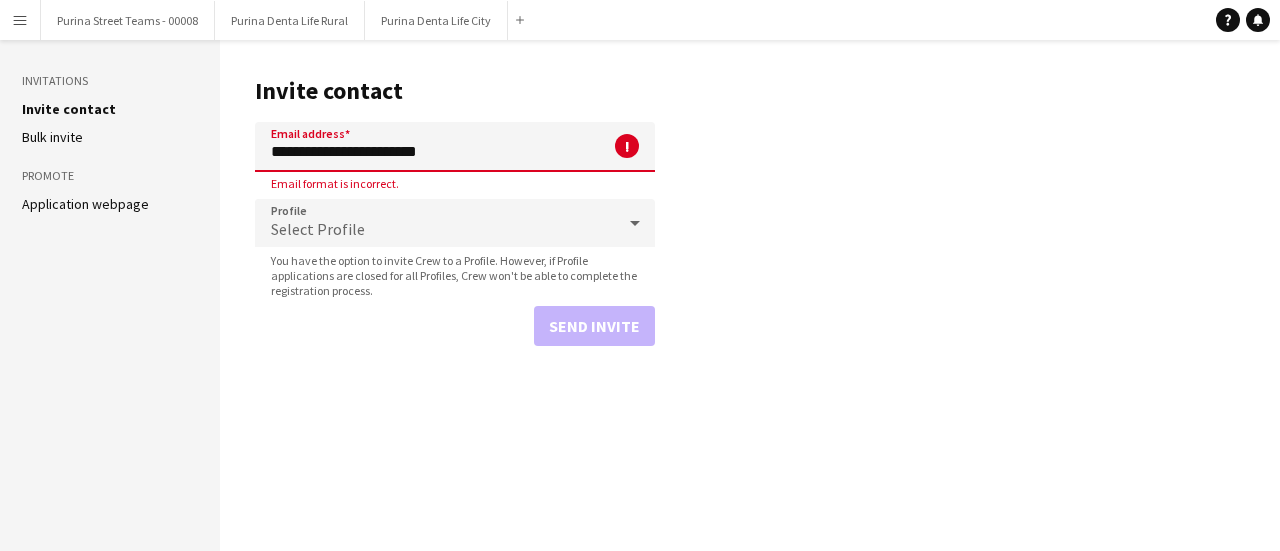drag, startPoint x: 290, startPoint y: 157, endPoint x: 194, endPoint y: 151, distance: 96.18732 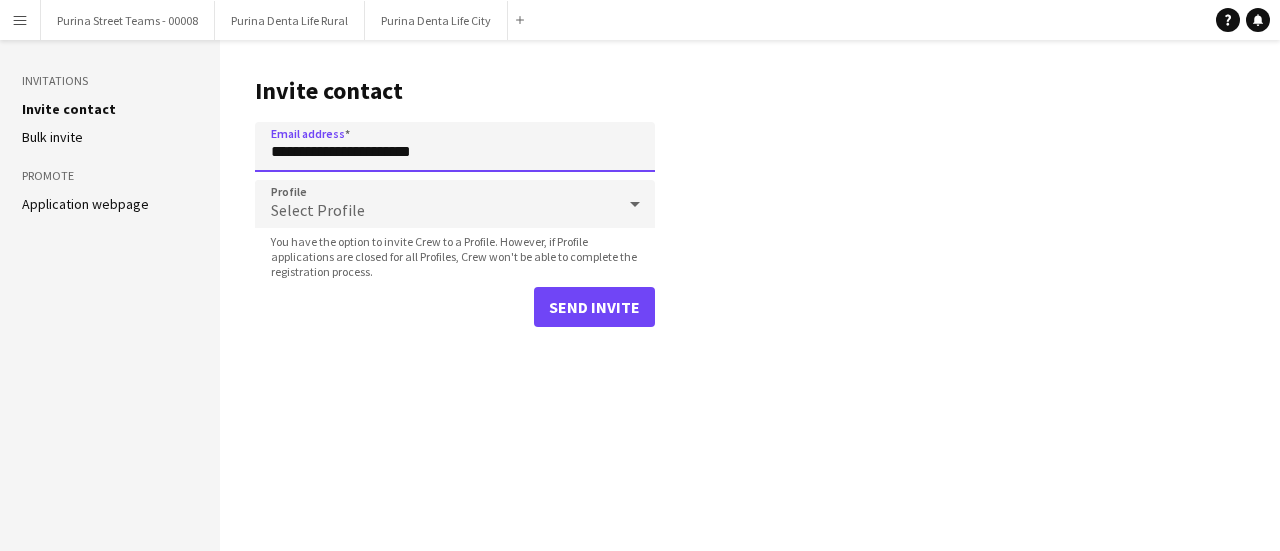 type on "**********" 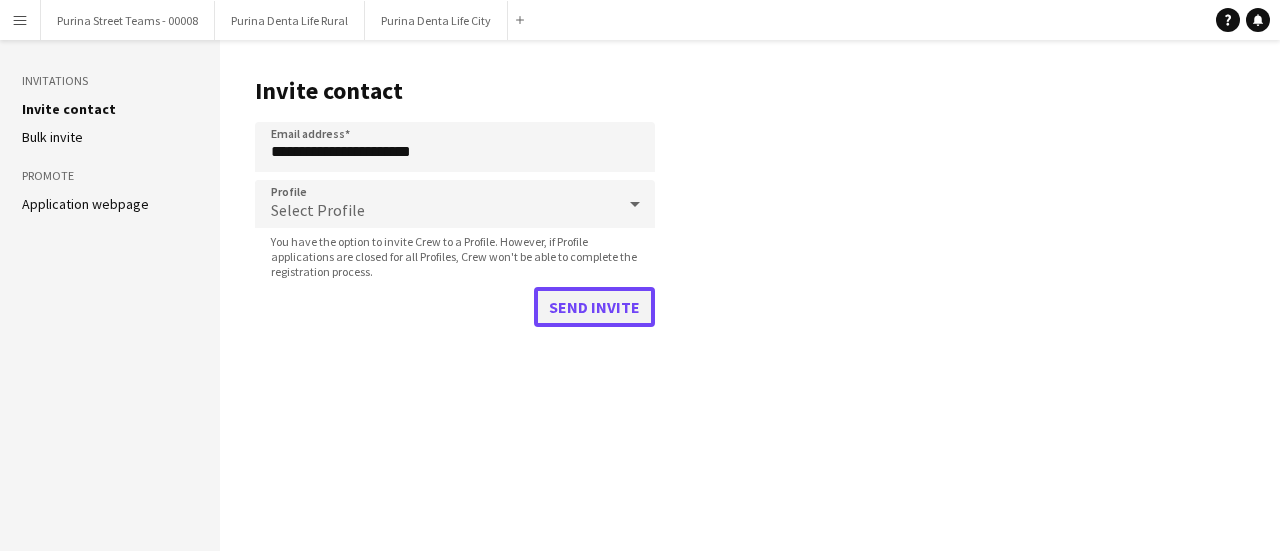 click on "Send invite" 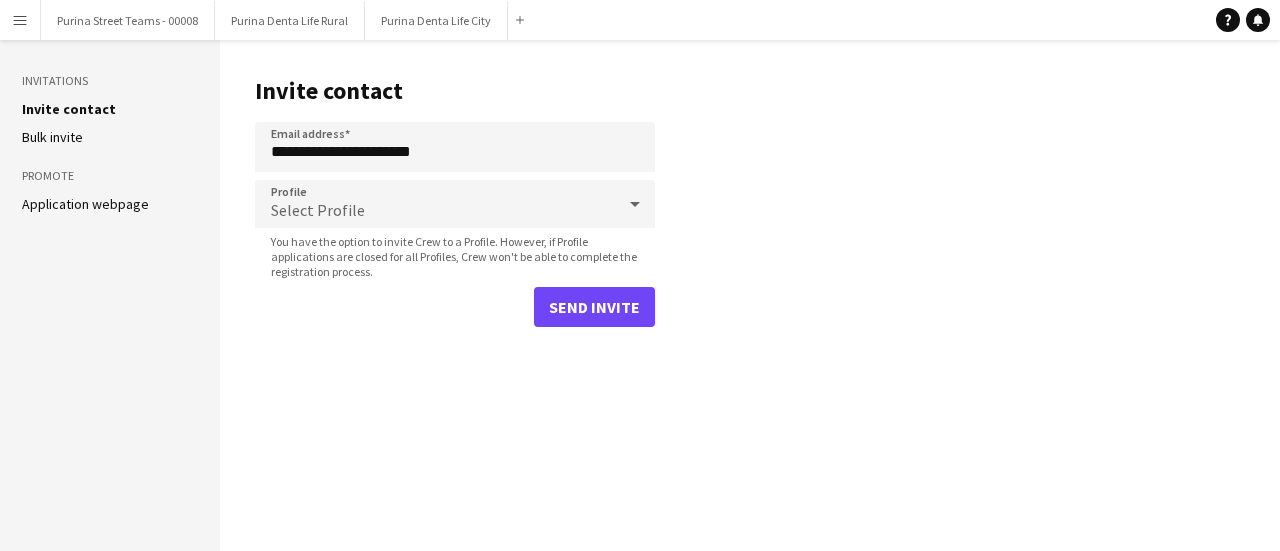 type 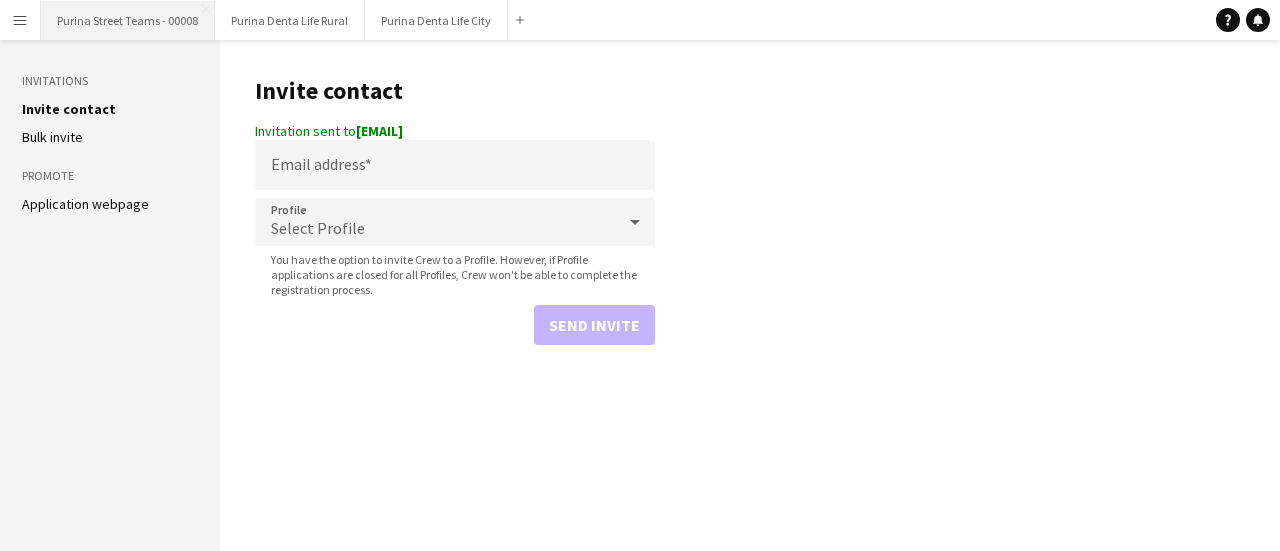 click on "Purina Street Teams - 00008
Close" at bounding box center [128, 20] 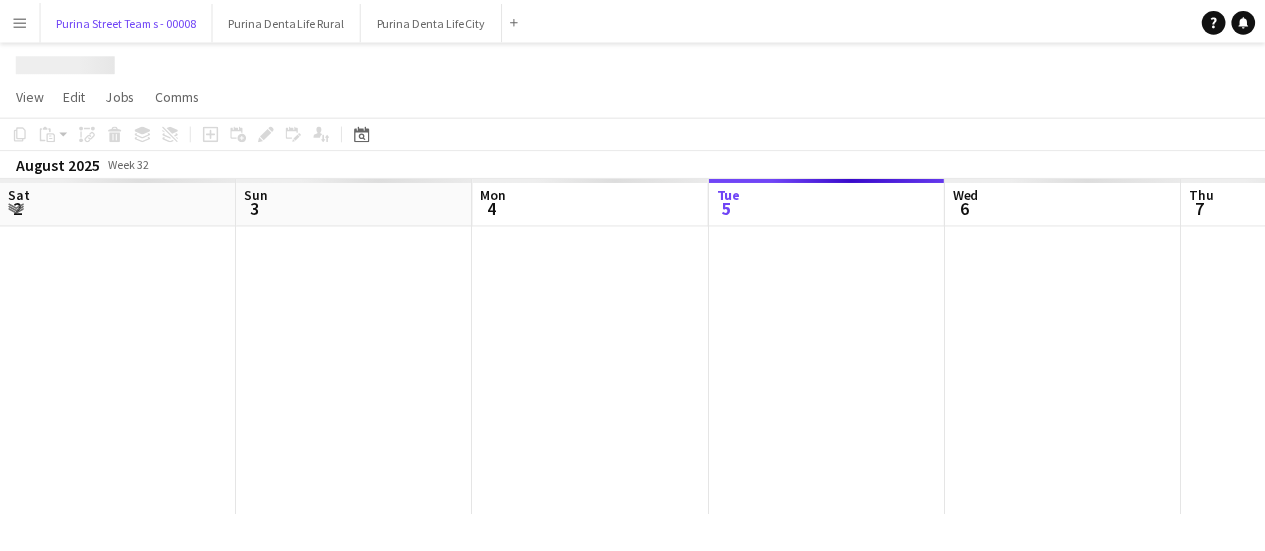 scroll, scrollTop: 0, scrollLeft: 478, axis: horizontal 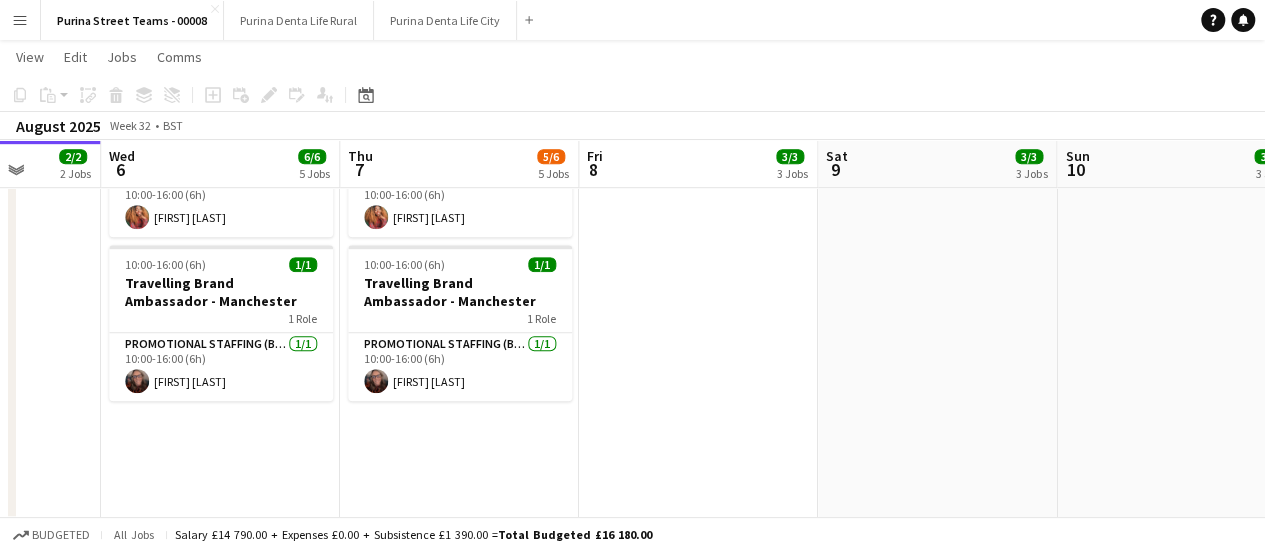 drag, startPoint x: 643, startPoint y: 317, endPoint x: 266, endPoint y: 311, distance: 377.04773 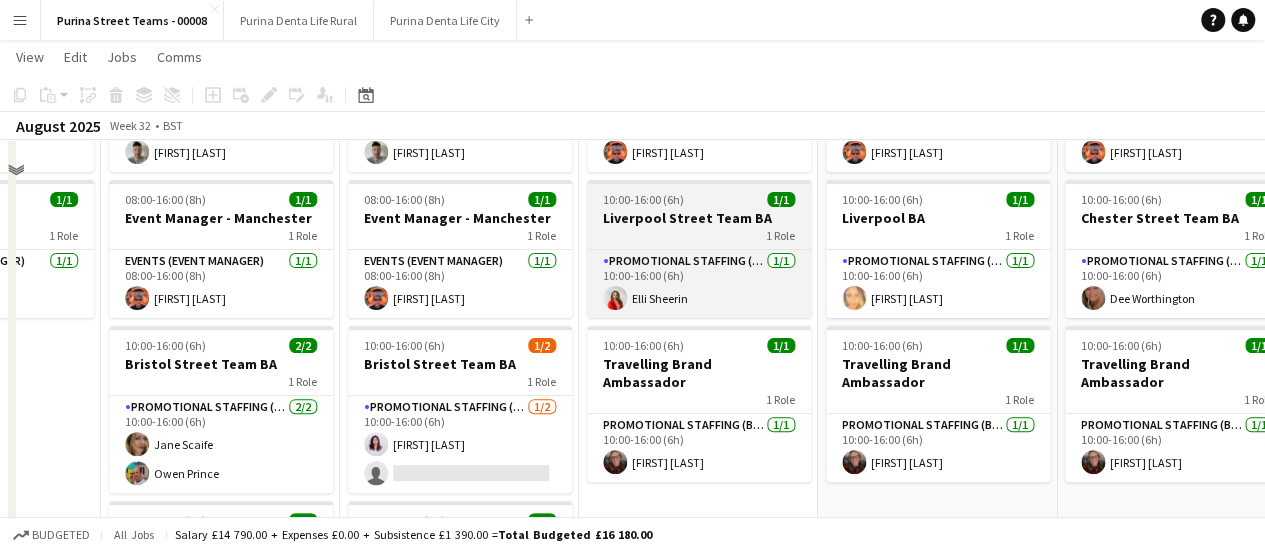 scroll, scrollTop: 200, scrollLeft: 0, axis: vertical 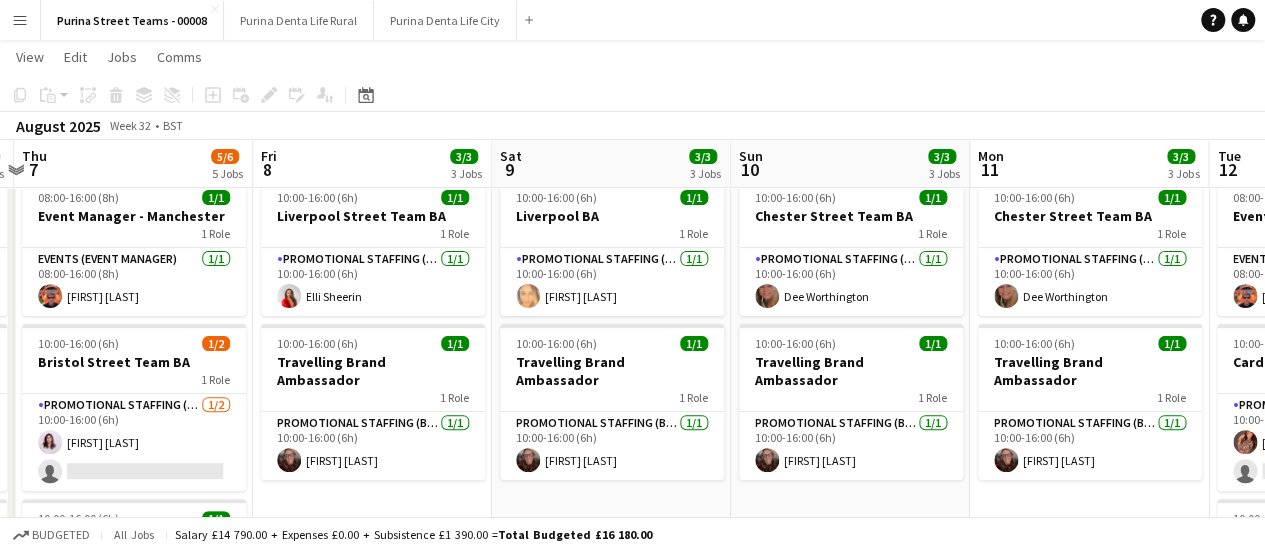 drag, startPoint x: 706, startPoint y: 379, endPoint x: 368, endPoint y: 421, distance: 340.59946 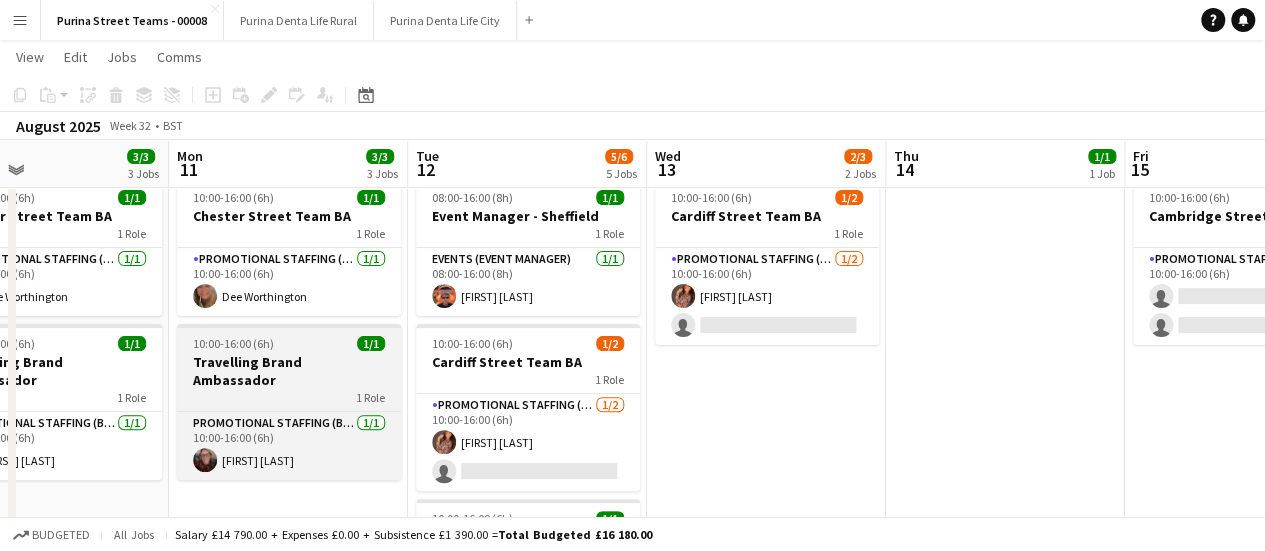 drag, startPoint x: 918, startPoint y: 409, endPoint x: 292, endPoint y: 337, distance: 630.12695 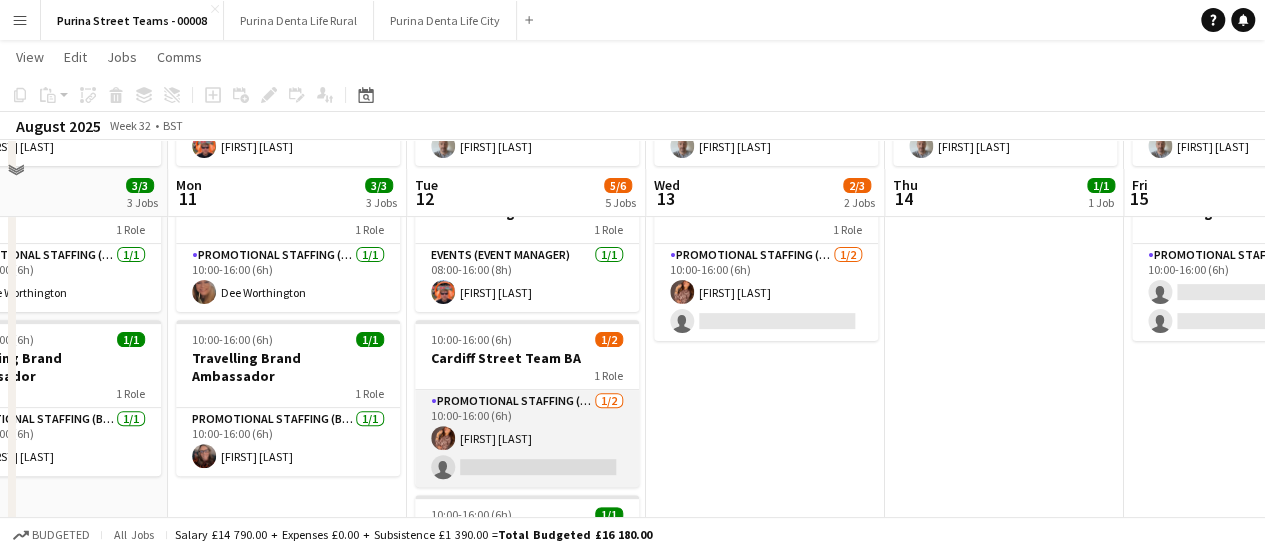 scroll, scrollTop: 200, scrollLeft: 0, axis: vertical 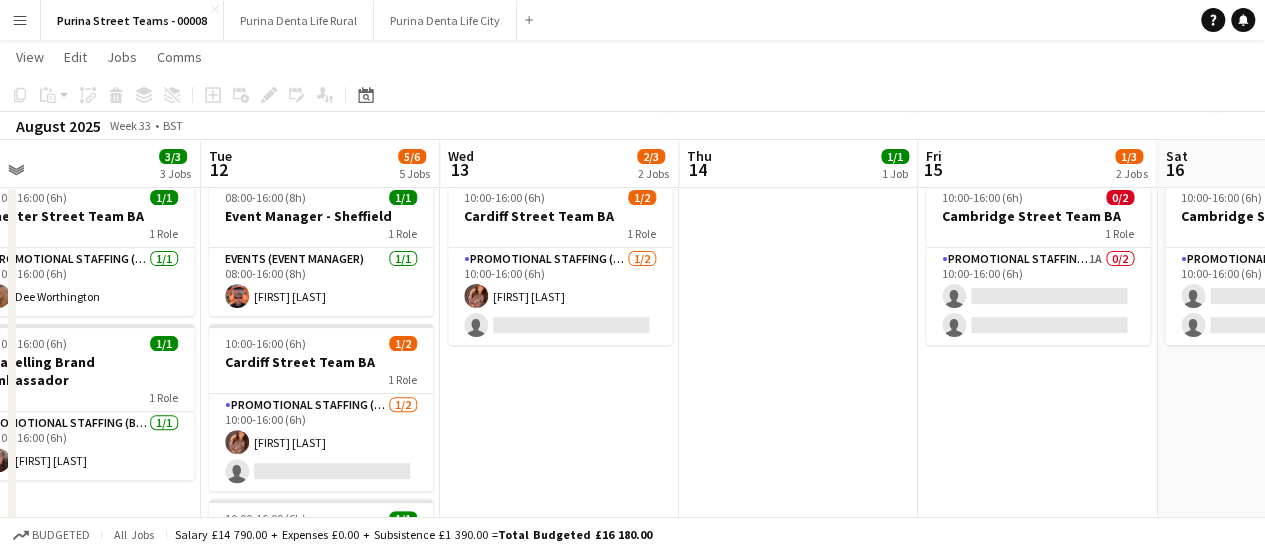 drag, startPoint x: 802, startPoint y: 411, endPoint x: 596, endPoint y: 400, distance: 206.29349 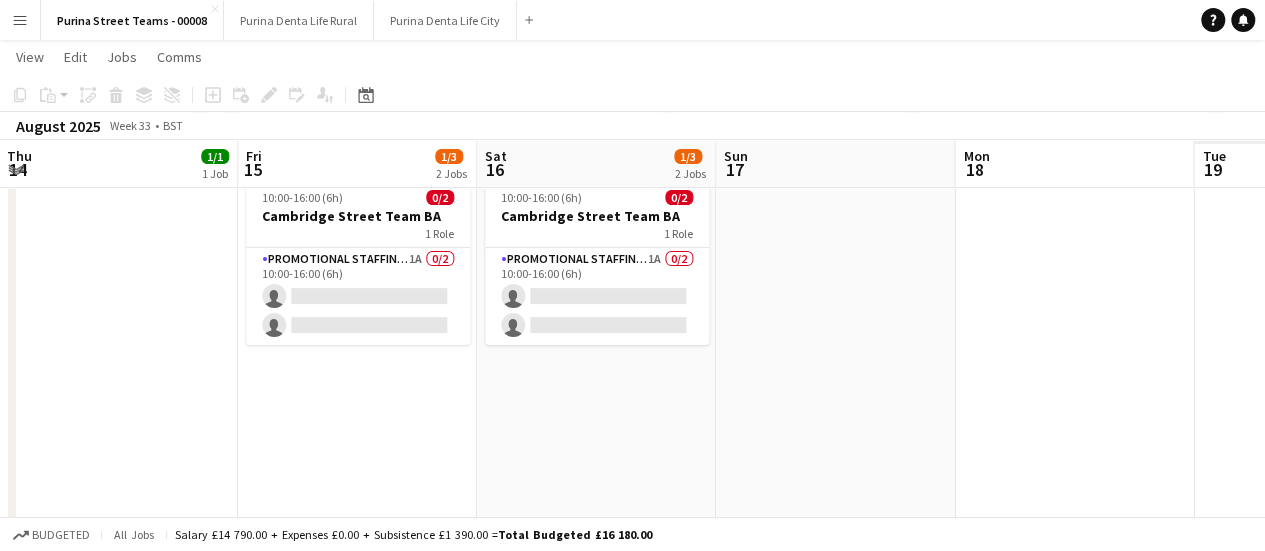 scroll, scrollTop: 0, scrollLeft: 582, axis: horizontal 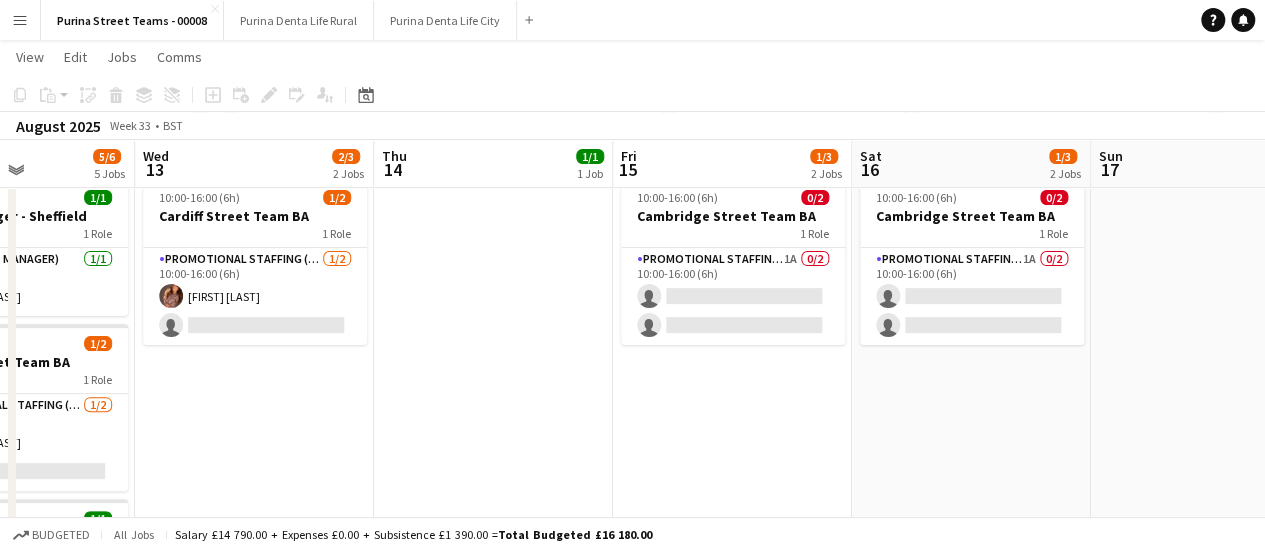 drag, startPoint x: 740, startPoint y: 391, endPoint x: 637, endPoint y: 391, distance: 103 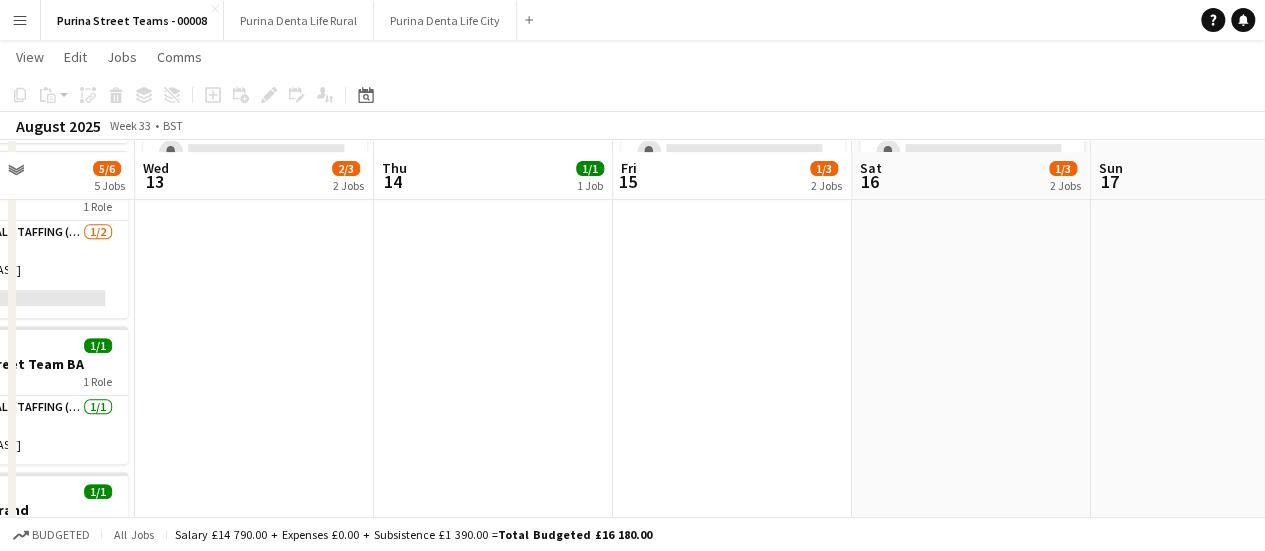 scroll, scrollTop: 400, scrollLeft: 0, axis: vertical 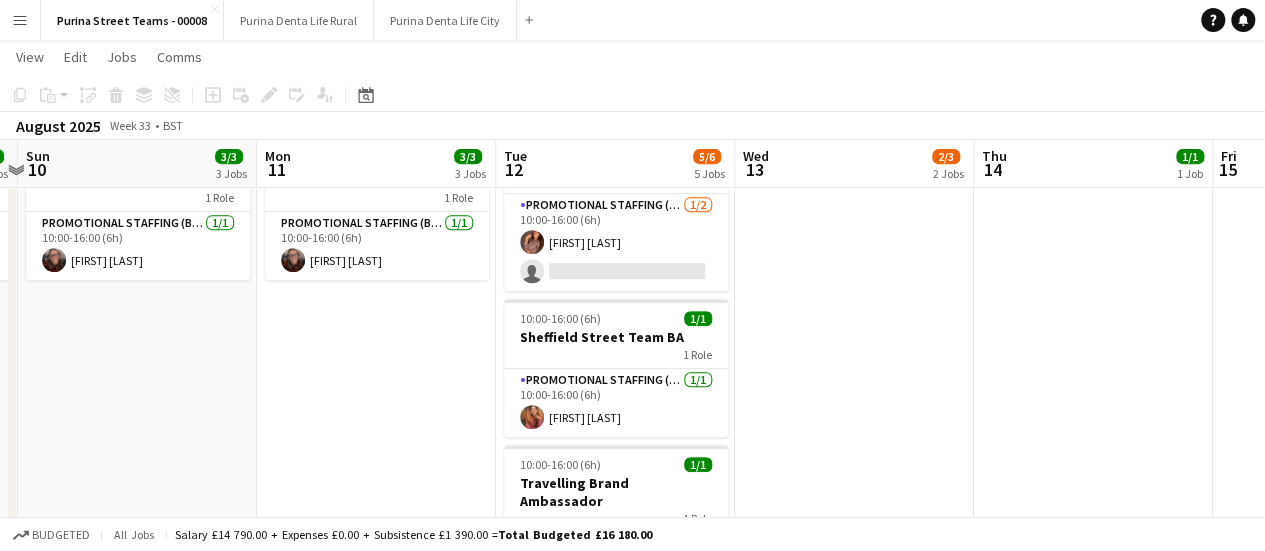 drag, startPoint x: 275, startPoint y: 413, endPoint x: 859, endPoint y: 409, distance: 584.0137 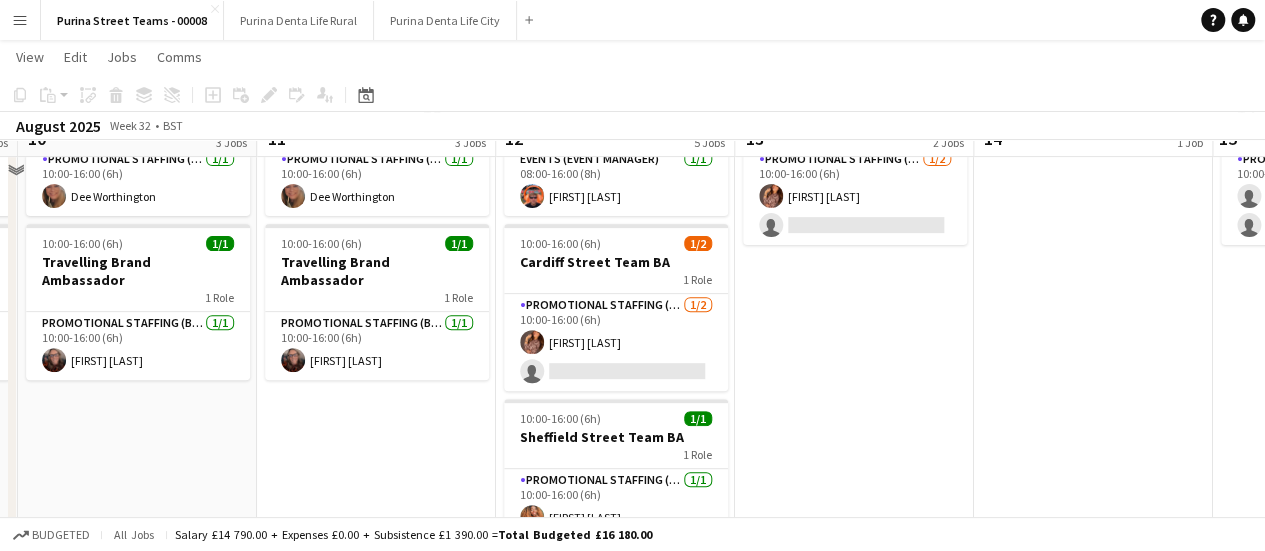 scroll, scrollTop: 200, scrollLeft: 0, axis: vertical 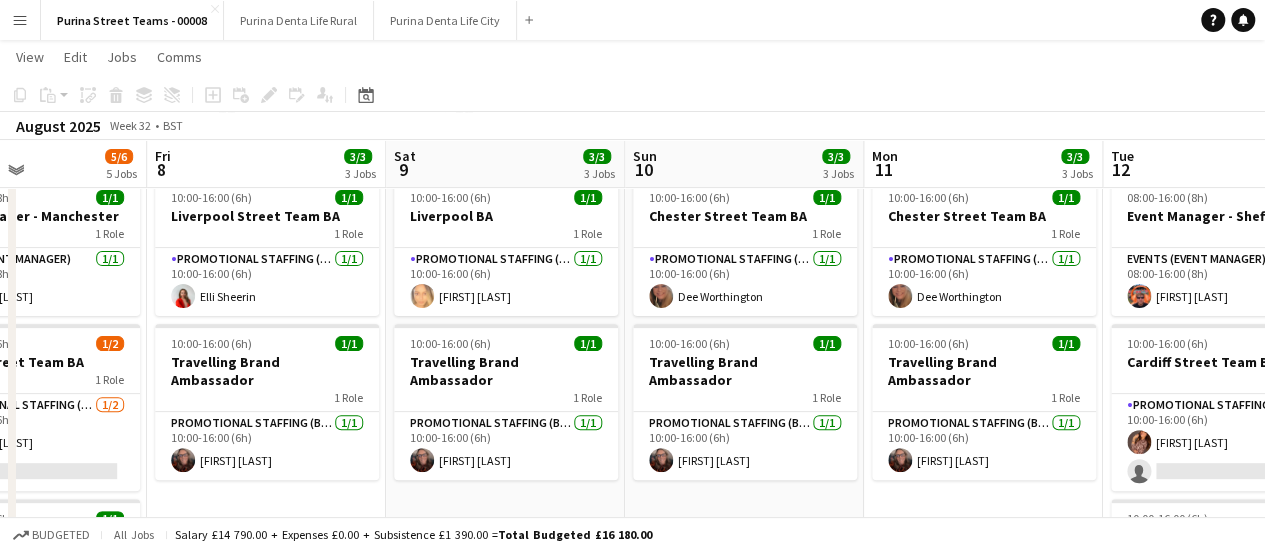 drag, startPoint x: 379, startPoint y: 442, endPoint x: 986, endPoint y: 424, distance: 607.26685 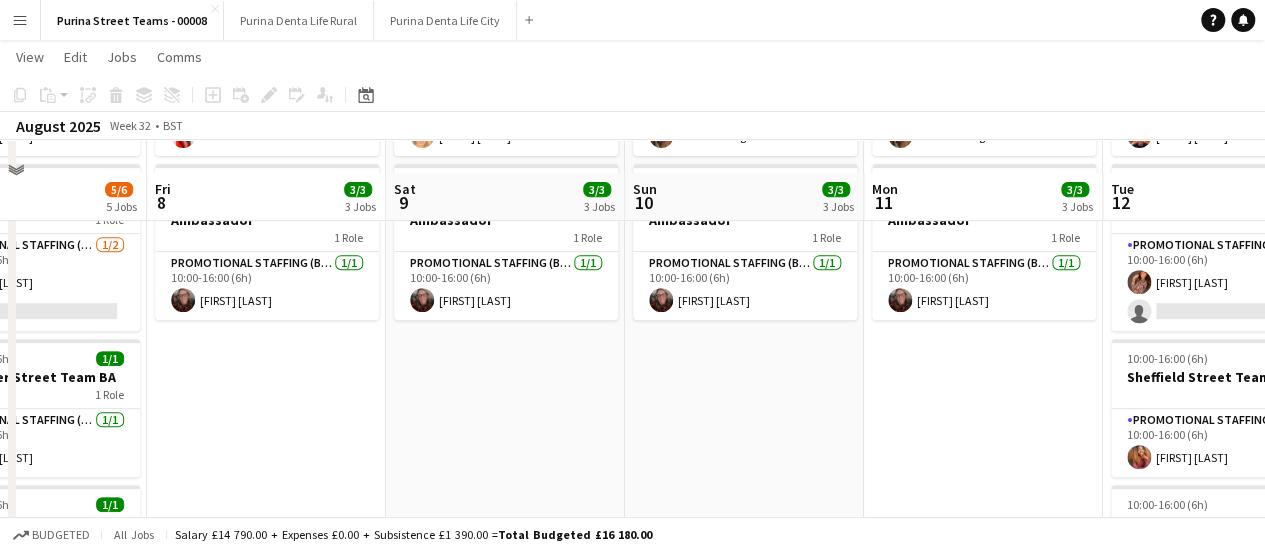 scroll, scrollTop: 300, scrollLeft: 0, axis: vertical 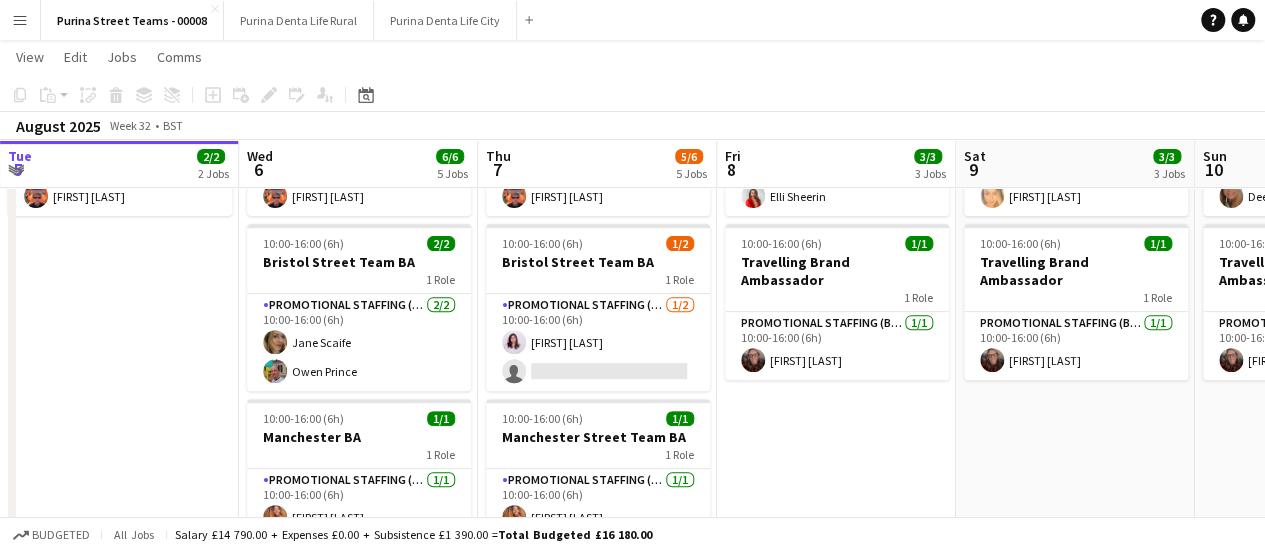 drag, startPoint x: 260, startPoint y: 348, endPoint x: 831, endPoint y: 361, distance: 571.14795 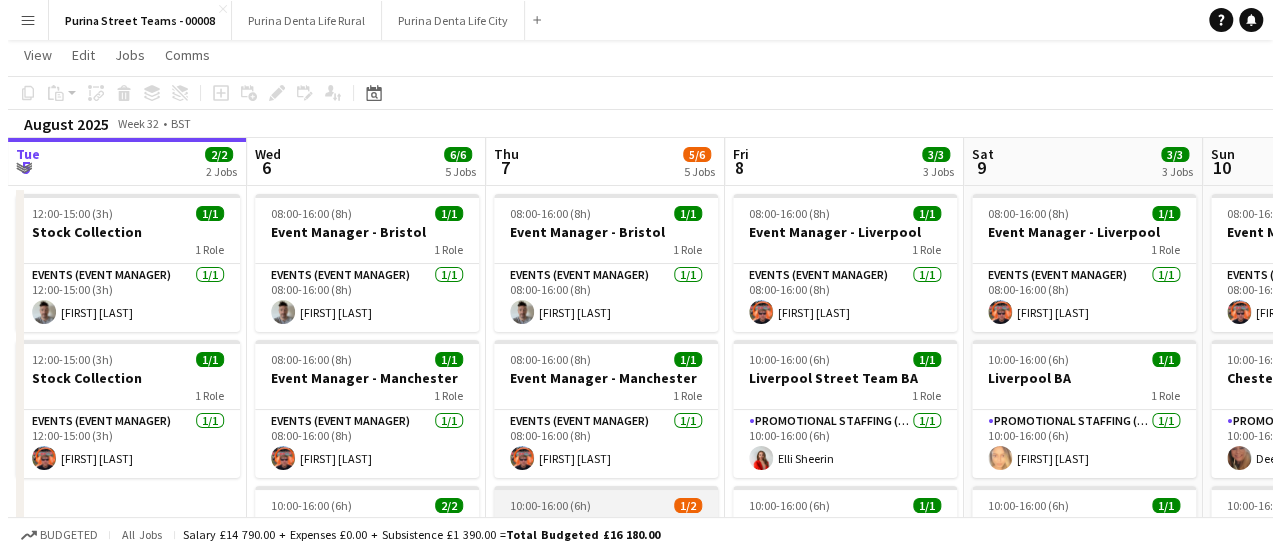 scroll, scrollTop: 0, scrollLeft: 0, axis: both 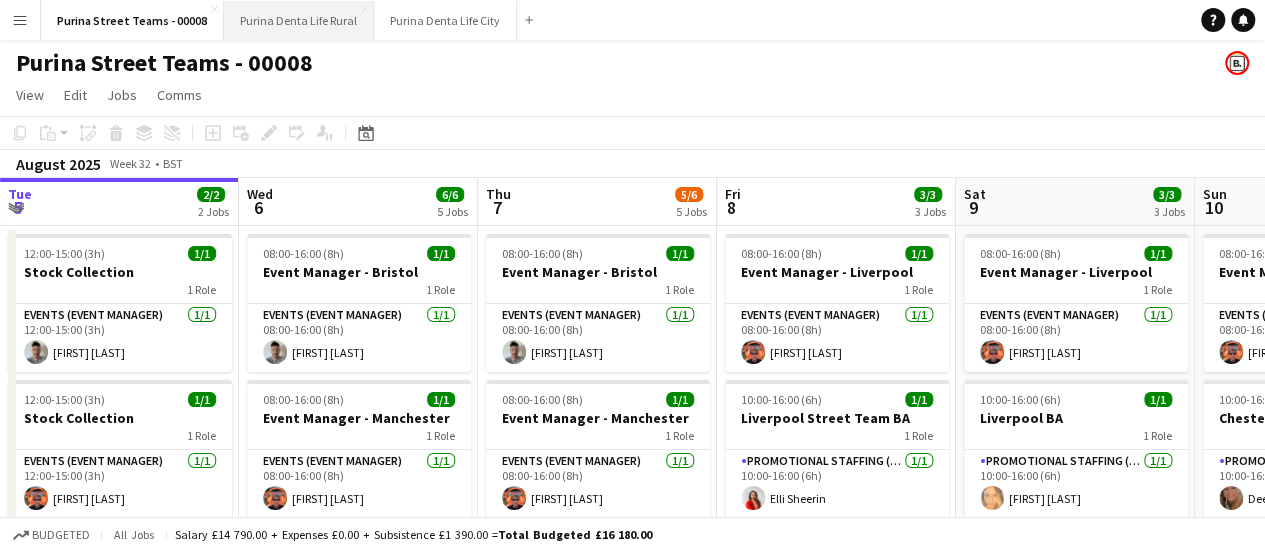 click on "Purina Denta Life Rural
Close" at bounding box center [299, 20] 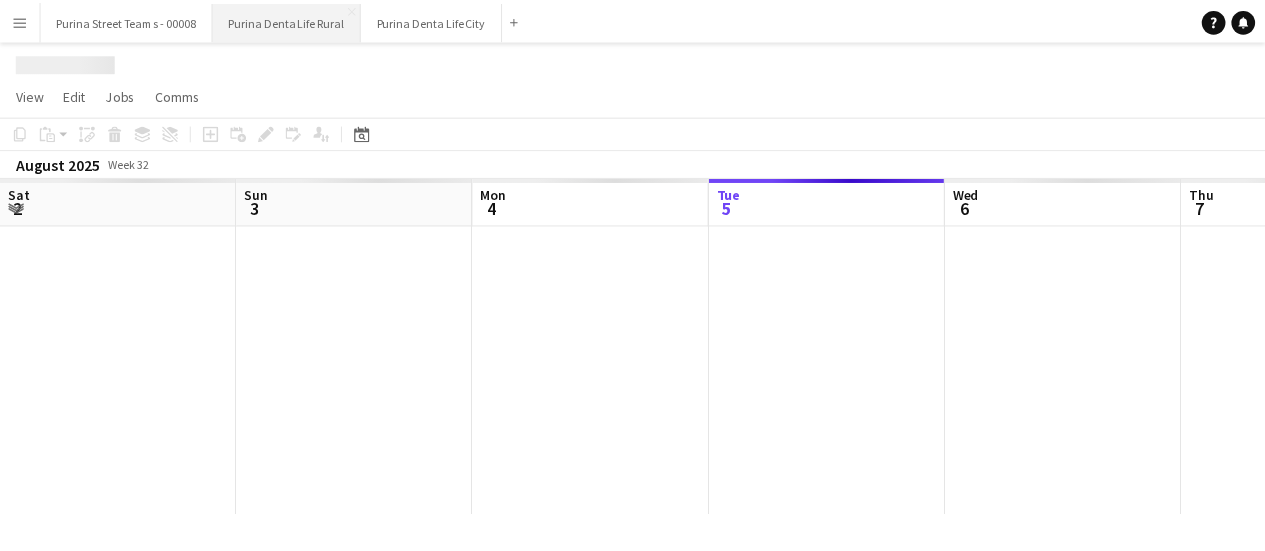 scroll, scrollTop: 0, scrollLeft: 478, axis: horizontal 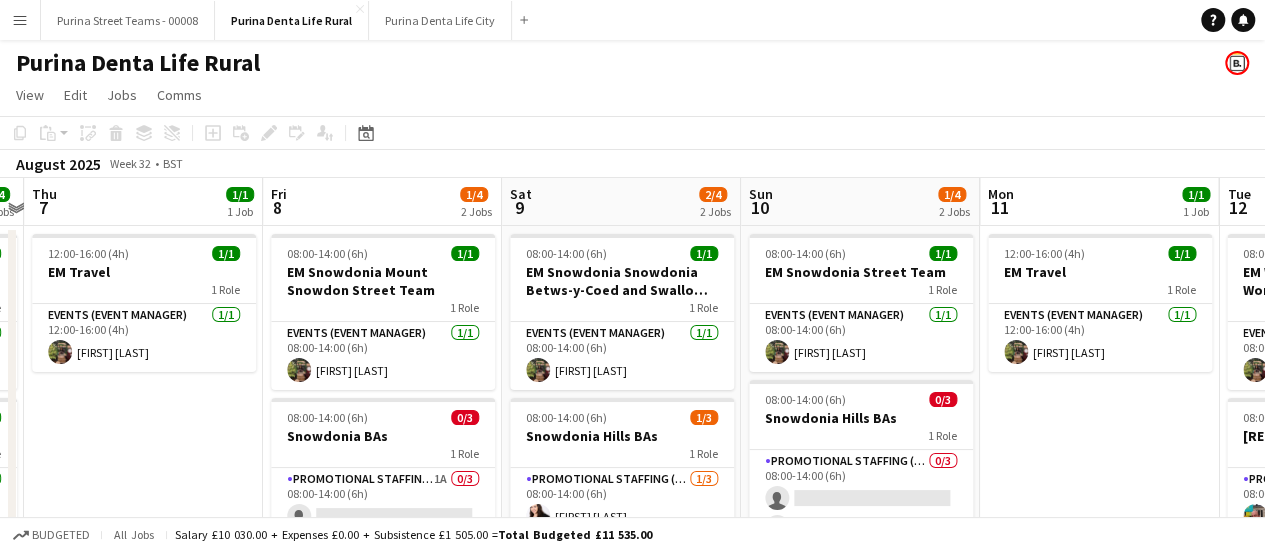 drag, startPoint x: 859, startPoint y: 444, endPoint x: 165, endPoint y: 341, distance: 701.60175 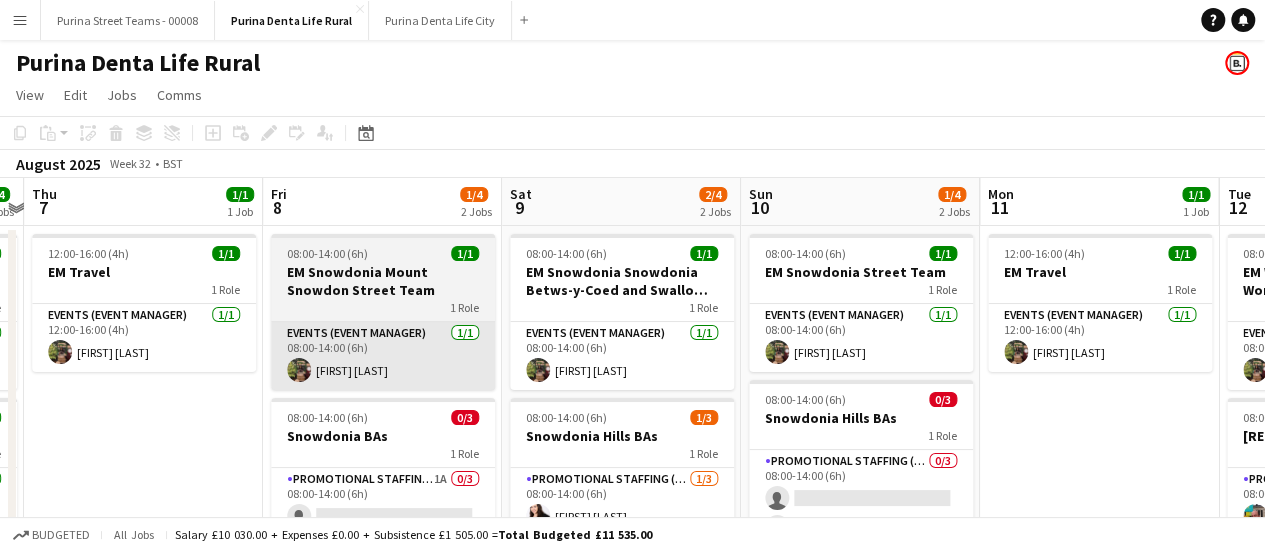 scroll, scrollTop: 0, scrollLeft: 694, axis: horizontal 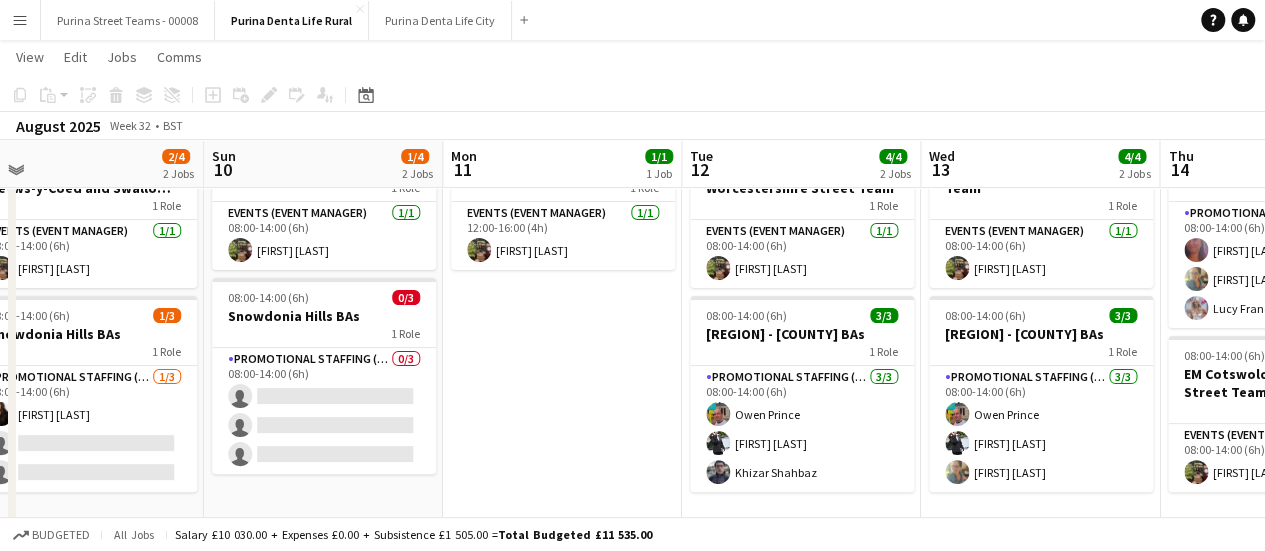 drag, startPoint x: 1028, startPoint y: 375, endPoint x: 492, endPoint y: 363, distance: 536.13434 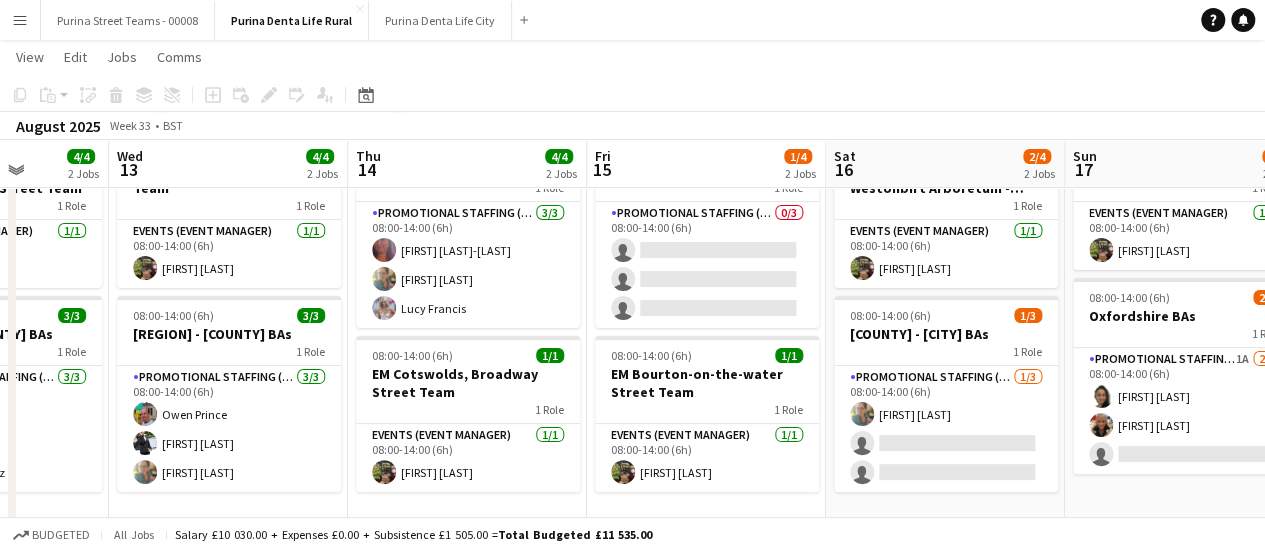 scroll, scrollTop: 0, scrollLeft: 609, axis: horizontal 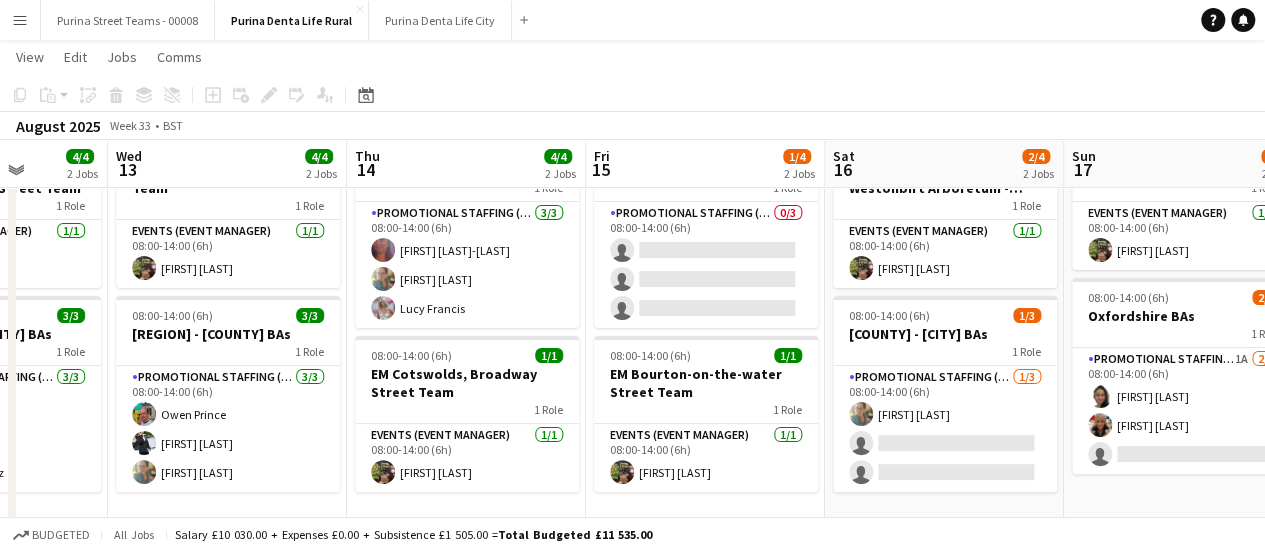 drag, startPoint x: 1112, startPoint y: 361, endPoint x: 299, endPoint y: 353, distance: 813.03937 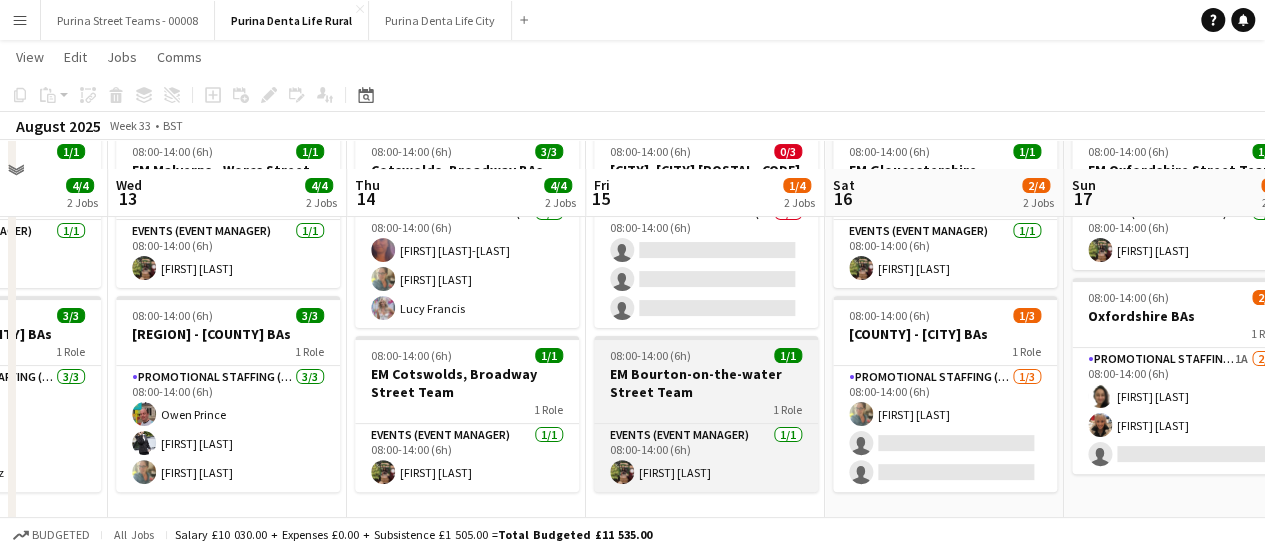 scroll, scrollTop: 150, scrollLeft: 0, axis: vertical 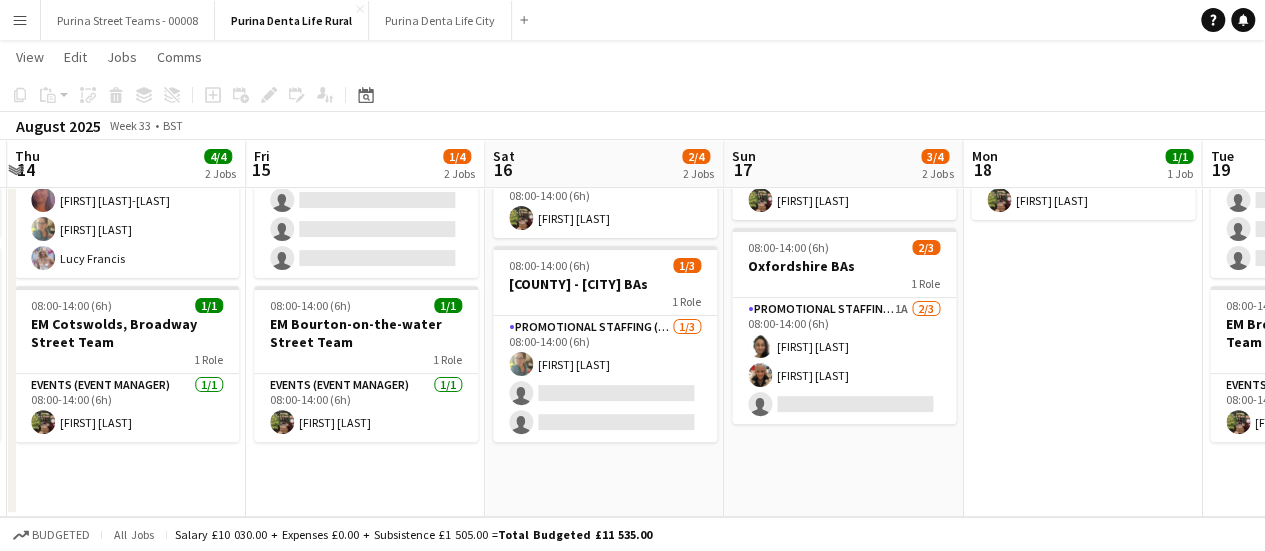 drag, startPoint x: 1118, startPoint y: 481, endPoint x: 778, endPoint y: 478, distance: 340.01324 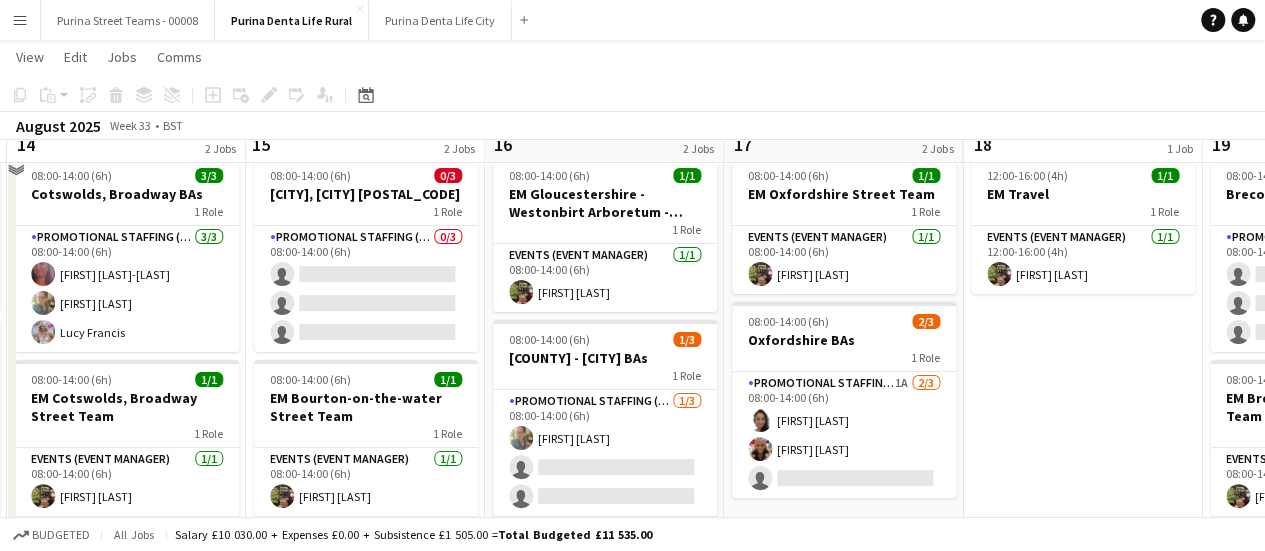 scroll, scrollTop: 50, scrollLeft: 0, axis: vertical 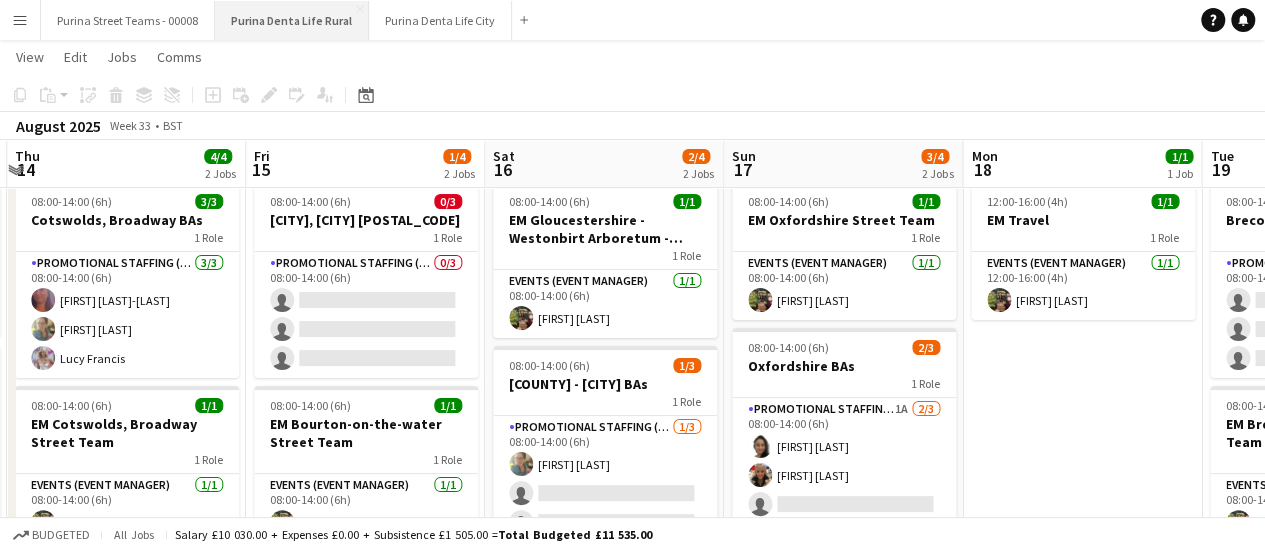 click on "Purina Denta Life Rural
Close" at bounding box center (292, 20) 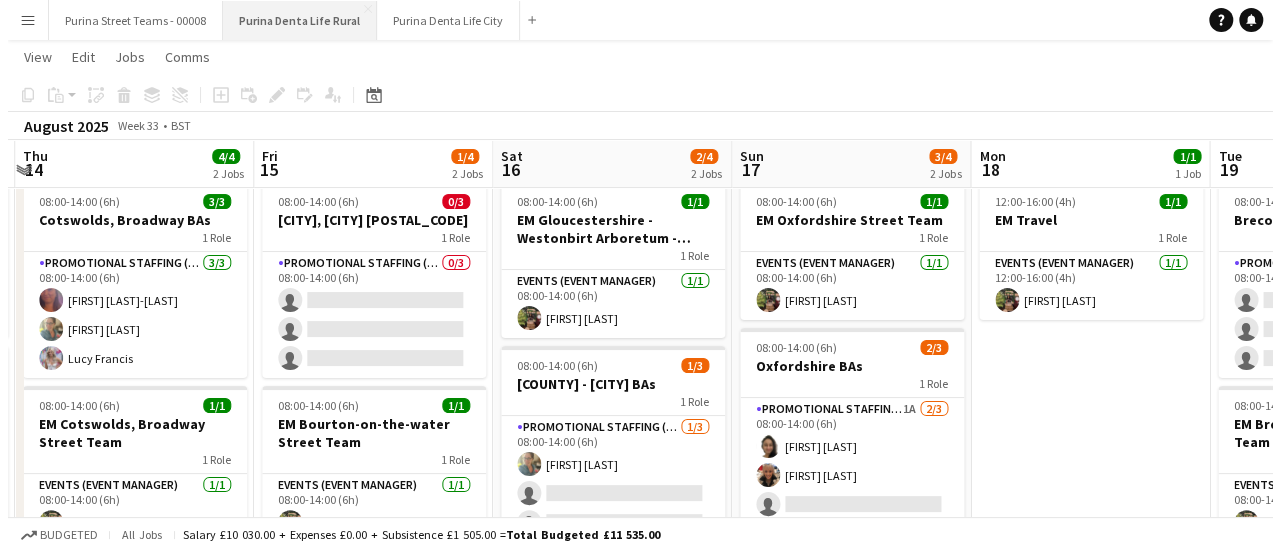 scroll, scrollTop: 0, scrollLeft: 0, axis: both 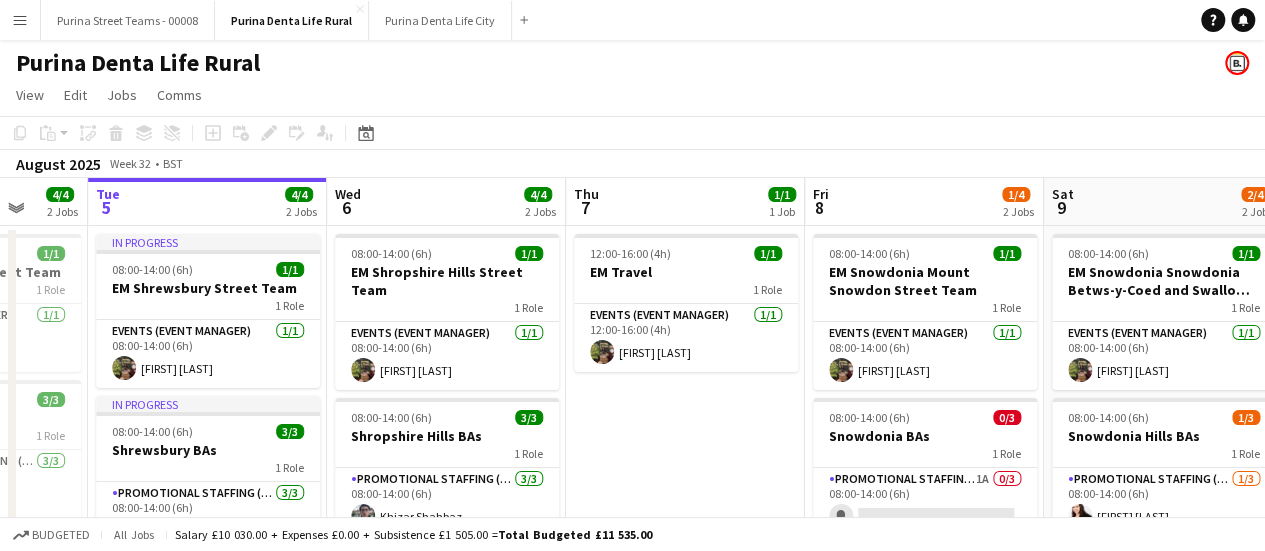 drag, startPoint x: 741, startPoint y: 385, endPoint x: 742, endPoint y: 335, distance: 50.01 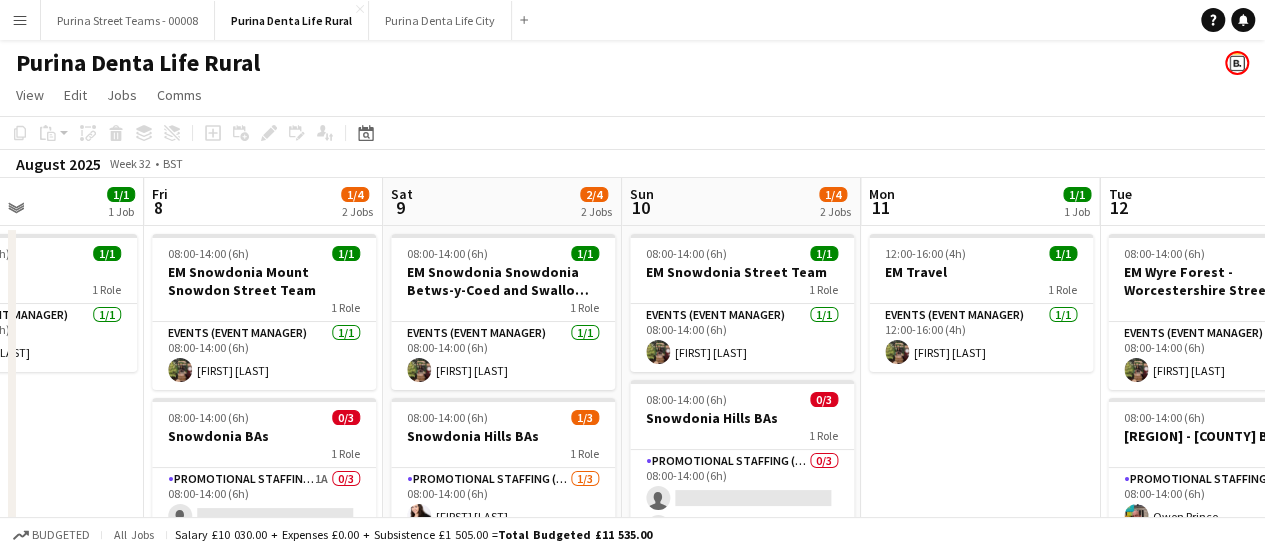 drag, startPoint x: 856, startPoint y: 334, endPoint x: 328, endPoint y: 294, distance: 529.513 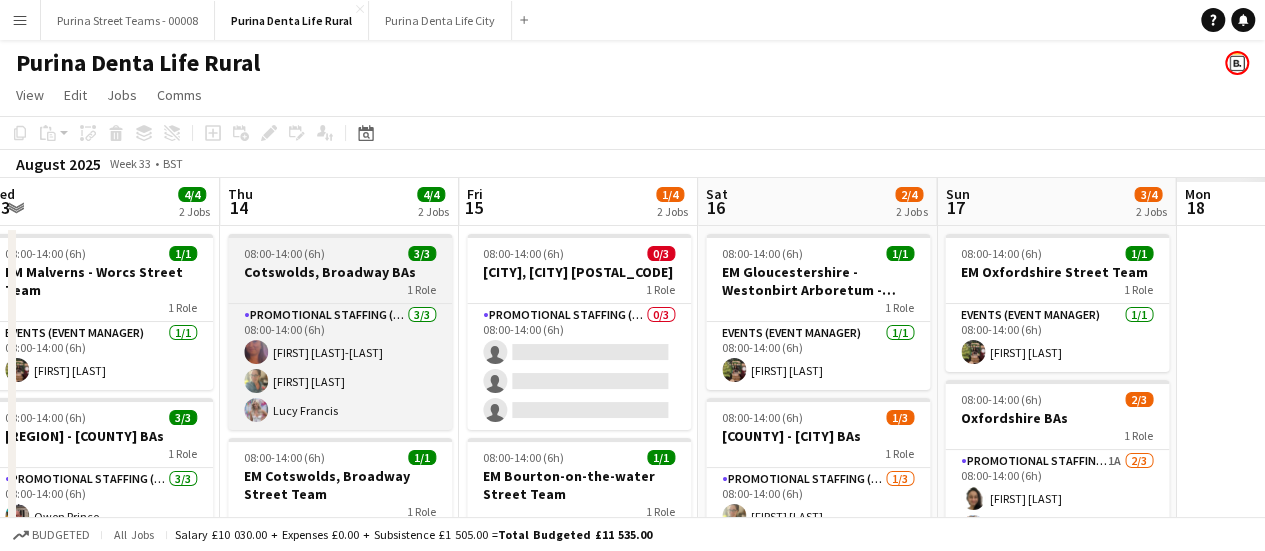 drag, startPoint x: 934, startPoint y: 315, endPoint x: 338, endPoint y: 265, distance: 598.0936 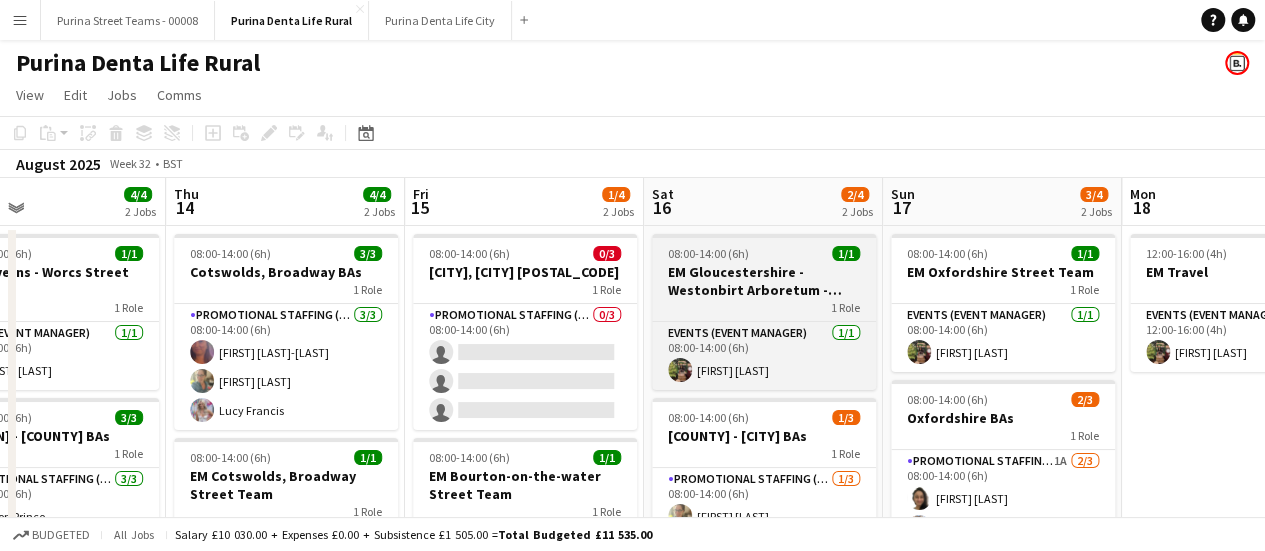 click on "[FIRST] [LAST] [FIRST] [LAST] [FIRST] [LAST]     [FIRST] [LAST]     [FIRST] [LAST]" at bounding box center (632, 423) 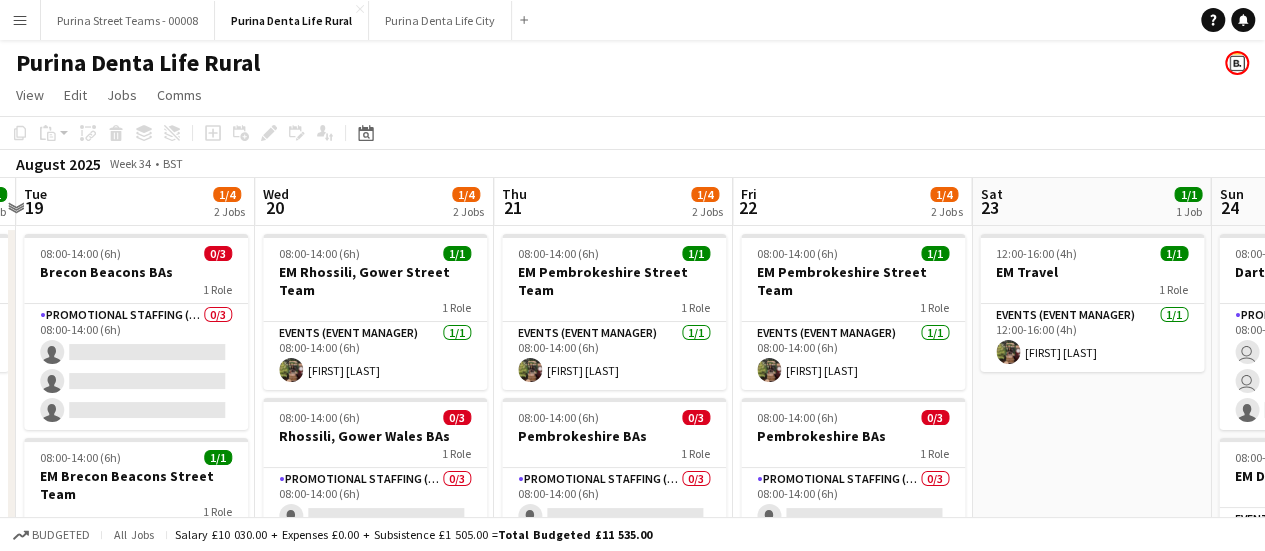click on "Fri   15   1/4   2 Jobs   Sat   16   2/4   2 Jobs   Sun   17   3/4   2 Jobs   Mon   18   1/1   1 Job   Tue   19   1/4   2 Jobs   Wed   20   1/4   2 Jobs   Thu   21   1/4   2 Jobs   Fri   22   1/4   2 Jobs   Sat   23   1/1   1 Job   Sun   24   3/4   2 Jobs   Mon   25   1/1   1 Job      08:00-14:00 (6h)    0/3   Cotswolds, Bourton-on-the-water BAs   1 Role   Promotional Staffing (Brand Ambassadors)   0/3   08:00-14:00 (6h)
single-neutral-actions
single-neutral-actions
single-neutral-actions
08:00-14:00 (6h)    1/1   EM Bourton-on-the-water Street Team   1 Role   Events (Event Manager)   1/1   08:00-14:00 (6h)
[FIRST] [LAST]     08:00-14:00 (6h)    1/1   EM Gloucestershire - Westonbirt Arboretum - Street Team   1 Role   Events (Event Manager)   1/1   08:00-14:00 (6h)
[FIRST] [LAST]     08:00-14:00 (6h)    1/3   Gloucestershire - Westonbirt Arboretum BAs   1 Role   1/3   08:00-14:00 (6h)
[FIRST] [LAST]" at bounding box center (632, 423) 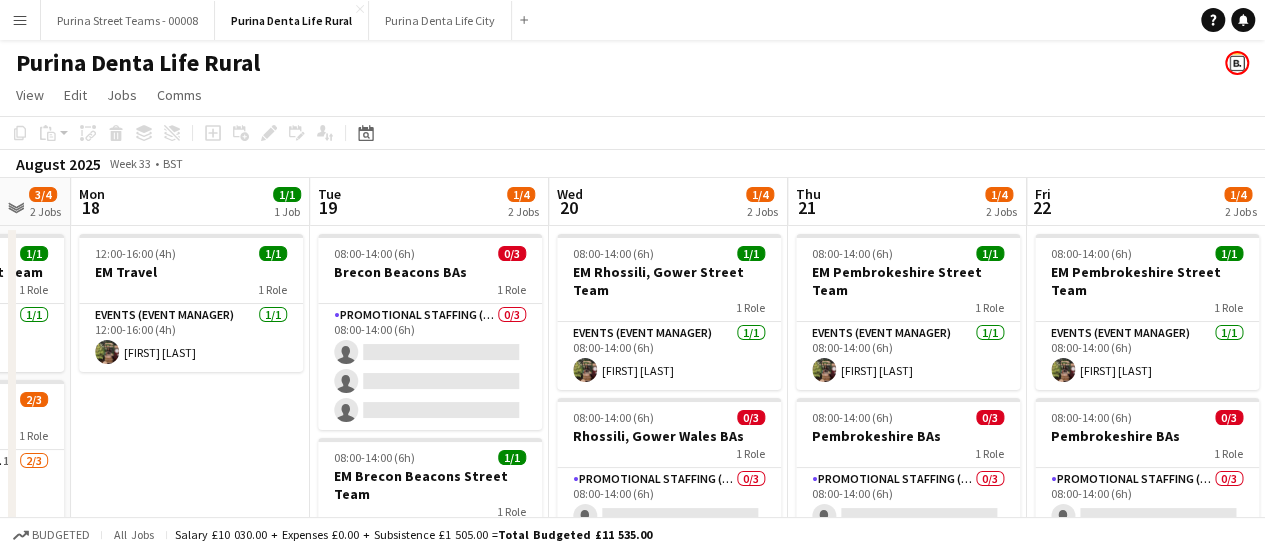 drag, startPoint x: 376, startPoint y: 258, endPoint x: 341, endPoint y: 253, distance: 35.35534 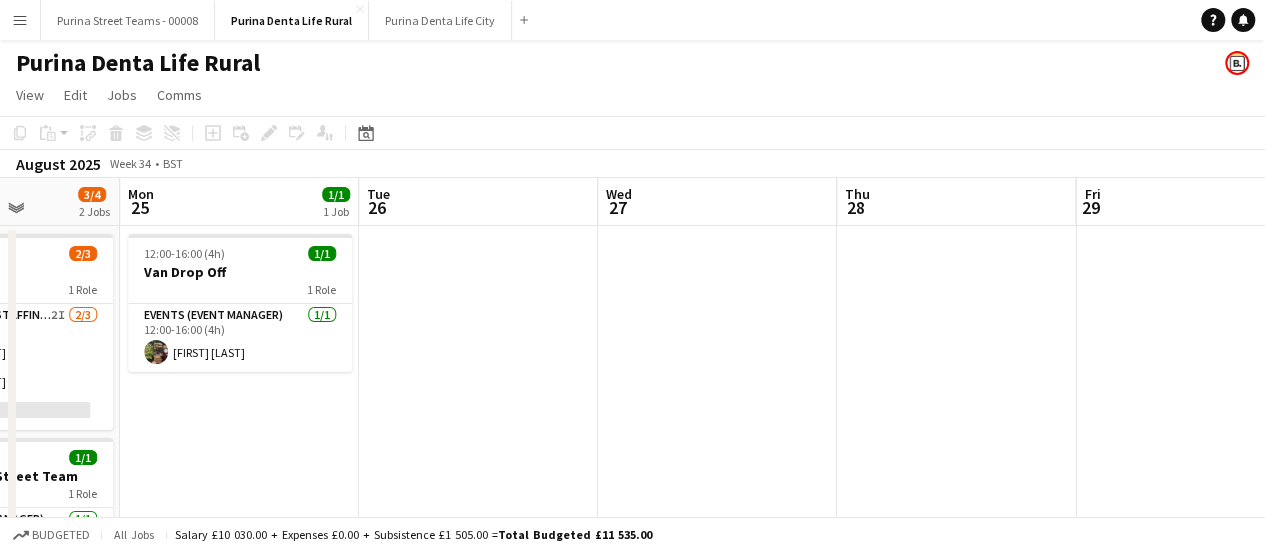 drag, startPoint x: 672, startPoint y: 276, endPoint x: 395, endPoint y: 243, distance: 278.95877 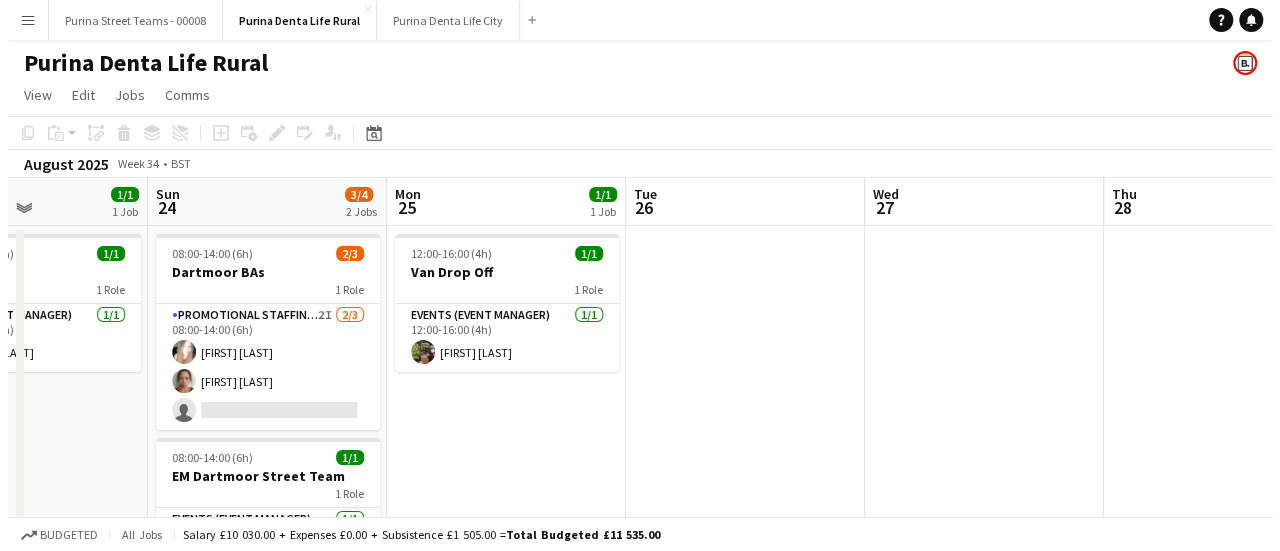 scroll, scrollTop: 0, scrollLeft: 572, axis: horizontal 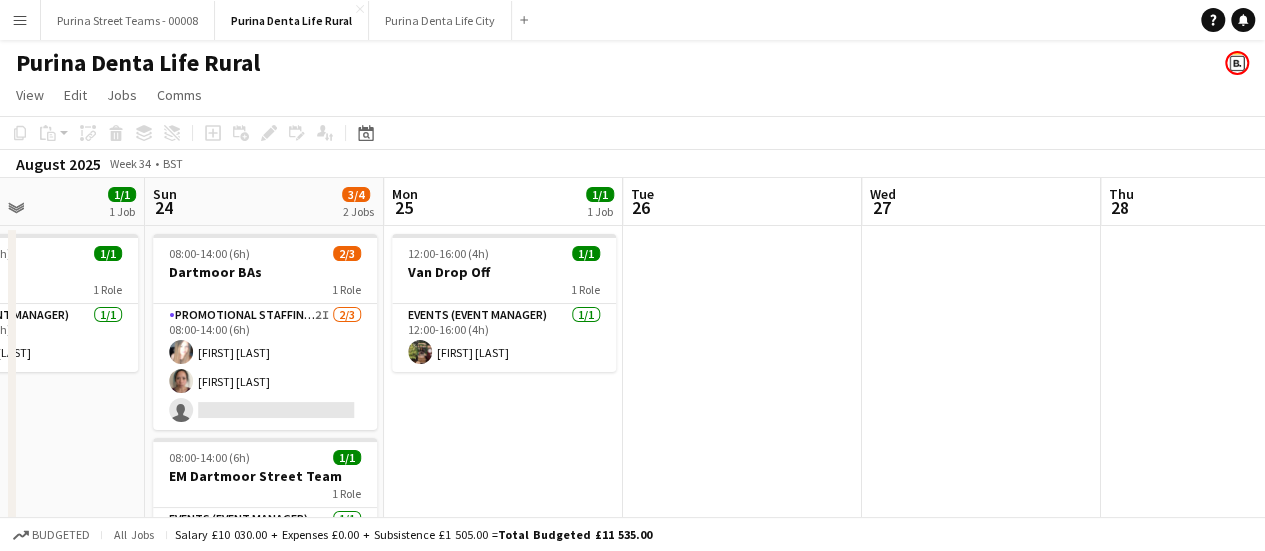 drag, startPoint x: 471, startPoint y: 322, endPoint x: 771, endPoint y: 309, distance: 300.28152 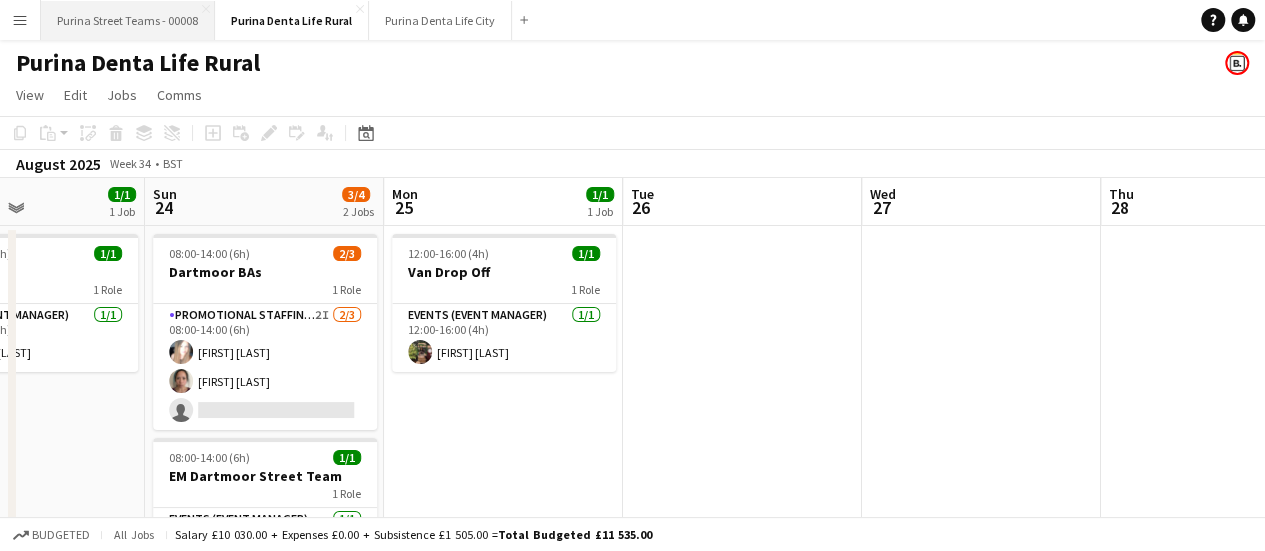 click on "Purina Street Teams - 00008
Close" at bounding box center (128, 20) 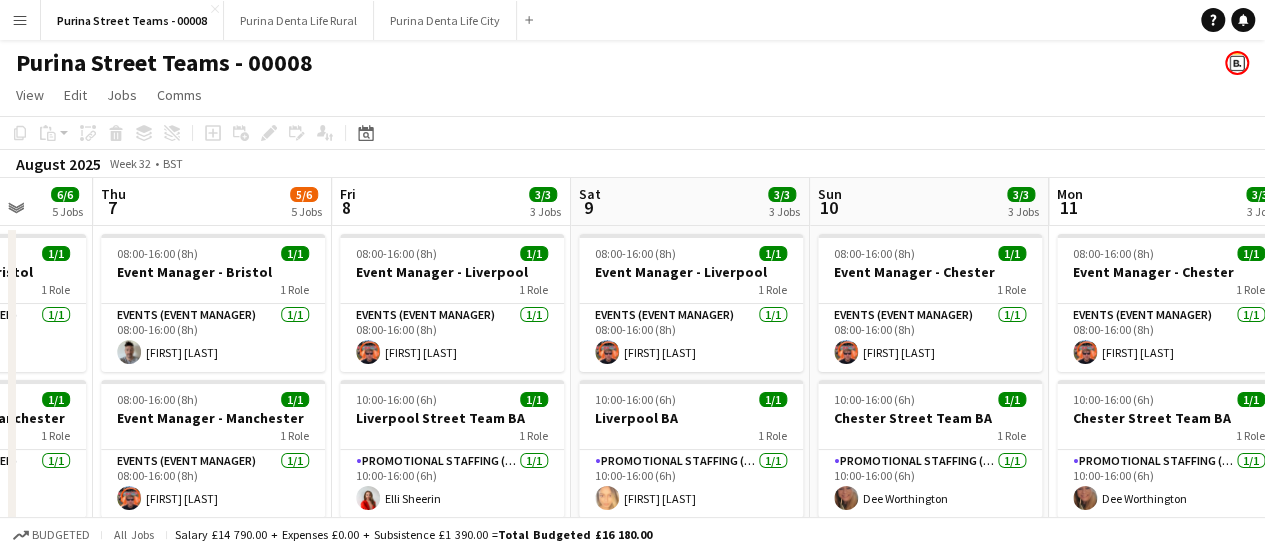 drag, startPoint x: 973, startPoint y: 348, endPoint x: 349, endPoint y: 343, distance: 624.02 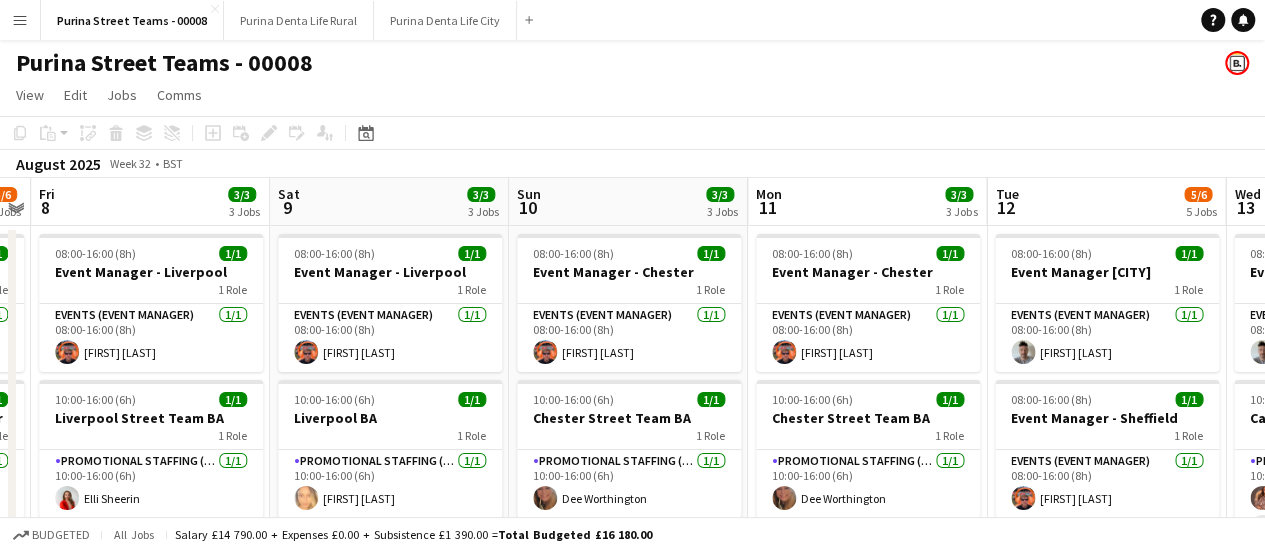 drag, startPoint x: 896, startPoint y: 338, endPoint x: 207, endPoint y: 339, distance: 689.00073 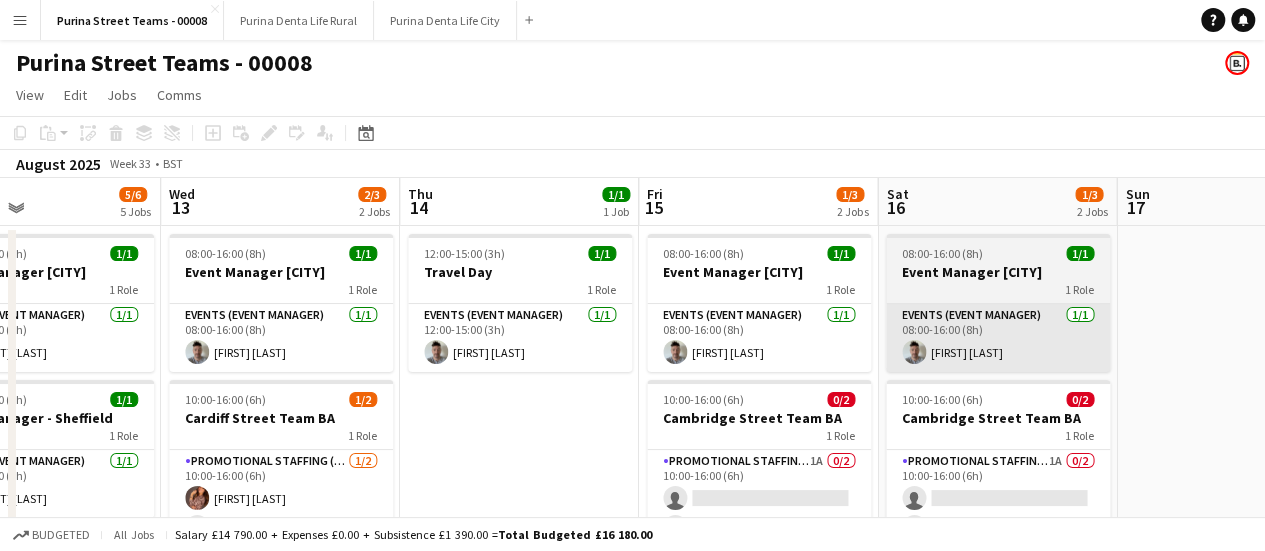 drag, startPoint x: 710, startPoint y: 362, endPoint x: 909, endPoint y: 358, distance: 199.04019 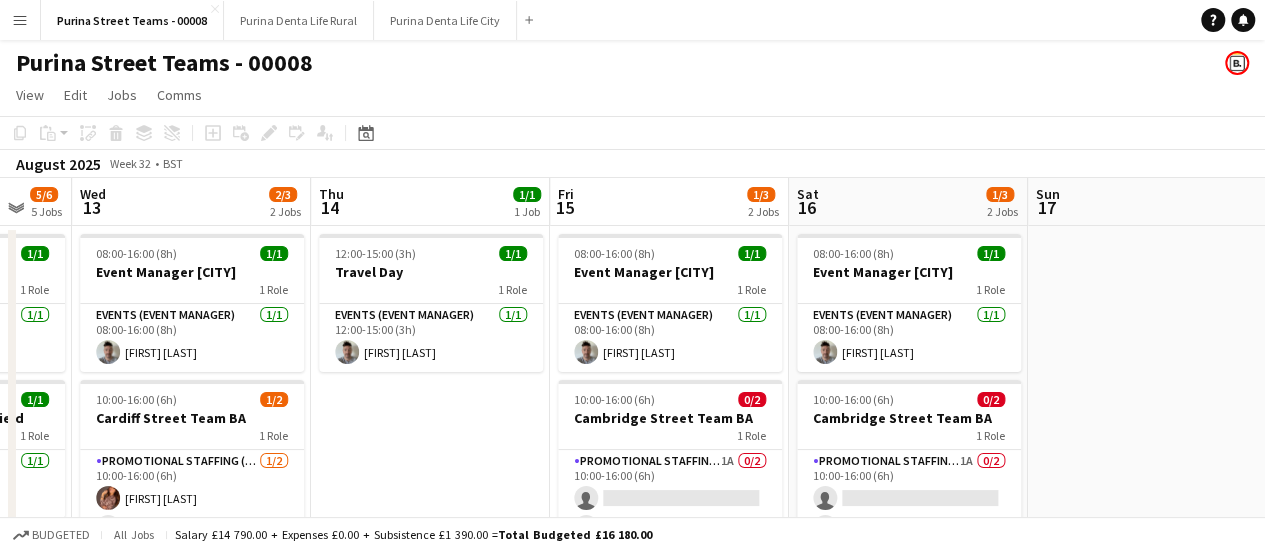 scroll, scrollTop: 0, scrollLeft: 746, axis: horizontal 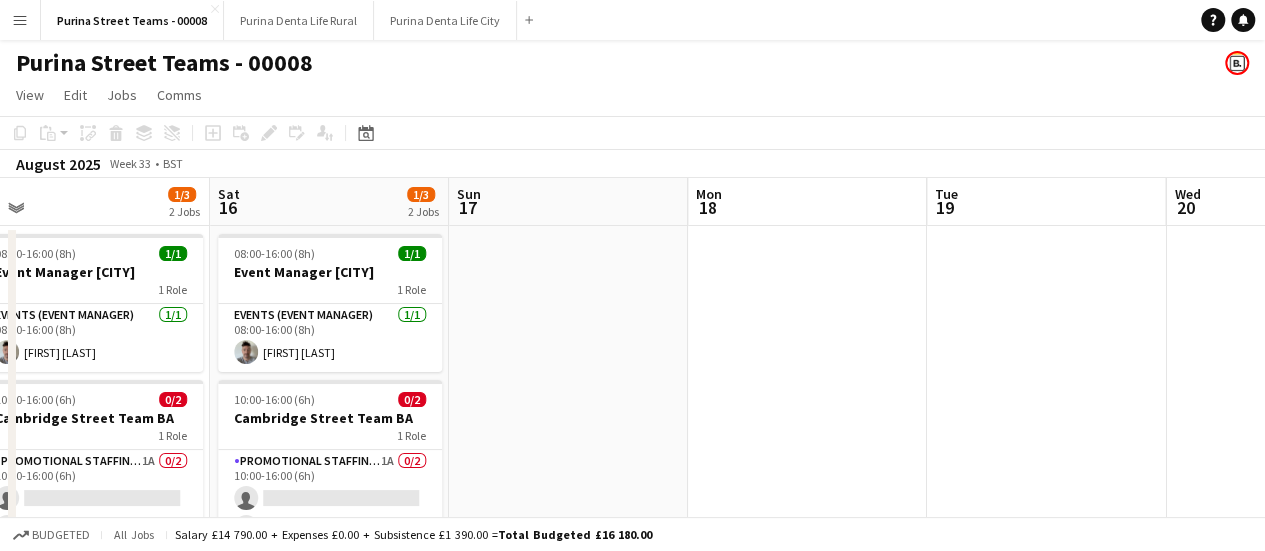 drag, startPoint x: 991, startPoint y: 366, endPoint x: 412, endPoint y: 366, distance: 579 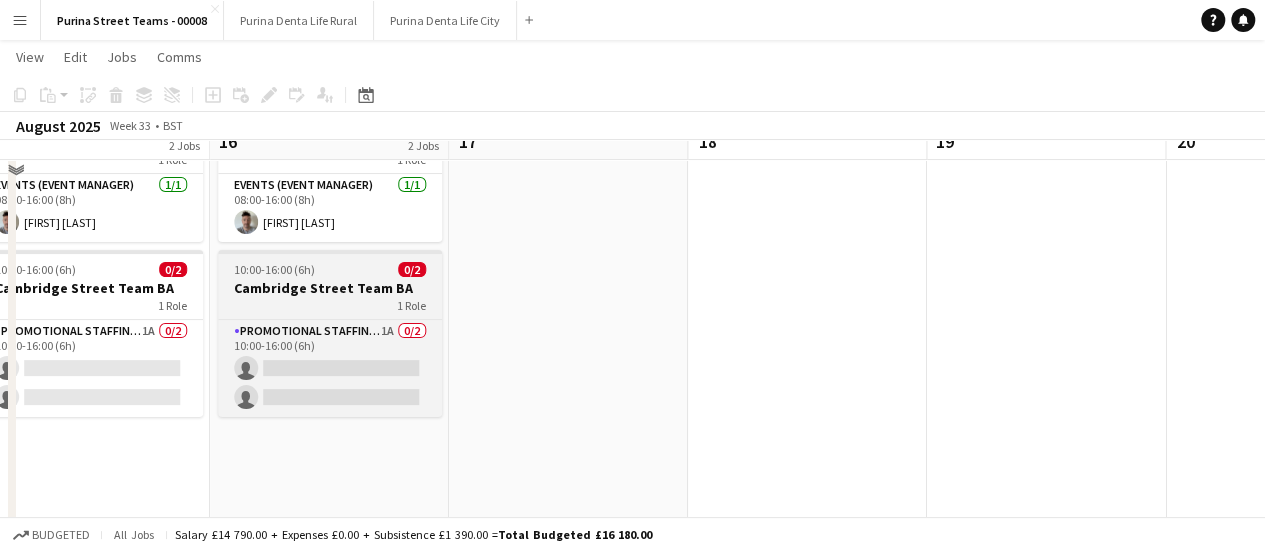 scroll, scrollTop: 100, scrollLeft: 0, axis: vertical 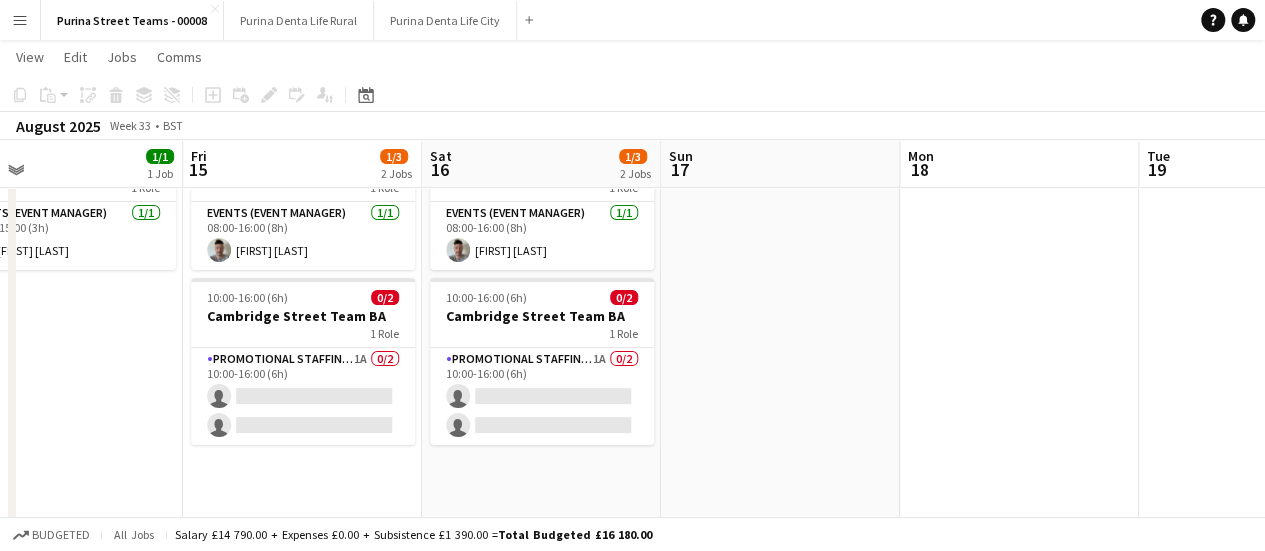 drag, startPoint x: 682, startPoint y: 435, endPoint x: 895, endPoint y: 435, distance: 213 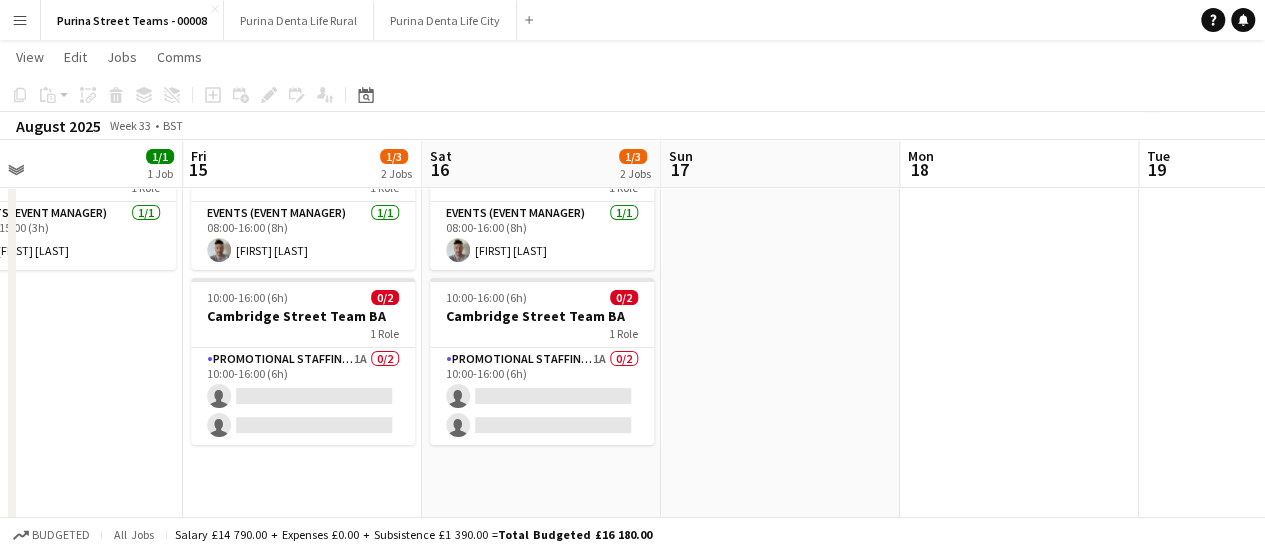scroll, scrollTop: 0, scrollLeft: 680, axis: horizontal 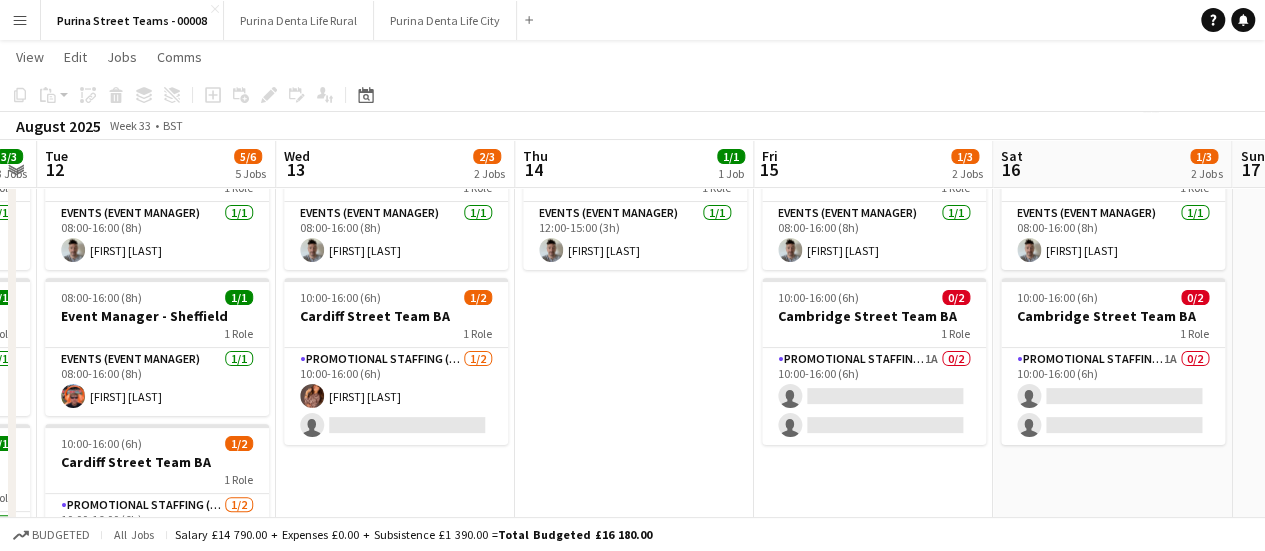 drag, startPoint x: 1000, startPoint y: 462, endPoint x: 1062, endPoint y: 456, distance: 62.289646 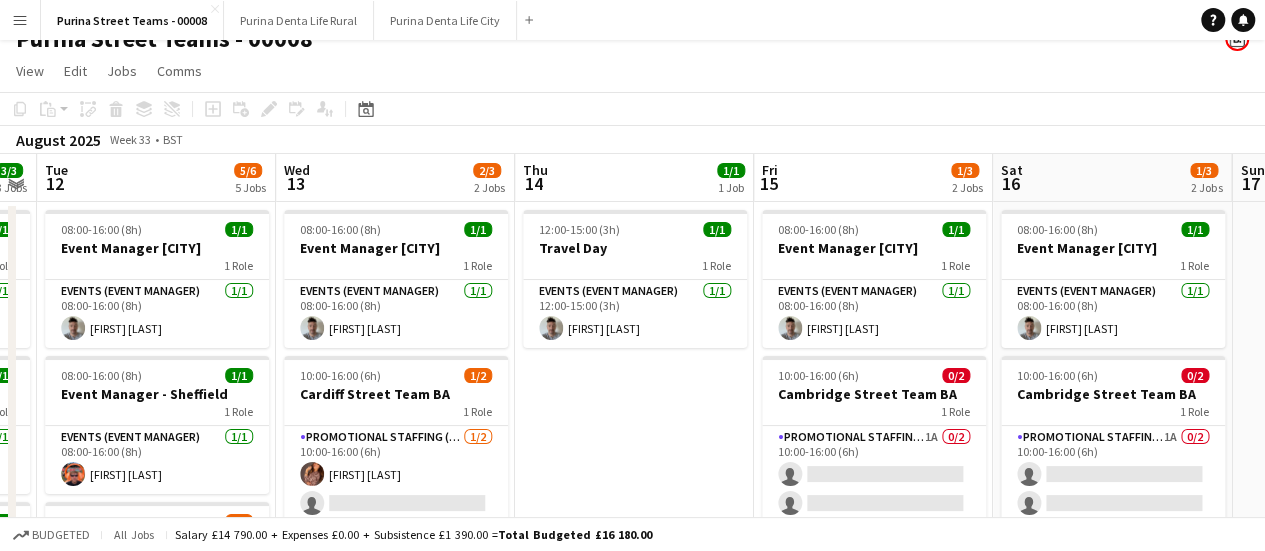 scroll, scrollTop: 0, scrollLeft: 0, axis: both 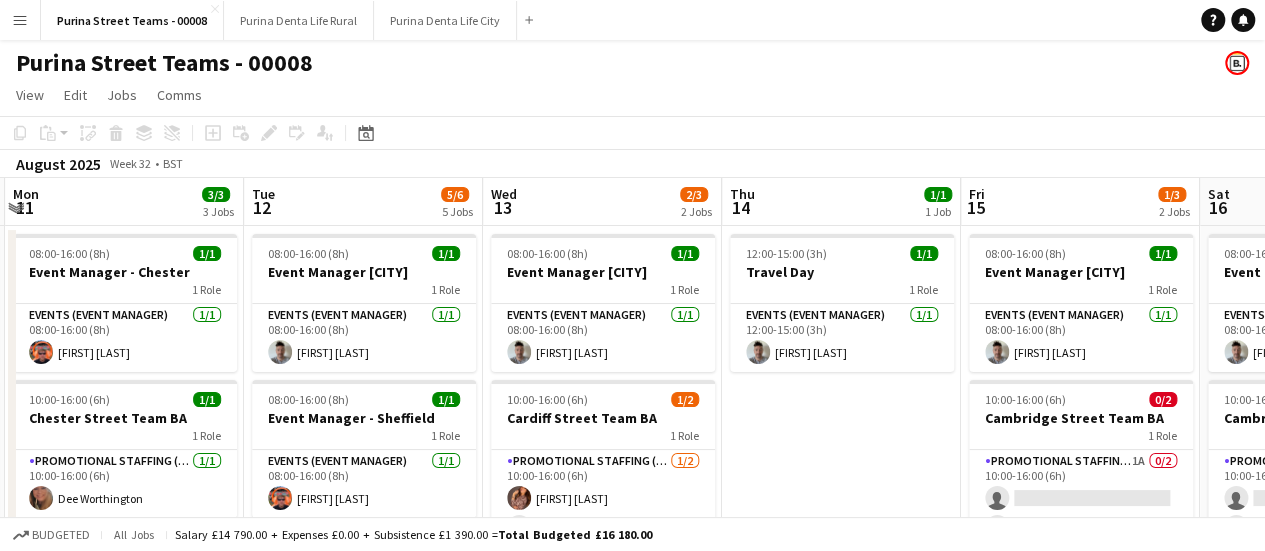 drag, startPoint x: 621, startPoint y: 471, endPoint x: 828, endPoint y: 437, distance: 209.77368 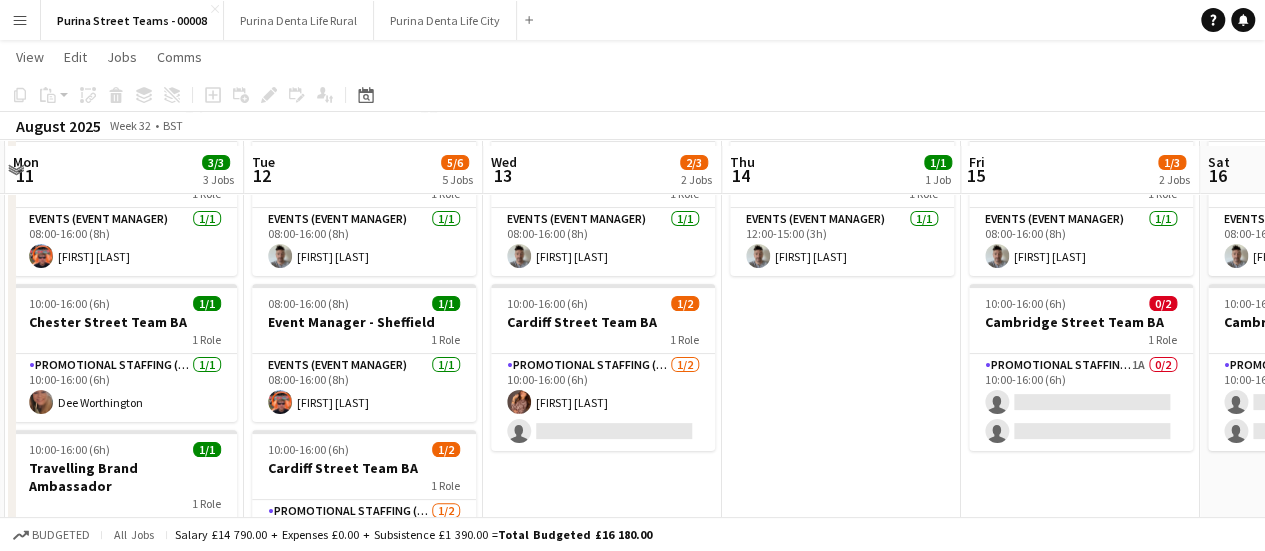 scroll, scrollTop: 100, scrollLeft: 0, axis: vertical 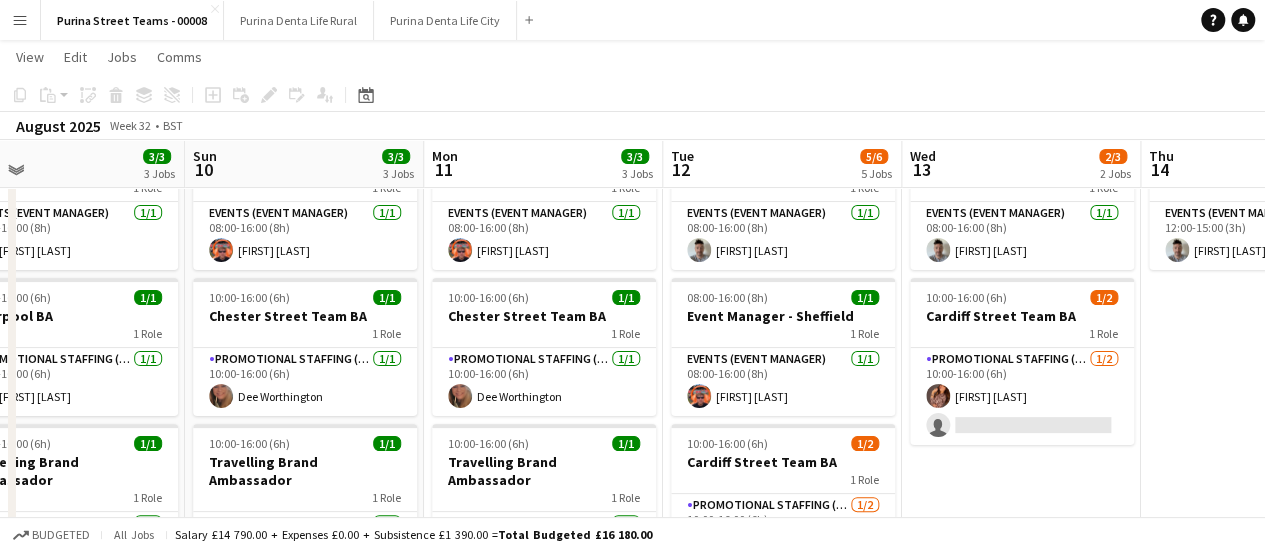 drag, startPoint x: 806, startPoint y: 445, endPoint x: 1271, endPoint y: 368, distance: 471.33215 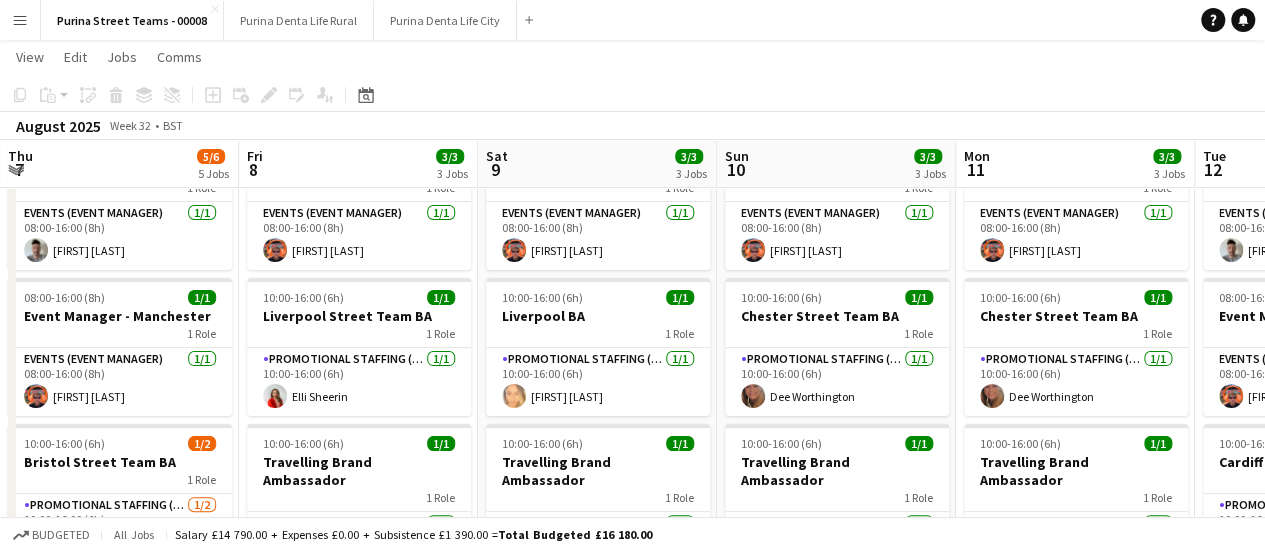 drag, startPoint x: 634, startPoint y: 387, endPoint x: 1279, endPoint y: 365, distance: 645.37506 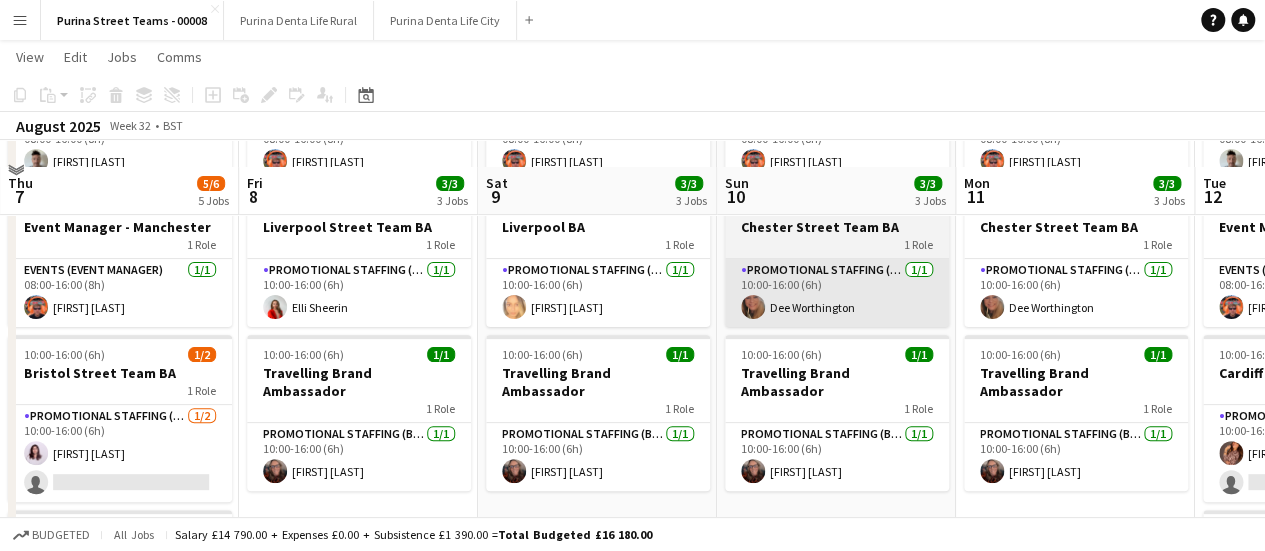 scroll, scrollTop: 300, scrollLeft: 0, axis: vertical 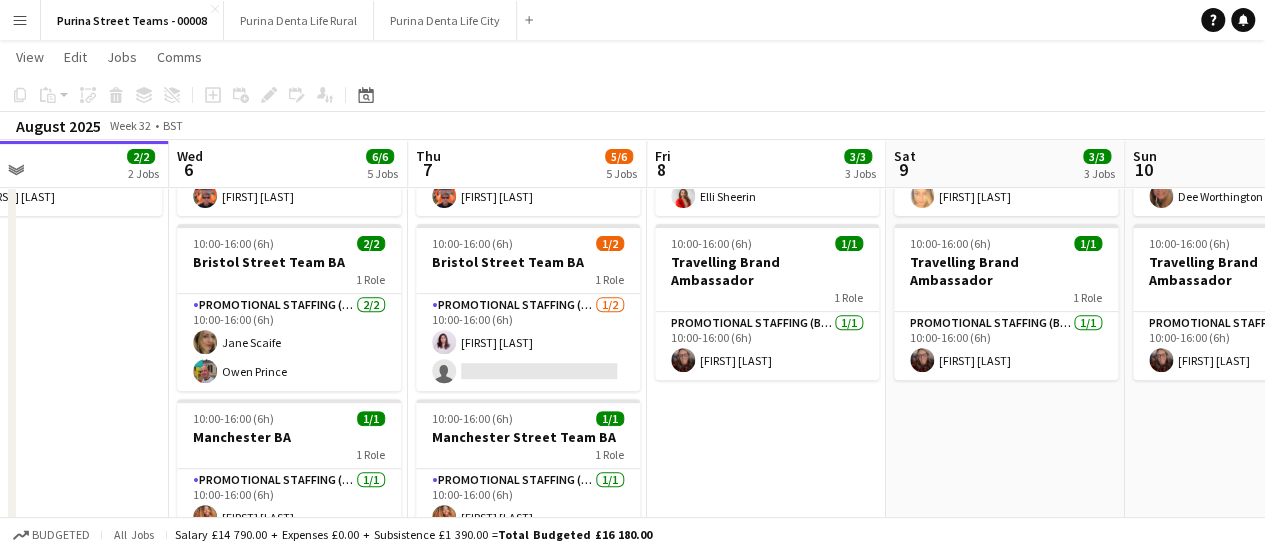 drag, startPoint x: 564, startPoint y: 459, endPoint x: 953, endPoint y: 452, distance: 389.063 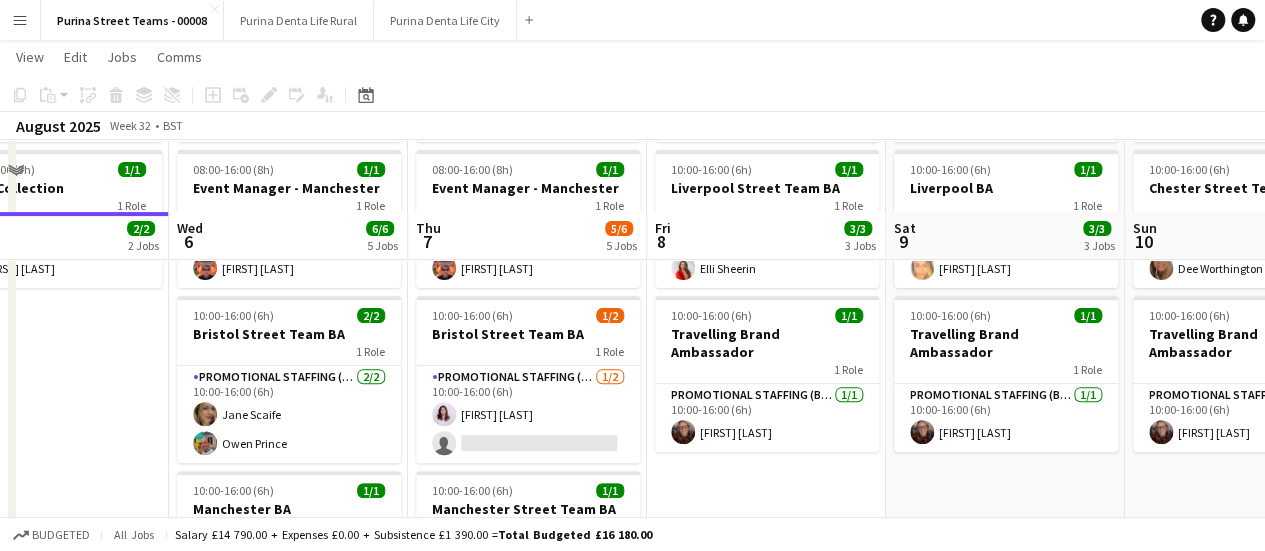 scroll, scrollTop: 200, scrollLeft: 0, axis: vertical 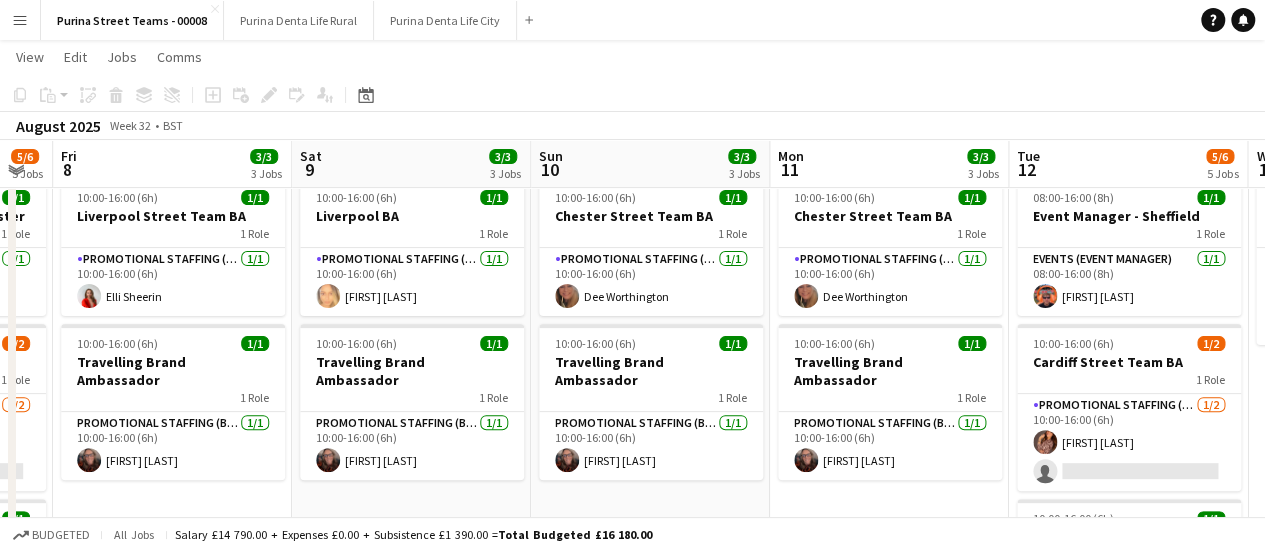 drag, startPoint x: 1014, startPoint y: 493, endPoint x: 420, endPoint y: 498, distance: 594.02106 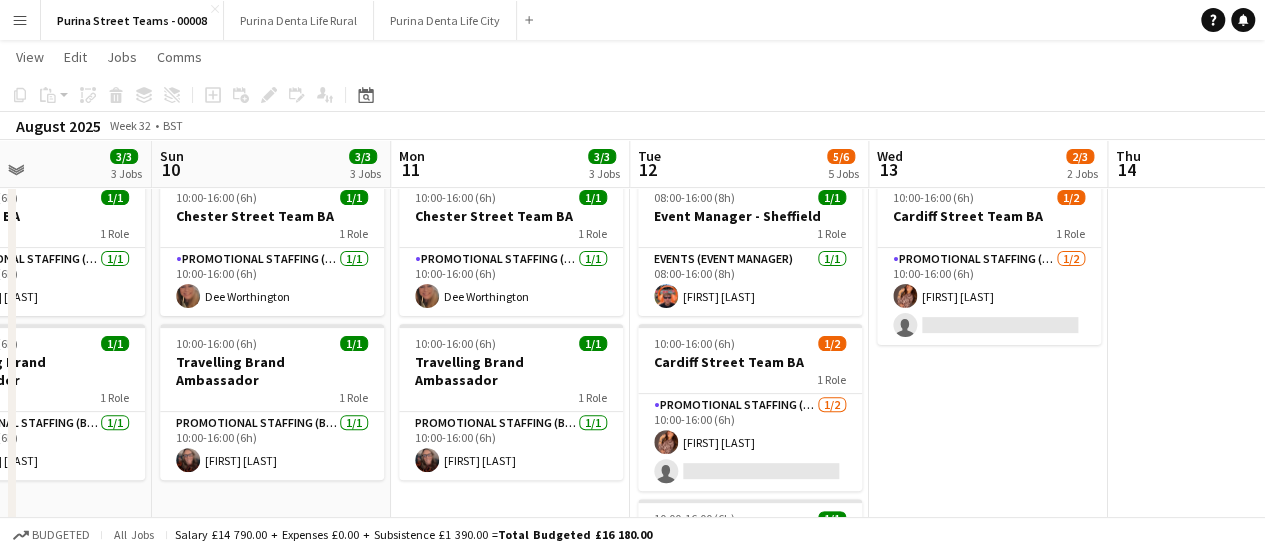 scroll, scrollTop: 0, scrollLeft: 578, axis: horizontal 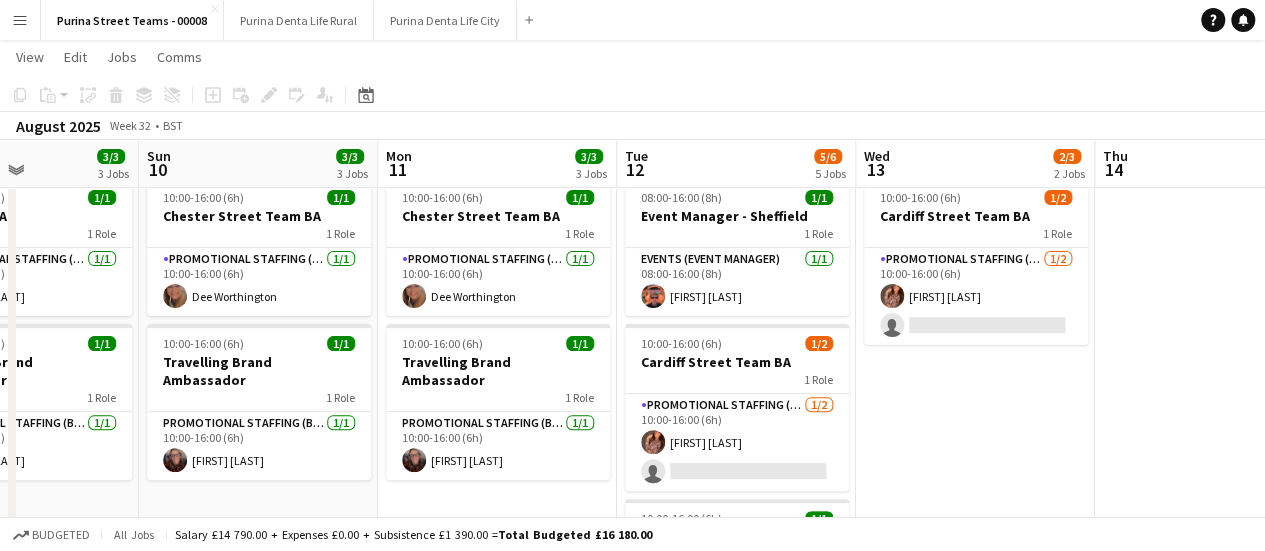drag, startPoint x: 898, startPoint y: 477, endPoint x: 506, endPoint y: 481, distance: 392.02042 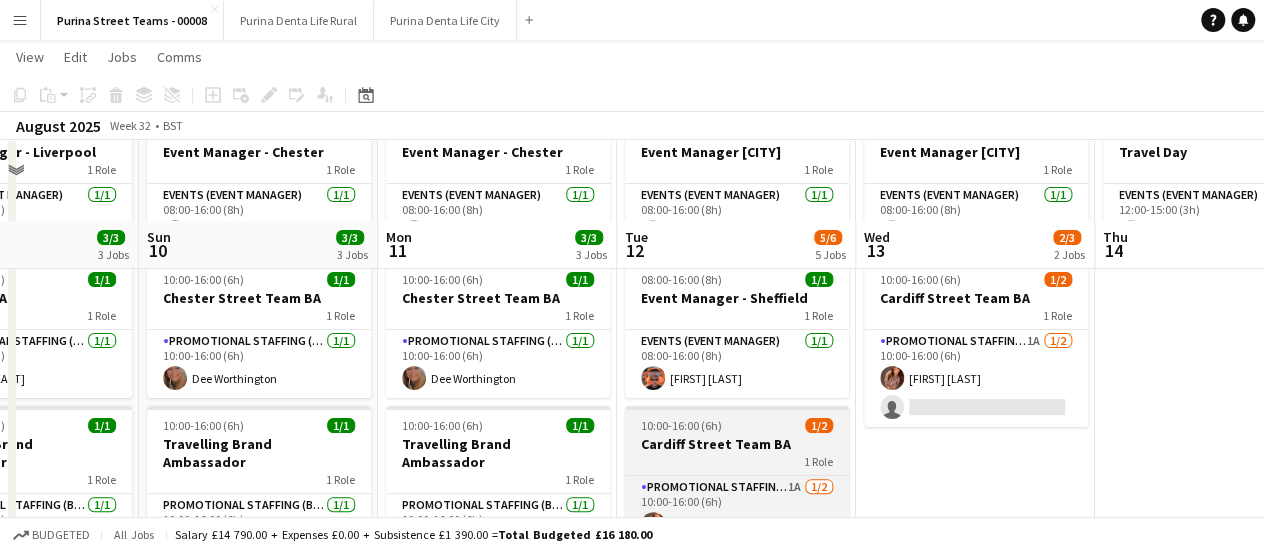 scroll, scrollTop: 100, scrollLeft: 0, axis: vertical 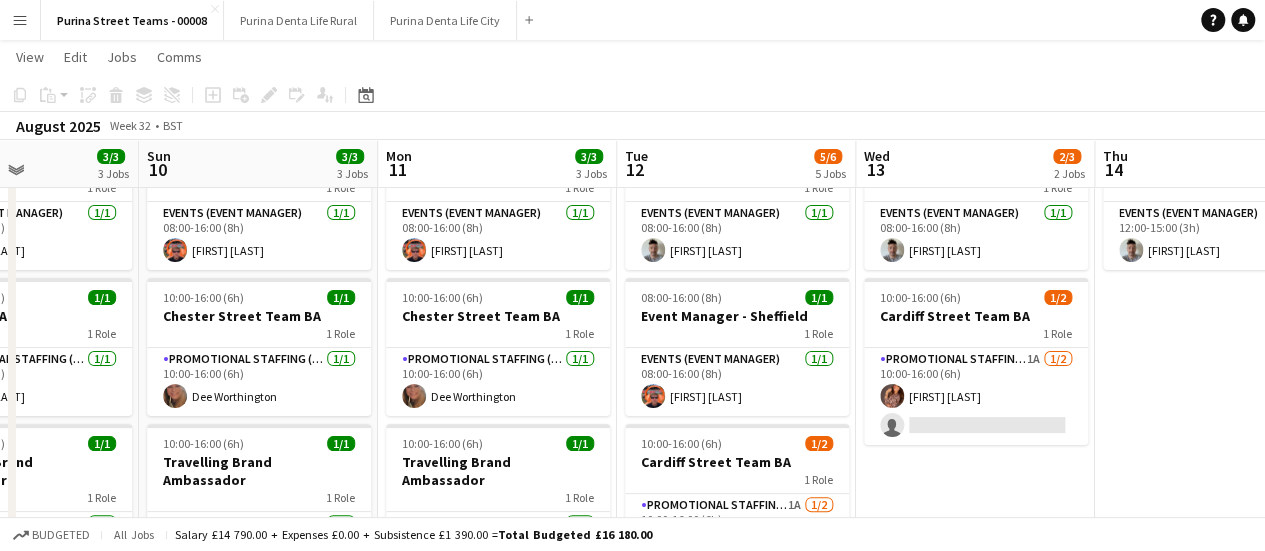 drag, startPoint x: 731, startPoint y: 434, endPoint x: 953, endPoint y: 374, distance: 229.96521 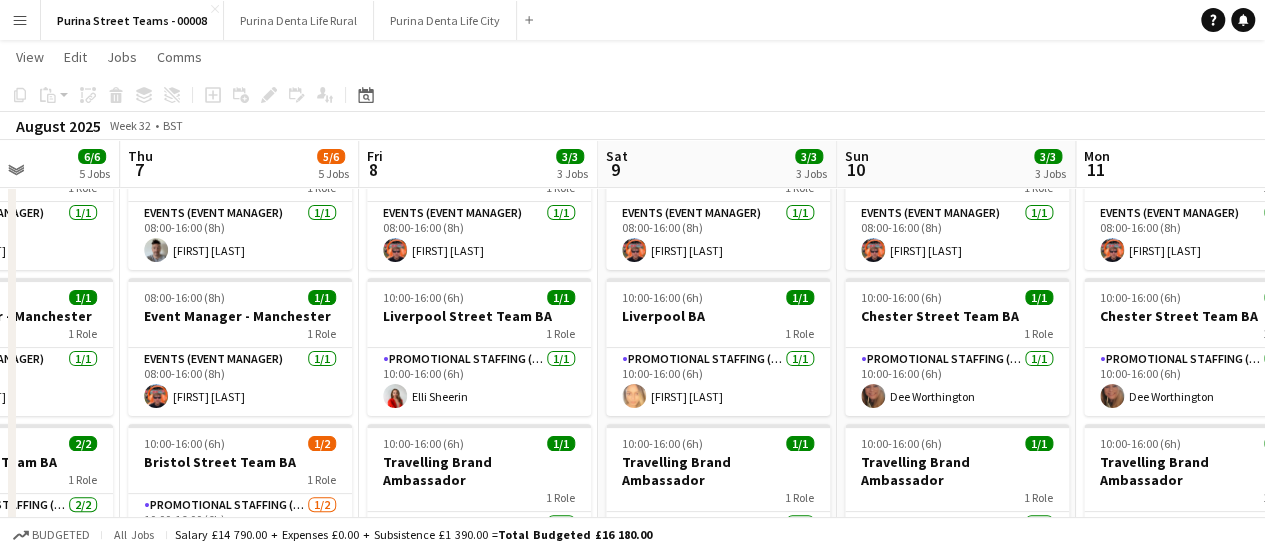 drag, startPoint x: 486, startPoint y: 343, endPoint x: 976, endPoint y: 346, distance: 490.0092 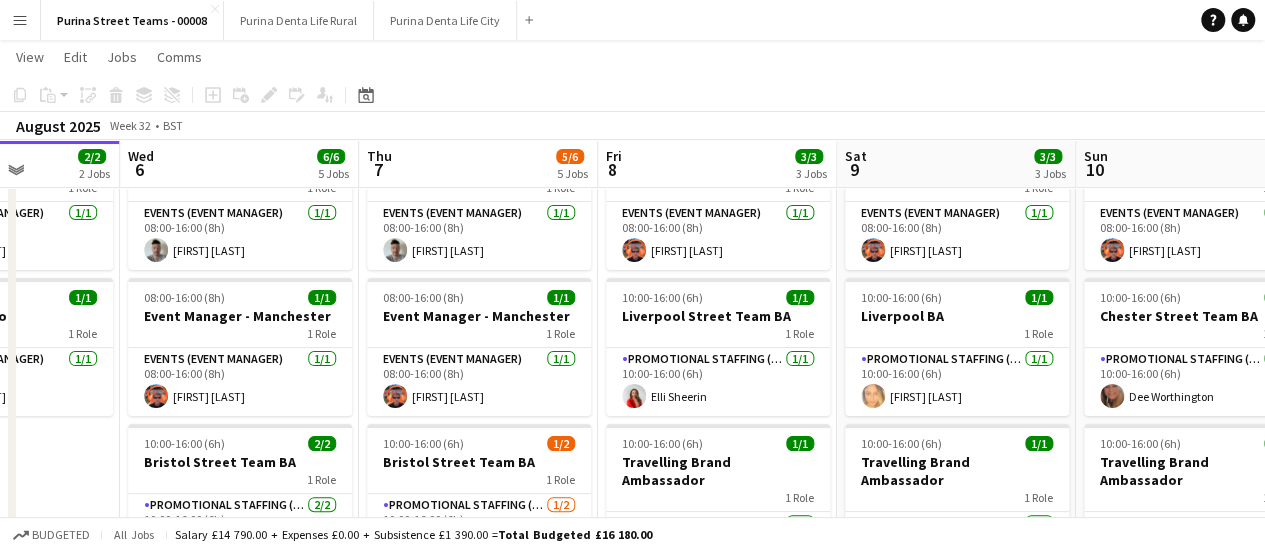 scroll, scrollTop: 0, scrollLeft: 415, axis: horizontal 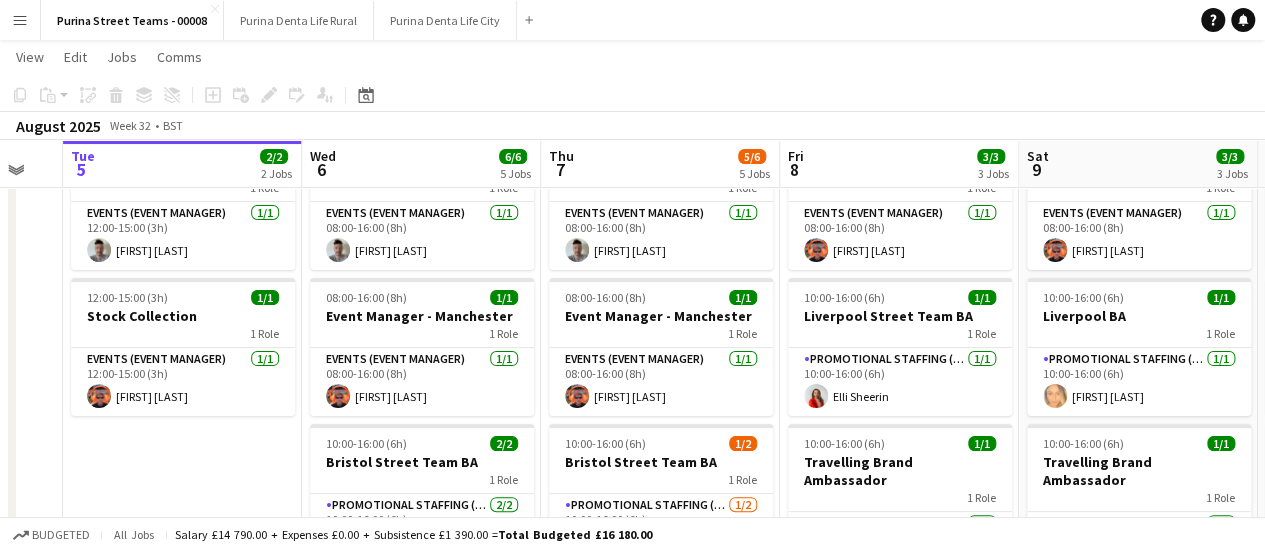 drag, startPoint x: 742, startPoint y: 383, endPoint x: 753, endPoint y: 383, distance: 11 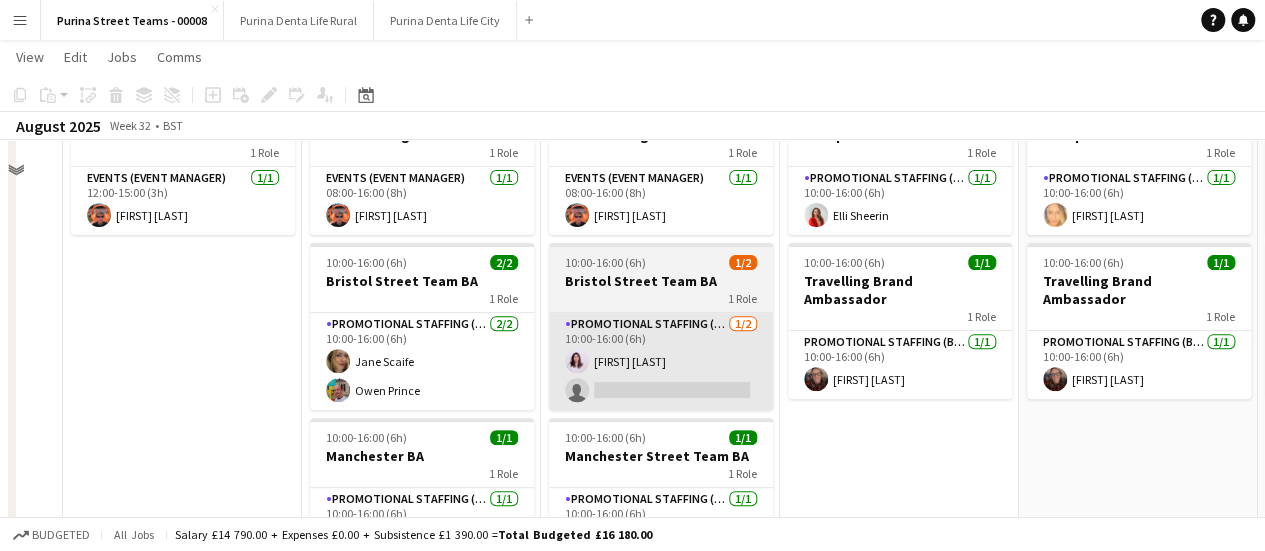 scroll, scrollTop: 300, scrollLeft: 0, axis: vertical 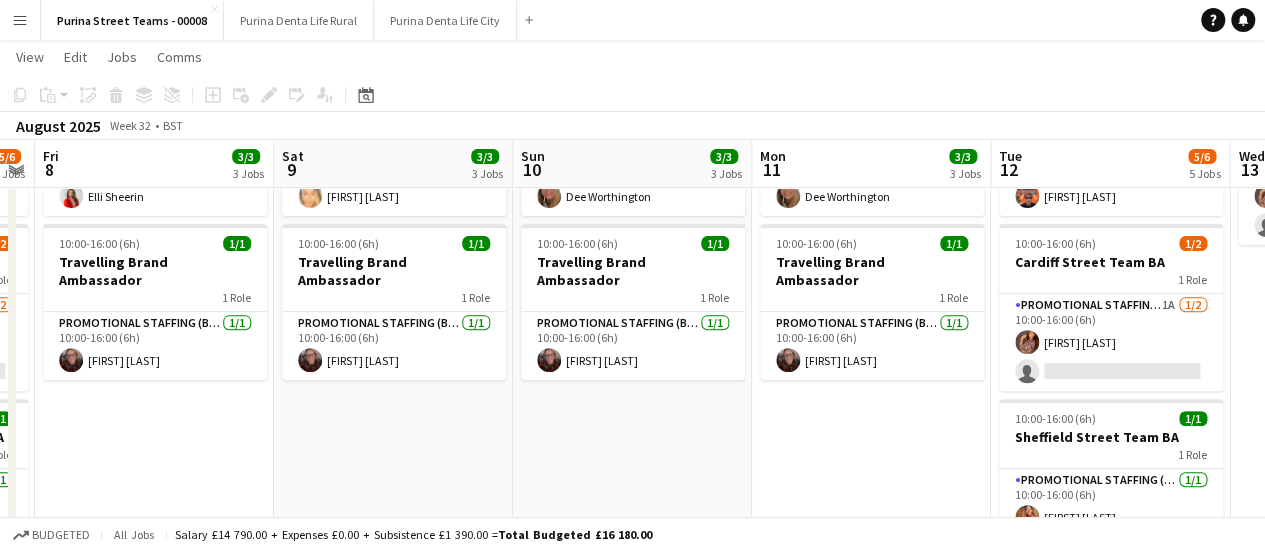 drag, startPoint x: 160, startPoint y: 336, endPoint x: 434, endPoint y: 321, distance: 274.41028 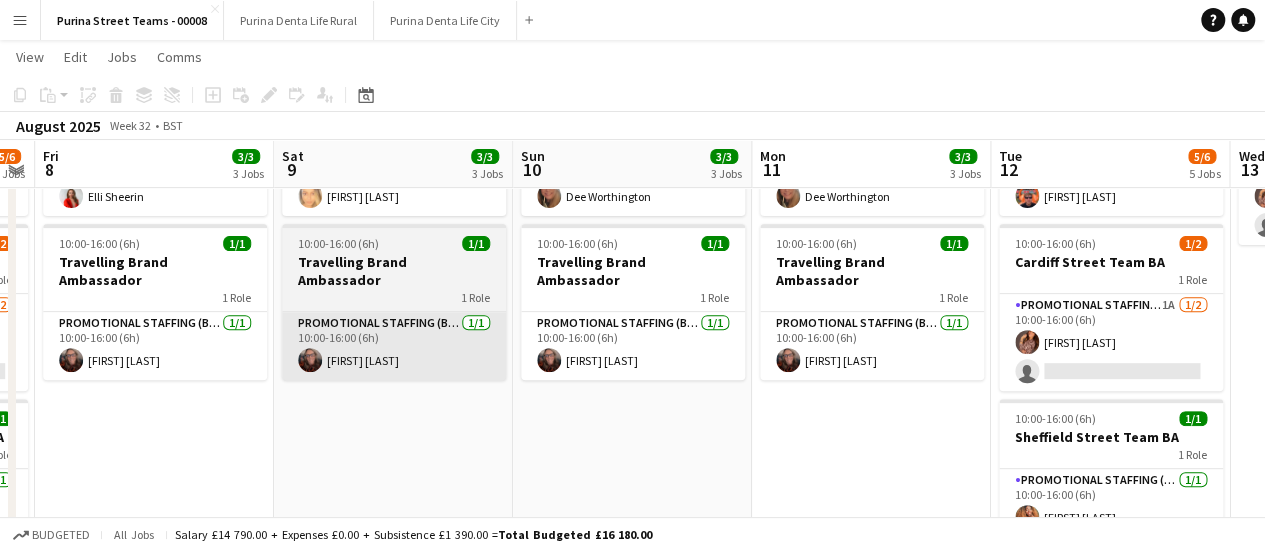 click on "Tue   5   2/2   2 Jobs   Wed   6   6/6   5 Jobs   Thu   7   5/6   5 Jobs   Fri   8   3/3   3 Jobs   Sat   9   3/3   3 Jobs   Sun   10   3/3   3 Jobs   Mon   11   3/3   3 Jobs   Tue   12   5/6   5 Jobs   Wed   13   2/3   2 Jobs   Thu   14   1/1   1 Job   Fri   15   1/3   2 Jobs      12:00-15:00 (3h)    1/1   Stock Collection    1 Role   Events (Event Manager)   1/1   12:00-15:00 (3h)
[FIRST] [LAST]     12:00-15:00 (3h)    1/1   Stock Collection   1 Role   Events (Event Manager)   1/1   12:00-15:00 (3h)
[FIRST] [LAST]     08:00-16:00 (8h)    1/1   Event Manager  - Bristol   1 Role   Events (Event Manager)   1/1   08:00-16:00 (8h)
[FIRST] [LAST]     08:00-16:00 (8h)    1/1   Event Manager  - Manchester   1 Role   Events (Event Manager)   1/1   08:00-16:00 (8h)
[FIRST] [LAST]     10:00-16:00 (6h)    2/2   Bristol Street Team BA   1 Role   Promotional Staffing (Brand Ambassadors)   2/2   10:00-16:00 (6h)
[FIRST] [LAST] [FIRST] [LAST]     10:00-16:00 (6h)    1/1   Manchester BA   1 Role   1/1   10:00-16:00 (6h)" at bounding box center (632, 299) 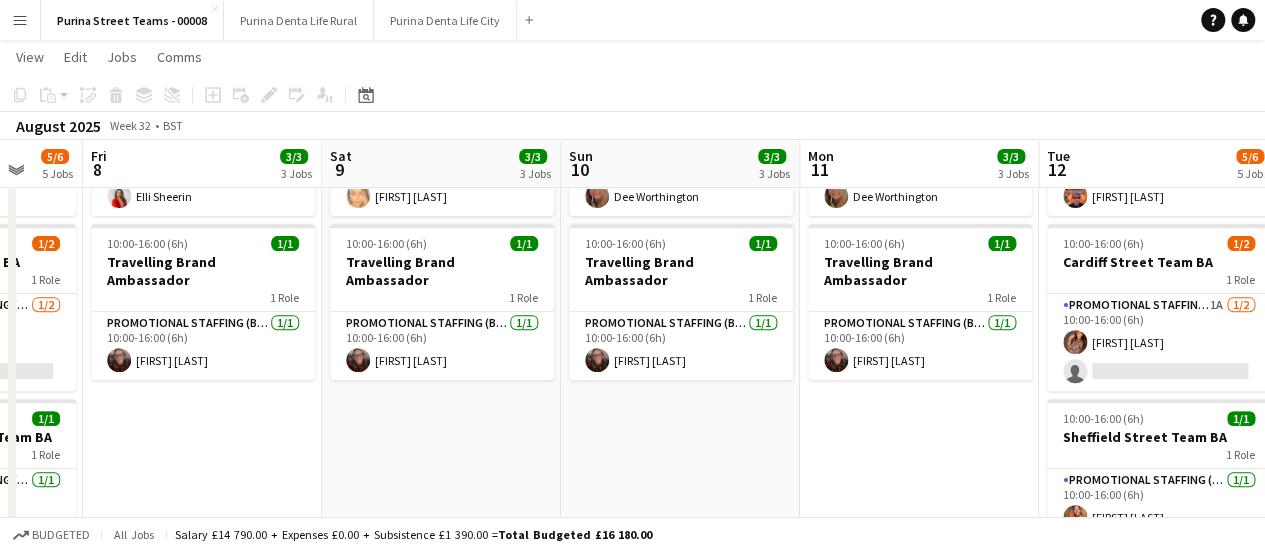 drag, startPoint x: 595, startPoint y: 339, endPoint x: 292, endPoint y: 332, distance: 303.08084 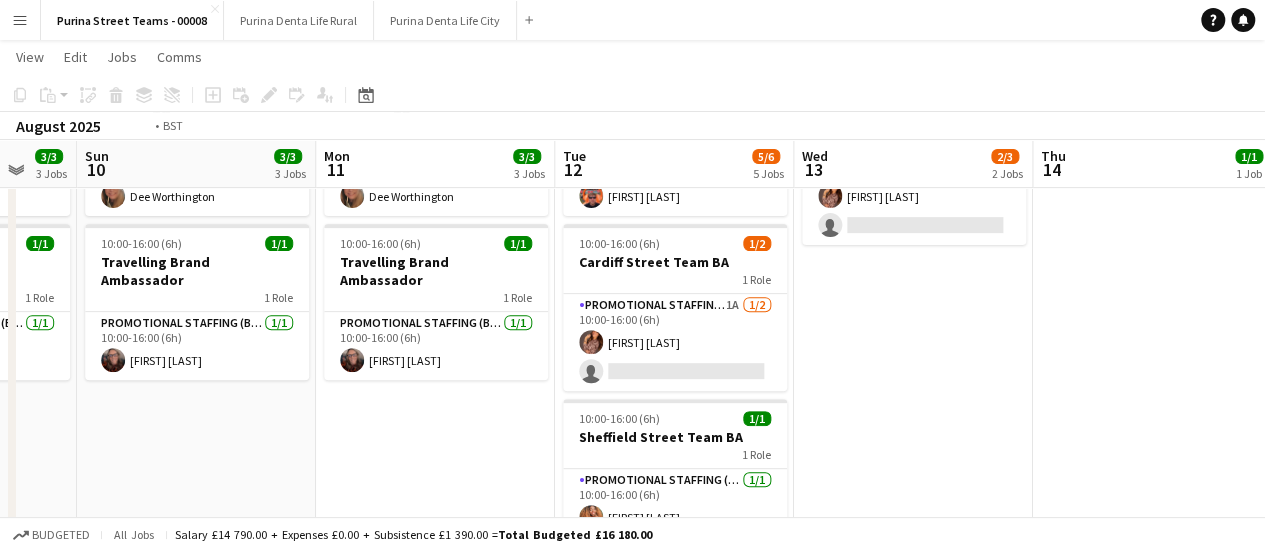 scroll, scrollTop: 0, scrollLeft: 778, axis: horizontal 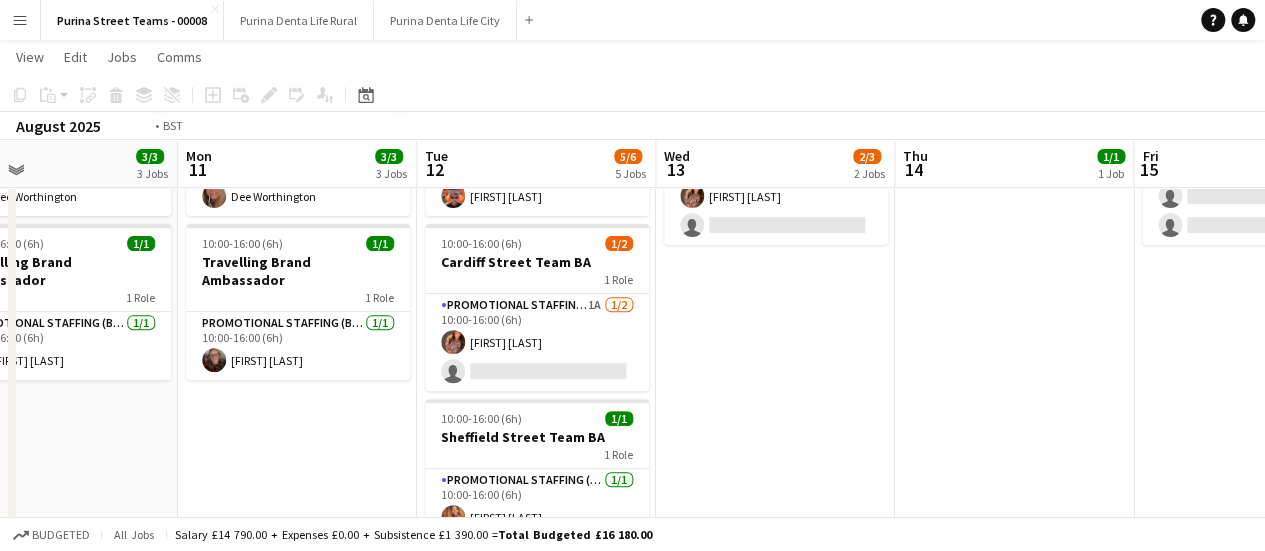 drag, startPoint x: 777, startPoint y: 373, endPoint x: 179, endPoint y: 355, distance: 598.2708 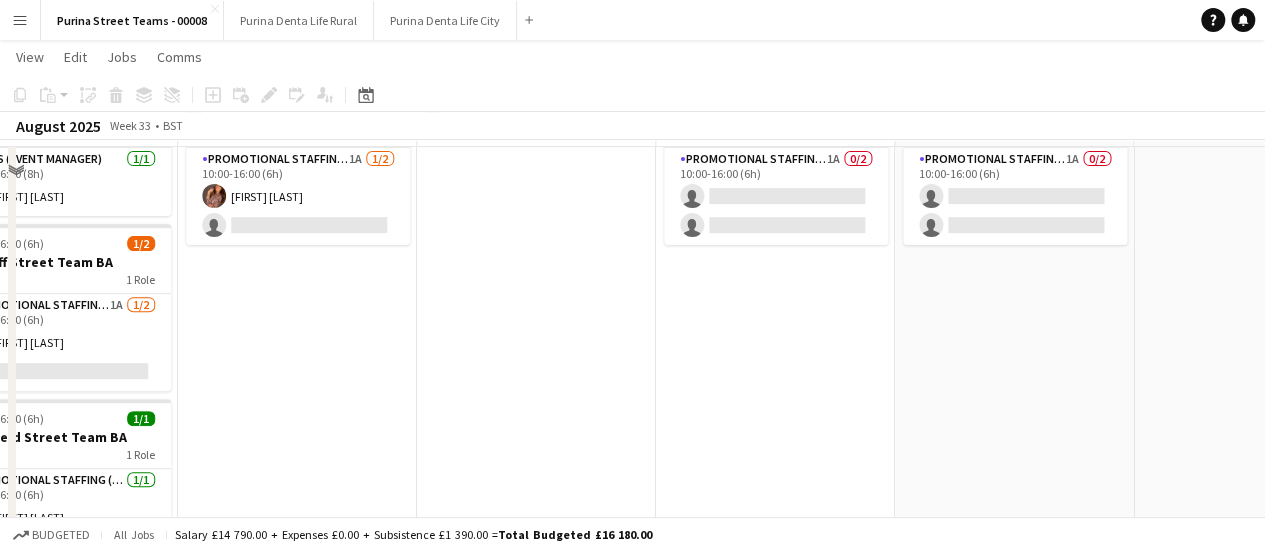 scroll, scrollTop: 200, scrollLeft: 0, axis: vertical 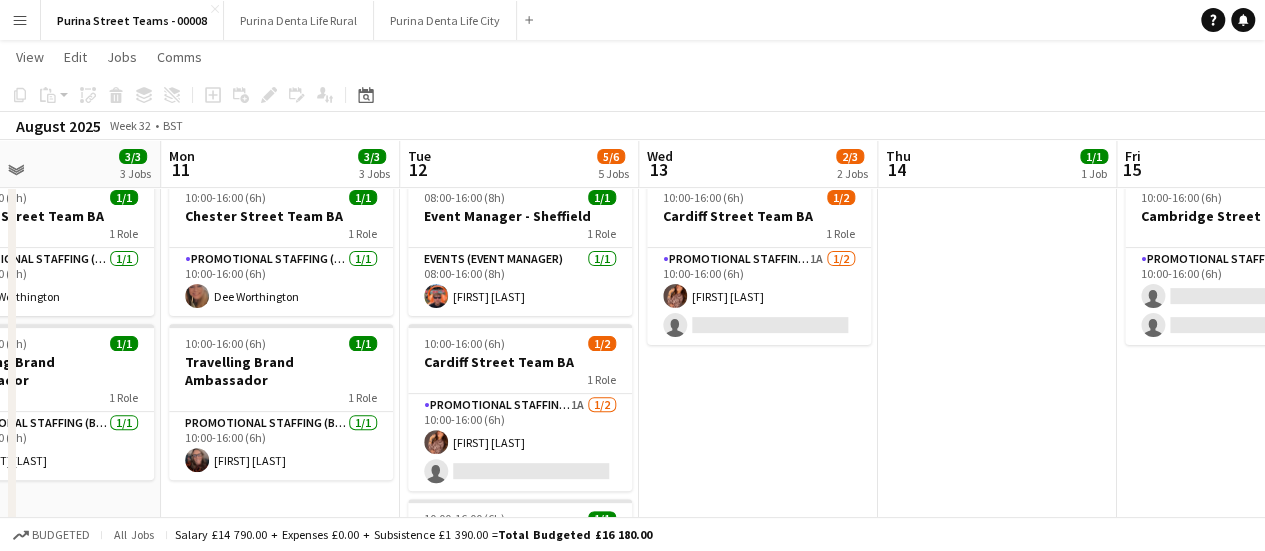 drag, startPoint x: 420, startPoint y: 397, endPoint x: 881, endPoint y: 386, distance: 461.13123 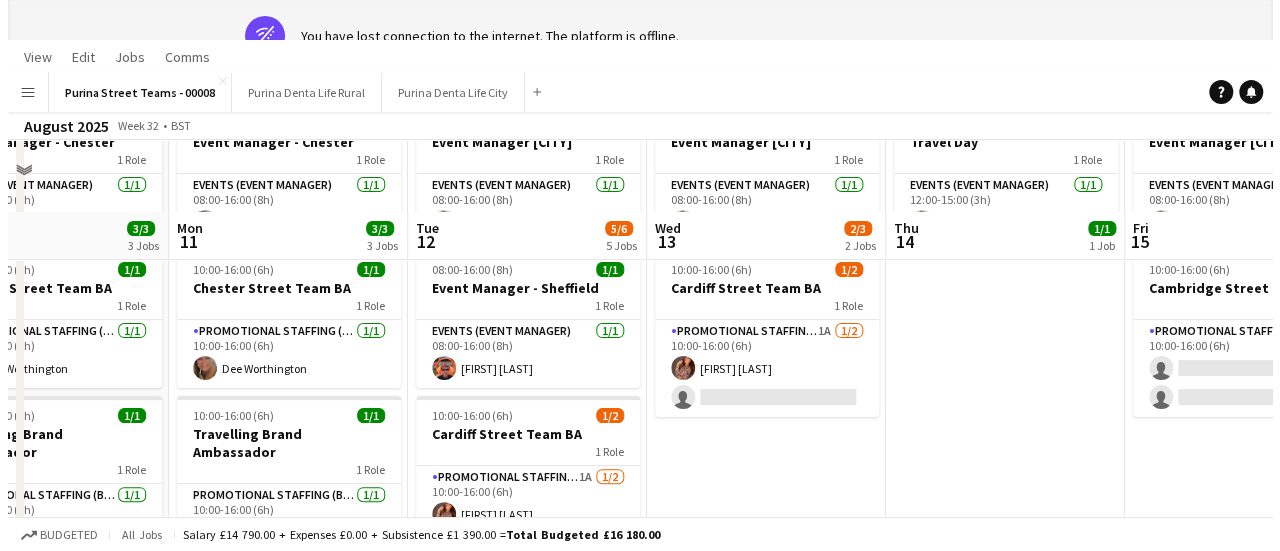 scroll, scrollTop: 0, scrollLeft: 0, axis: both 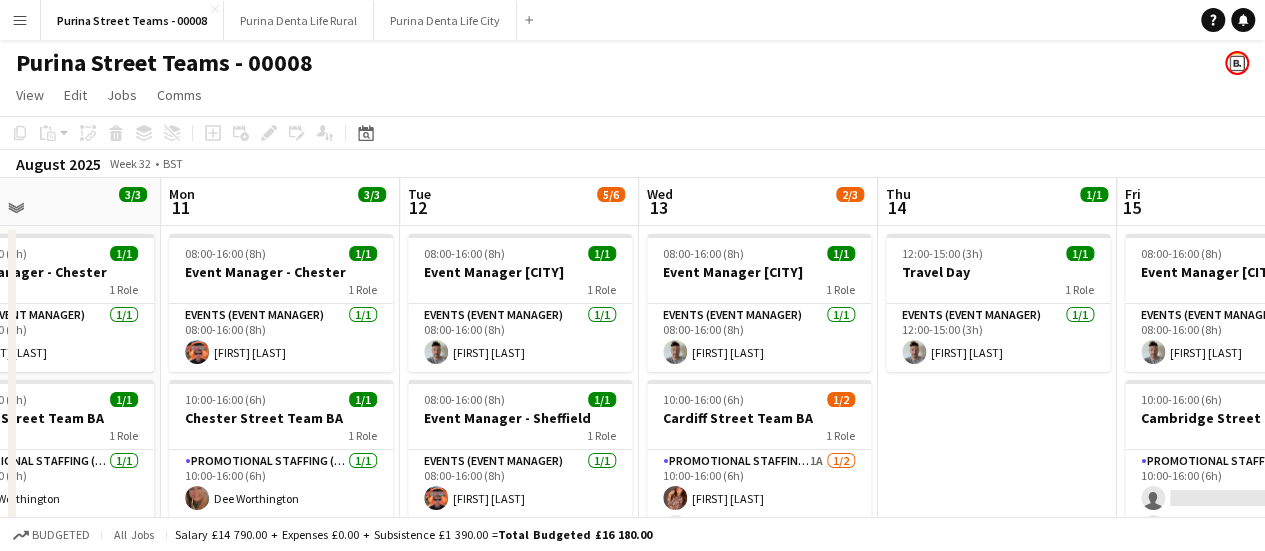 click on "Menu" at bounding box center [20, 20] 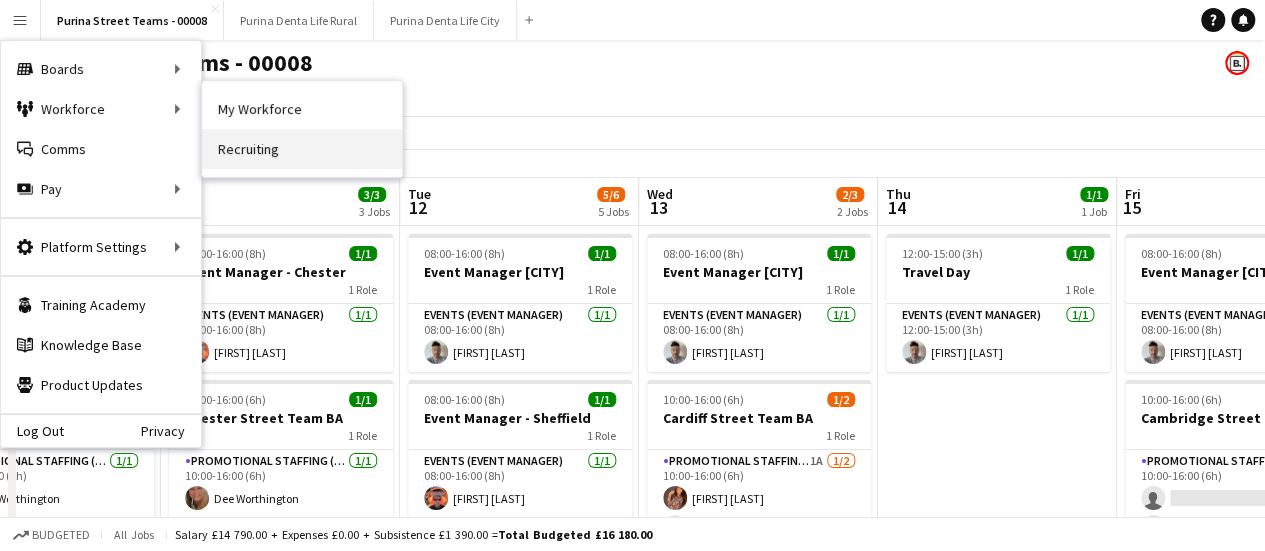 click on "Recruiting" at bounding box center (302, 149) 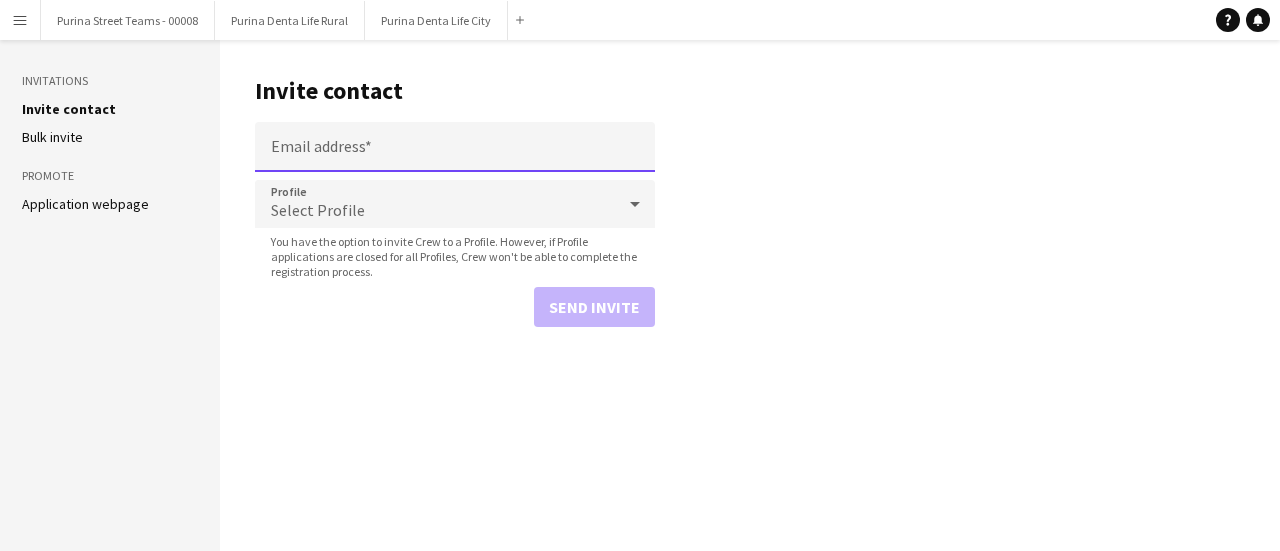 click on "Email address" at bounding box center (455, 147) 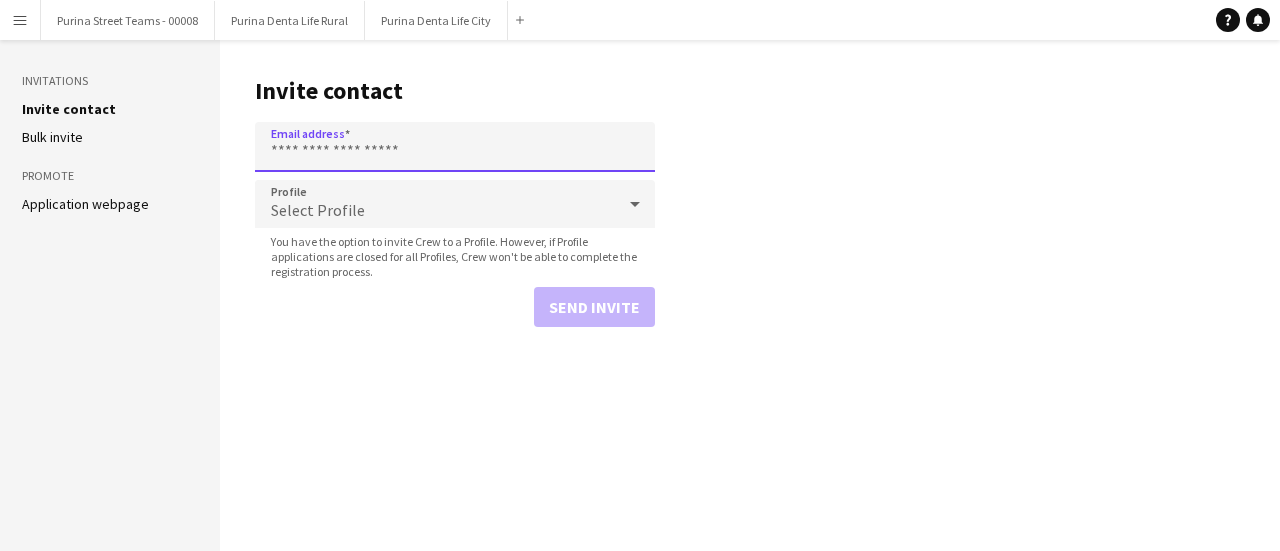 paste on "**********" 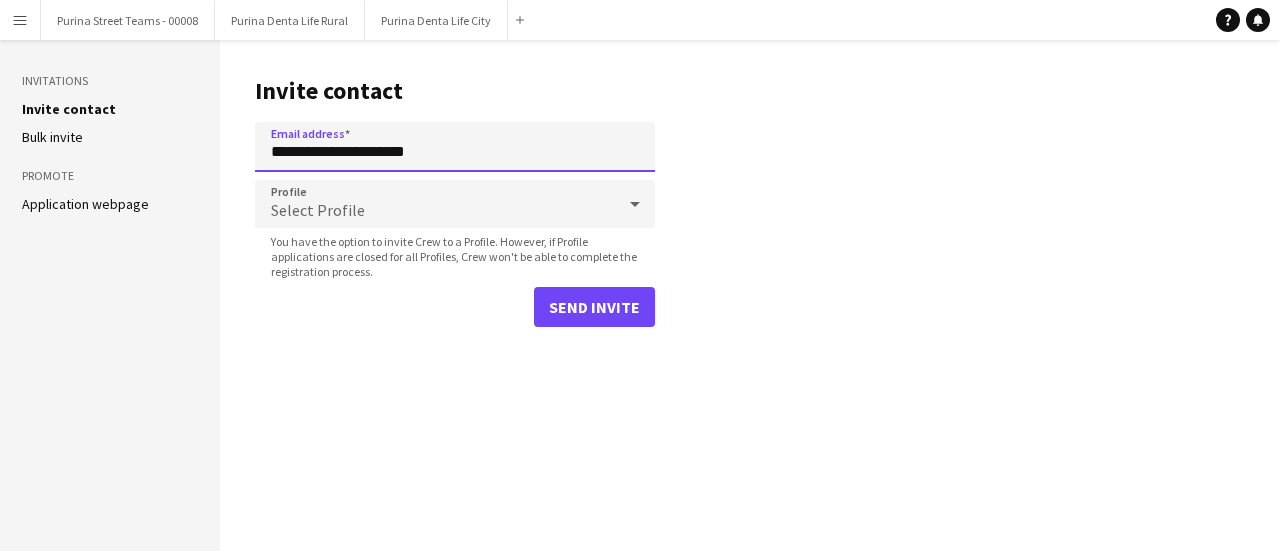 type on "**********" 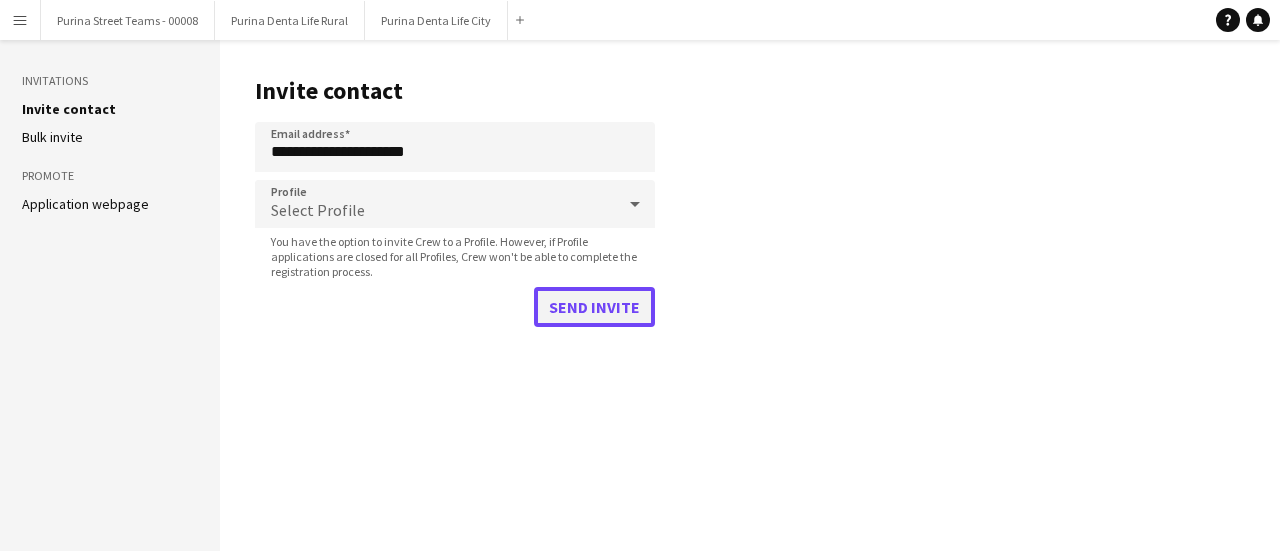 click on "Send invite" 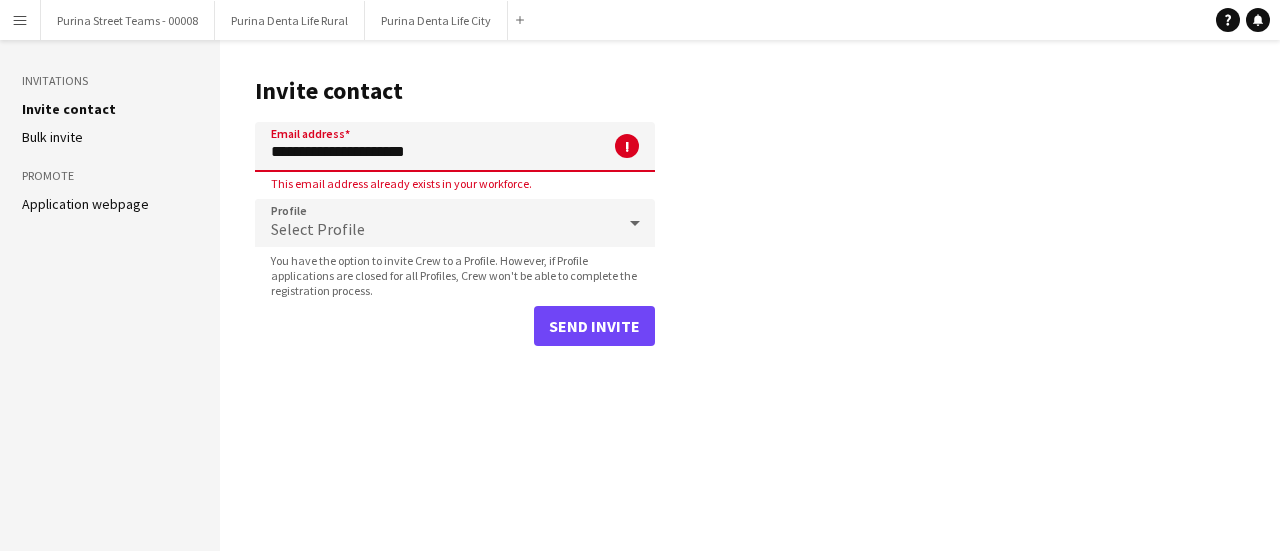 click on "**********" at bounding box center [455, 147] 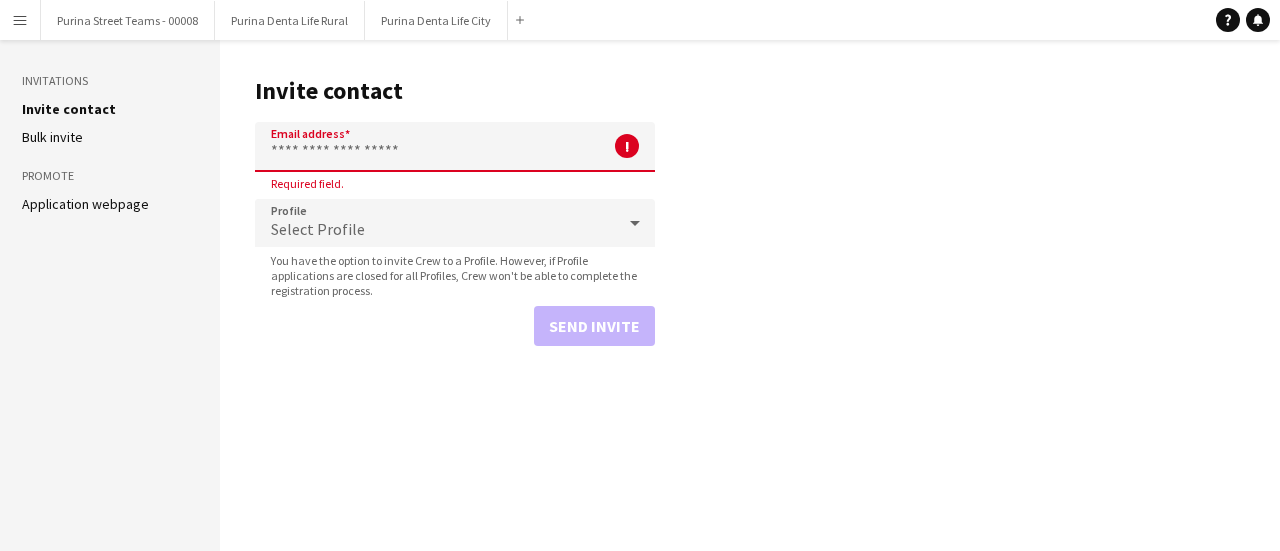 type 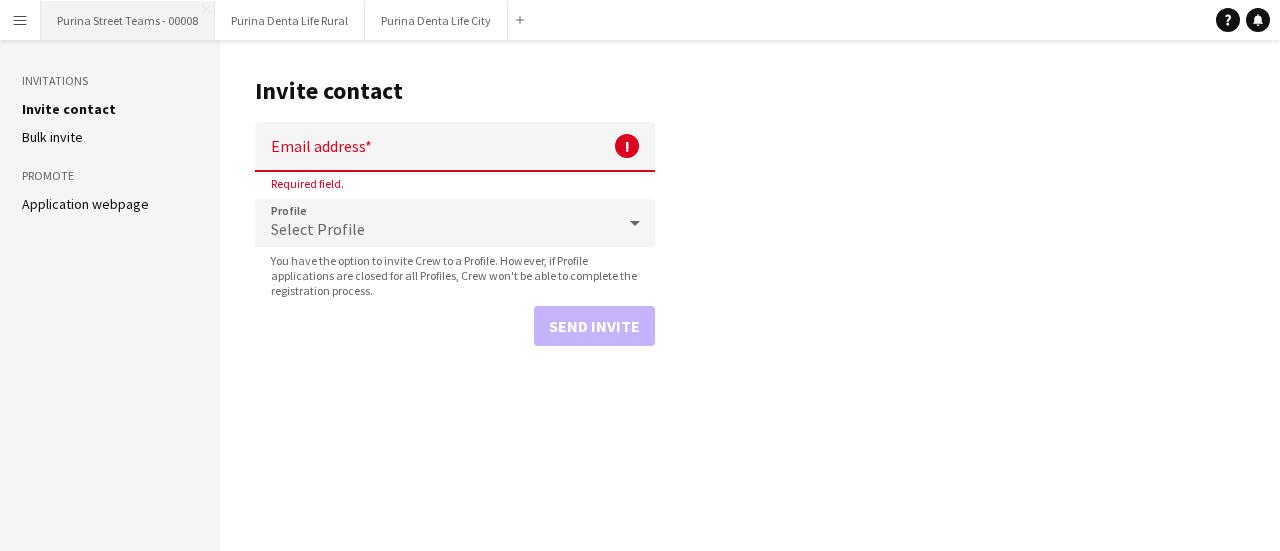 click on "Purina Street Teams - 00008
Close" at bounding box center (128, 20) 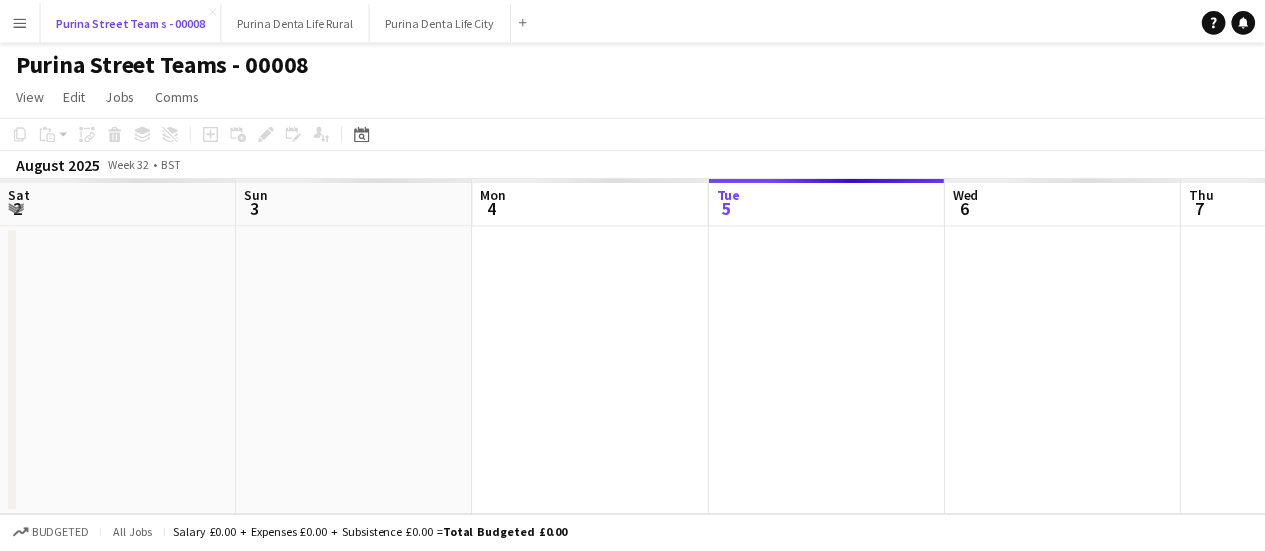 scroll, scrollTop: 0, scrollLeft: 478, axis: horizontal 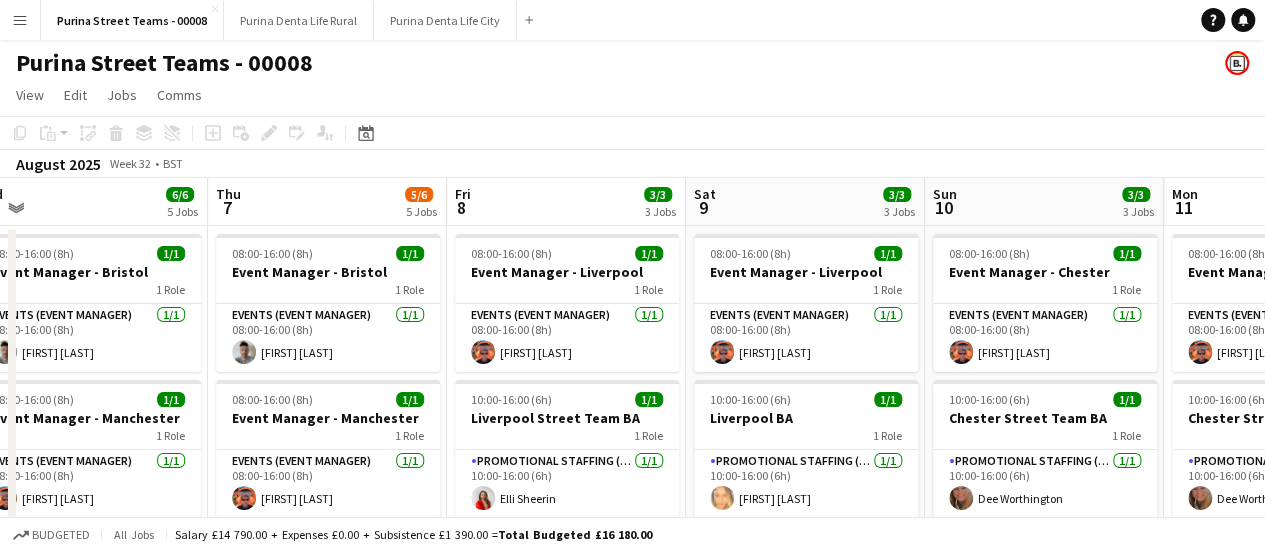 drag, startPoint x: 838, startPoint y: 312, endPoint x: 452, endPoint y: 294, distance: 386.41946 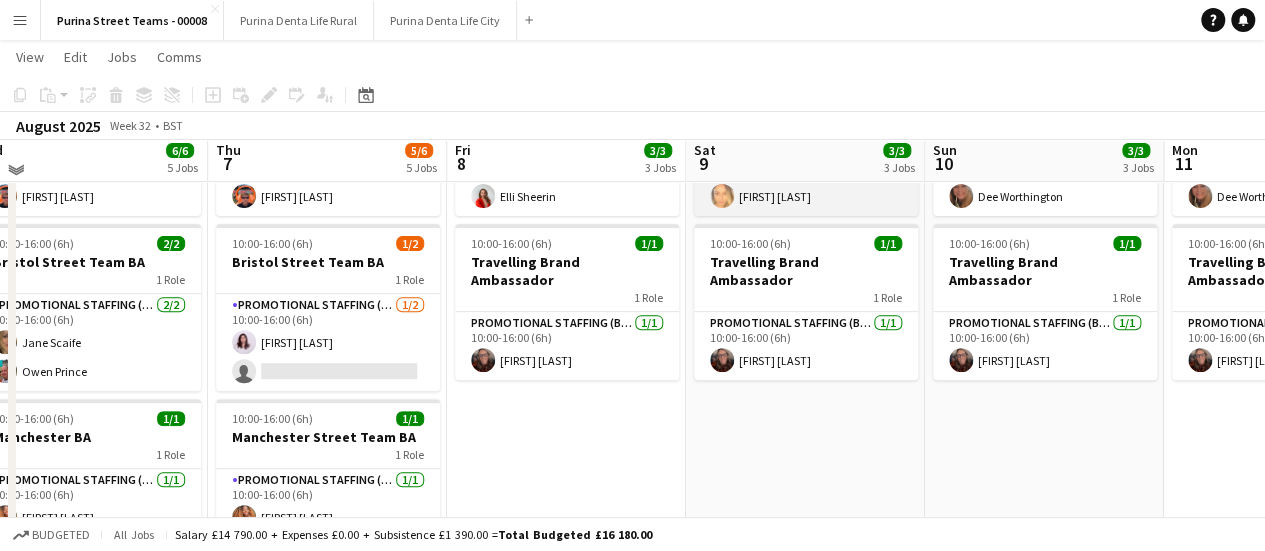 scroll, scrollTop: 0, scrollLeft: 0, axis: both 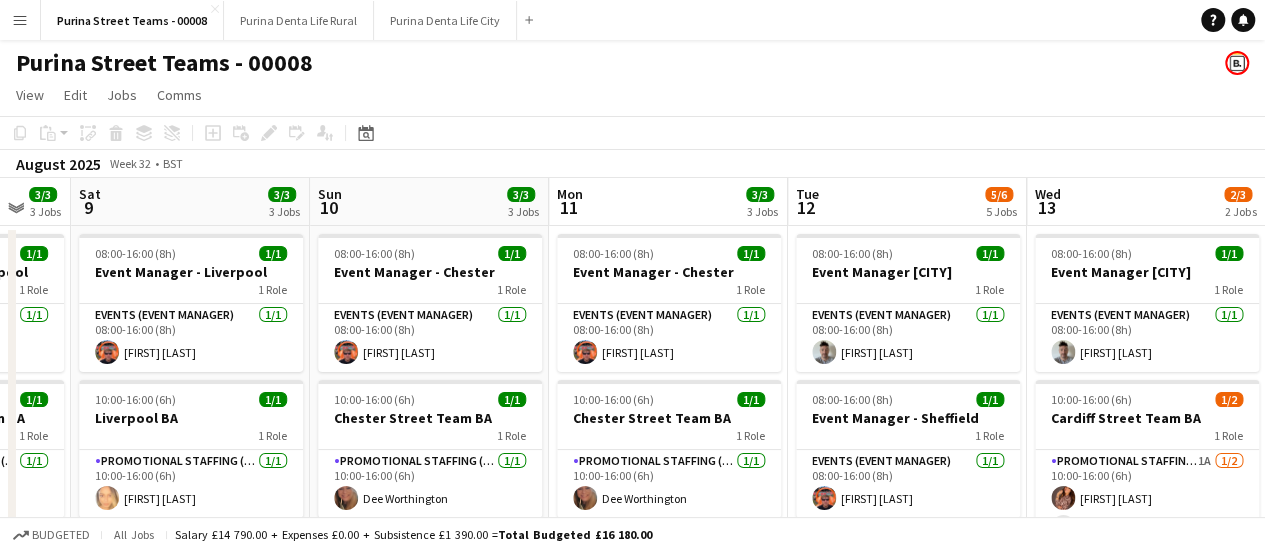 drag, startPoint x: 944, startPoint y: 307, endPoint x: 329, endPoint y: 348, distance: 616.3652 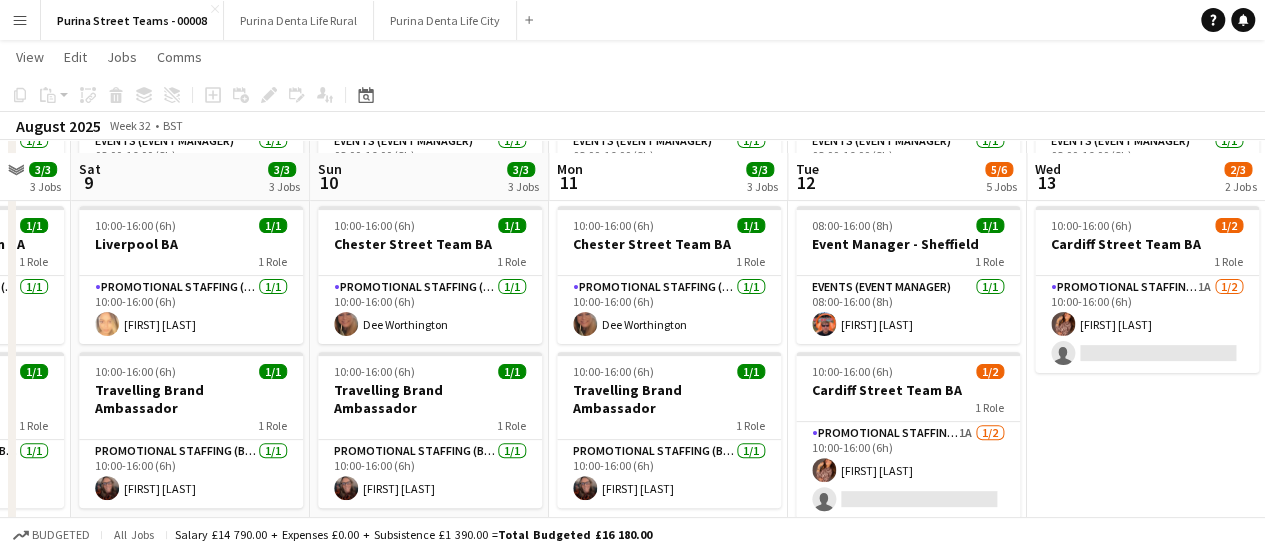 scroll, scrollTop: 200, scrollLeft: 0, axis: vertical 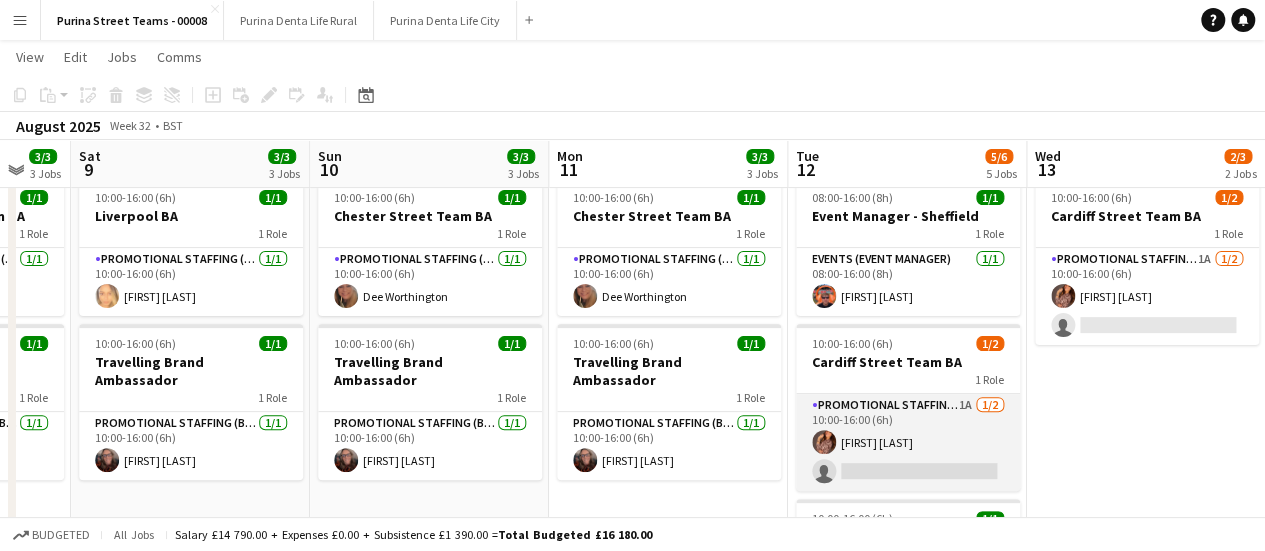 click on "Promotional Staffing (Brand Ambassadors)   1A   1/2   10:00-16:00 (6h)
[FIRST] [LAST]
single-neutral-actions" at bounding box center (908, 442) 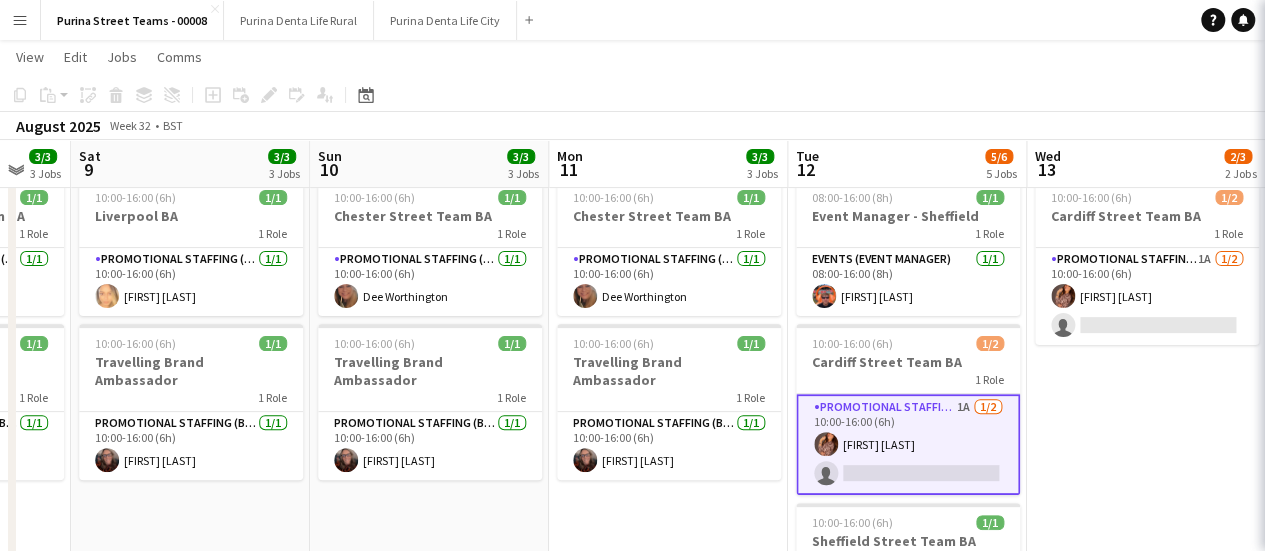 scroll, scrollTop: 0, scrollLeft: 646, axis: horizontal 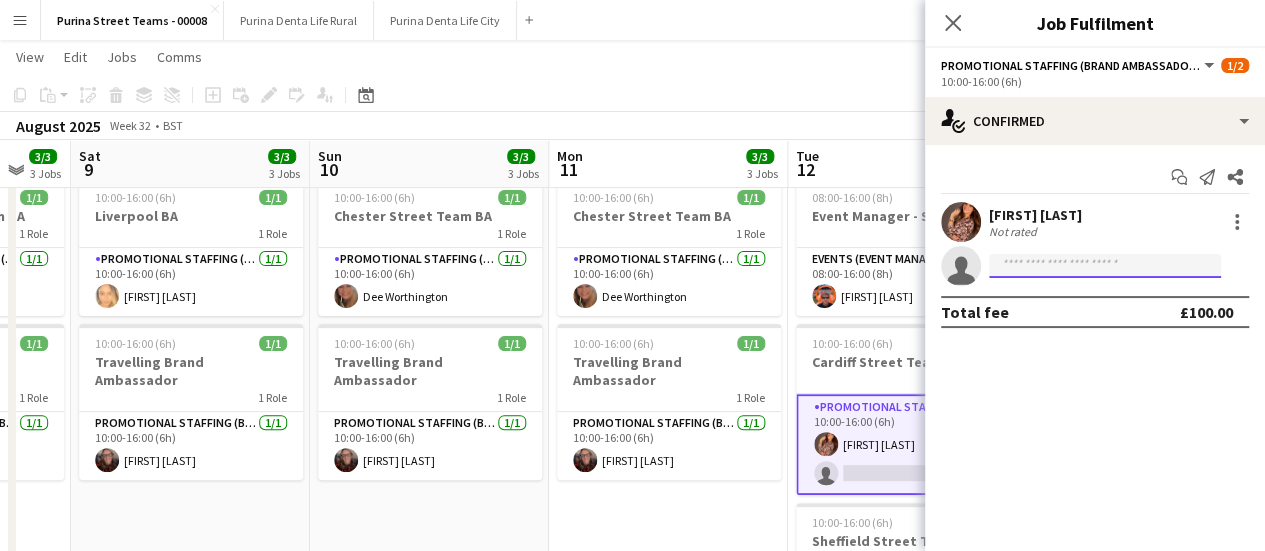 click 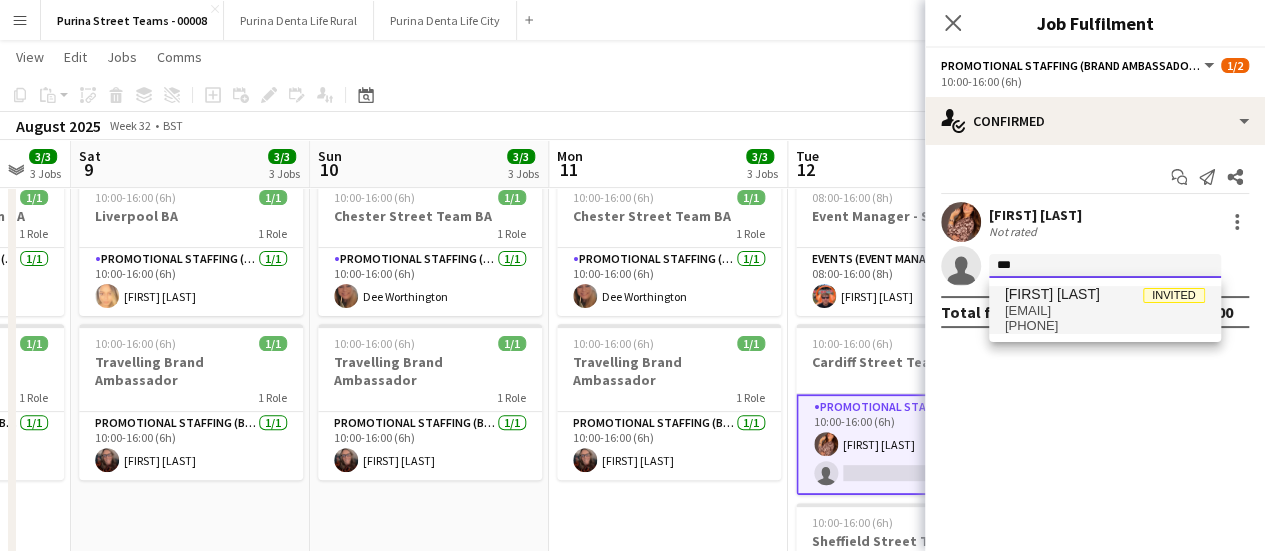 type on "***" 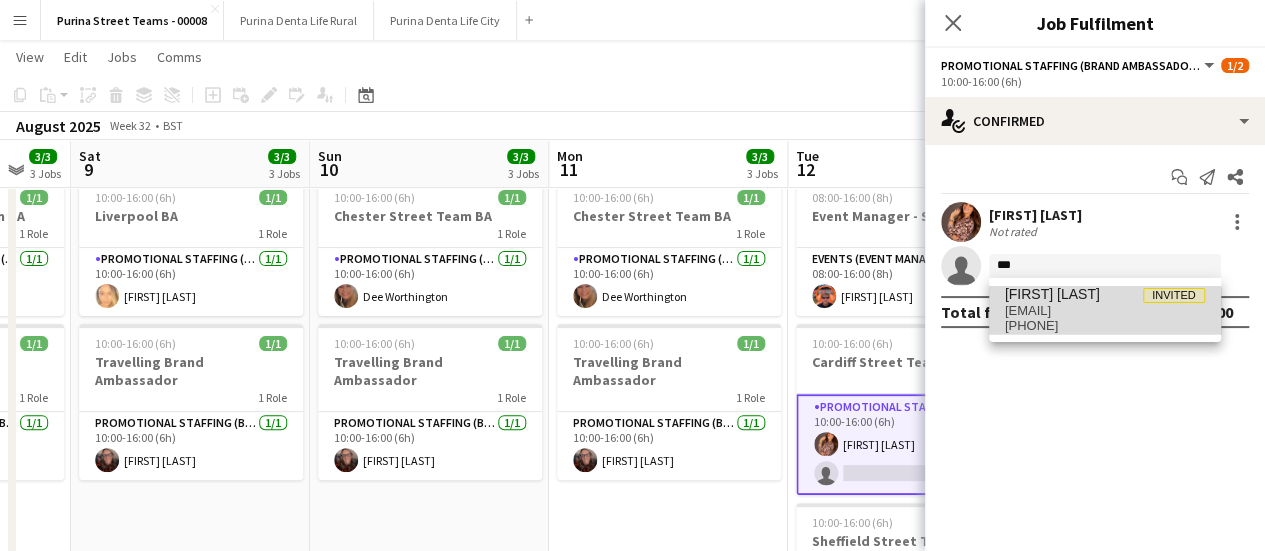 click on "[EMAIL]" at bounding box center (1105, 311) 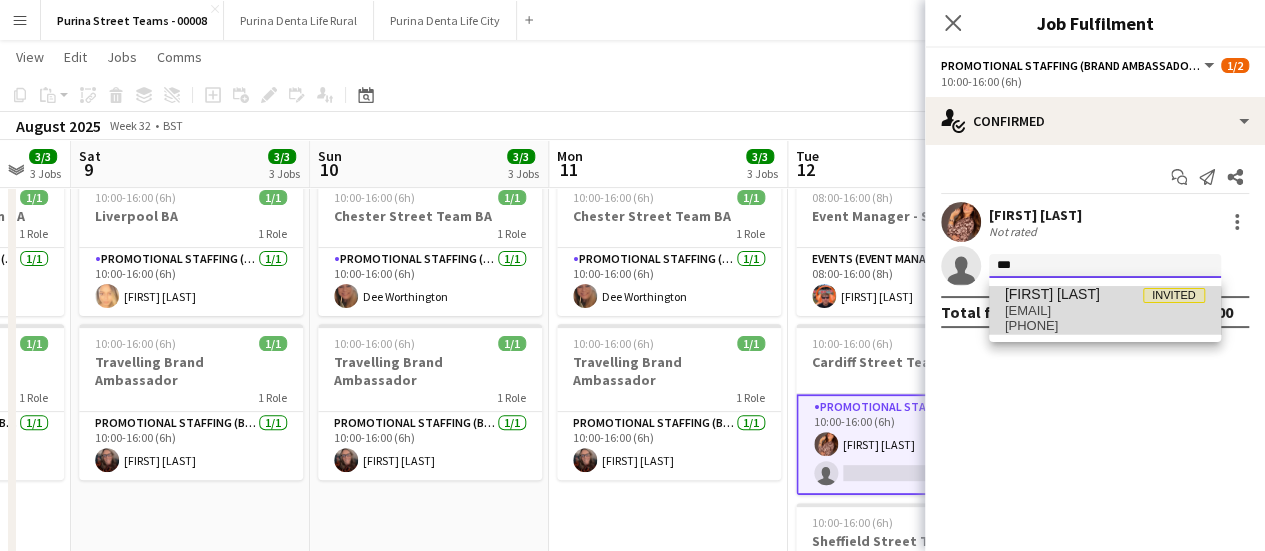 type 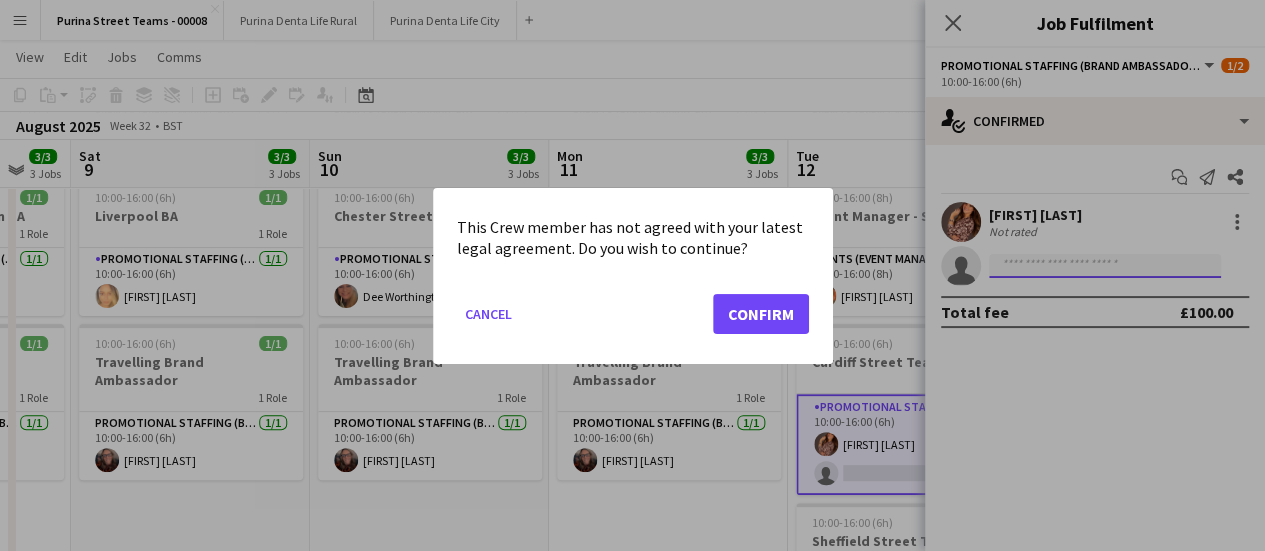 scroll, scrollTop: 0, scrollLeft: 0, axis: both 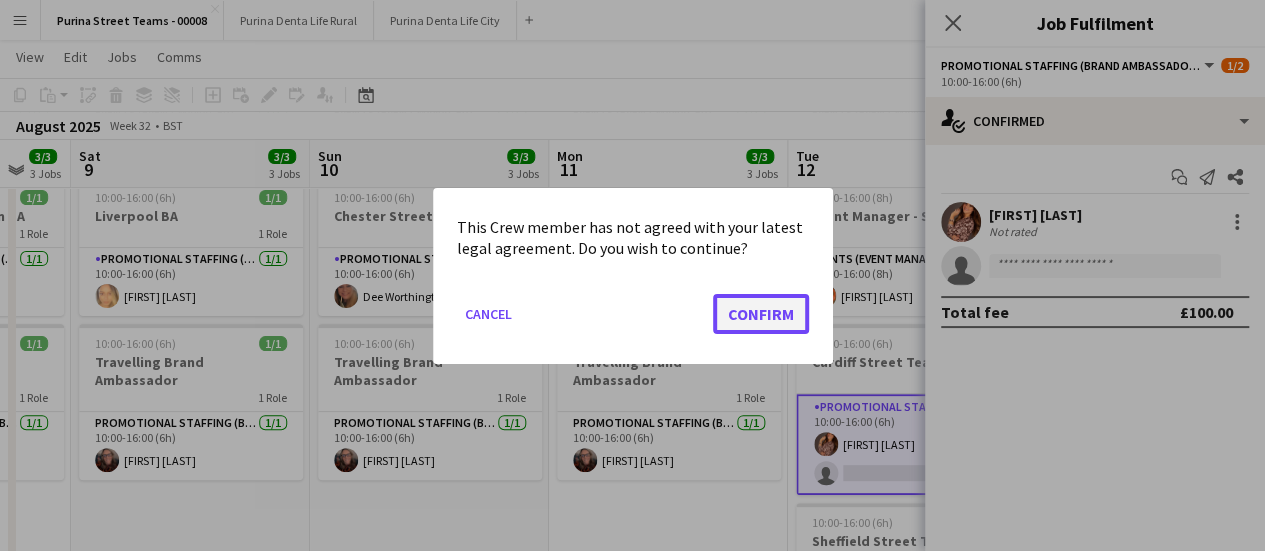 click on "Confirm" 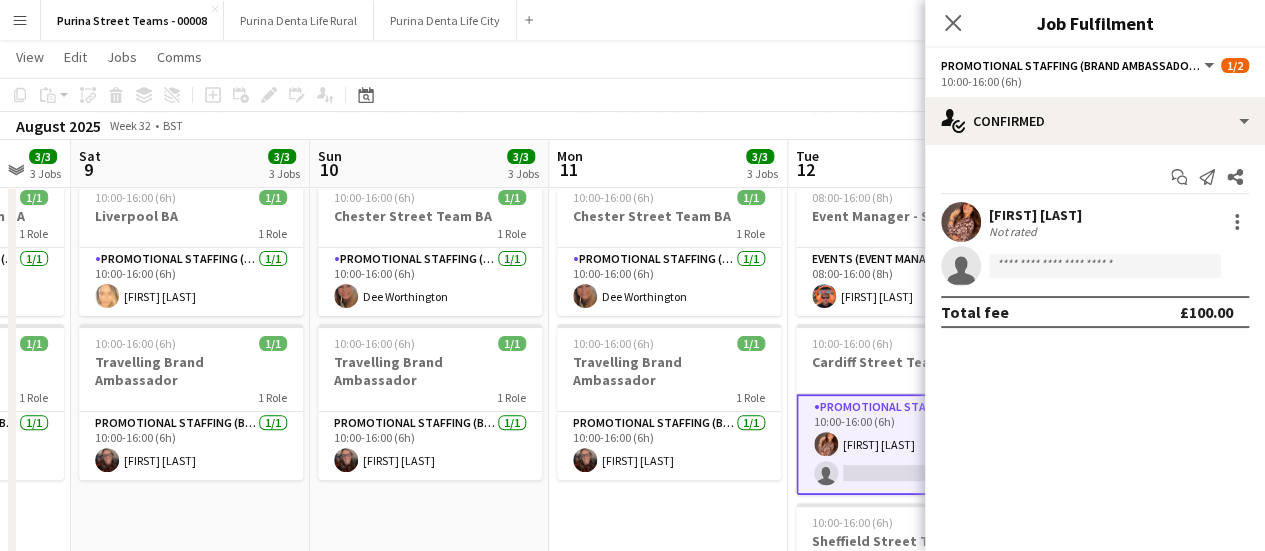 scroll, scrollTop: 200, scrollLeft: 0, axis: vertical 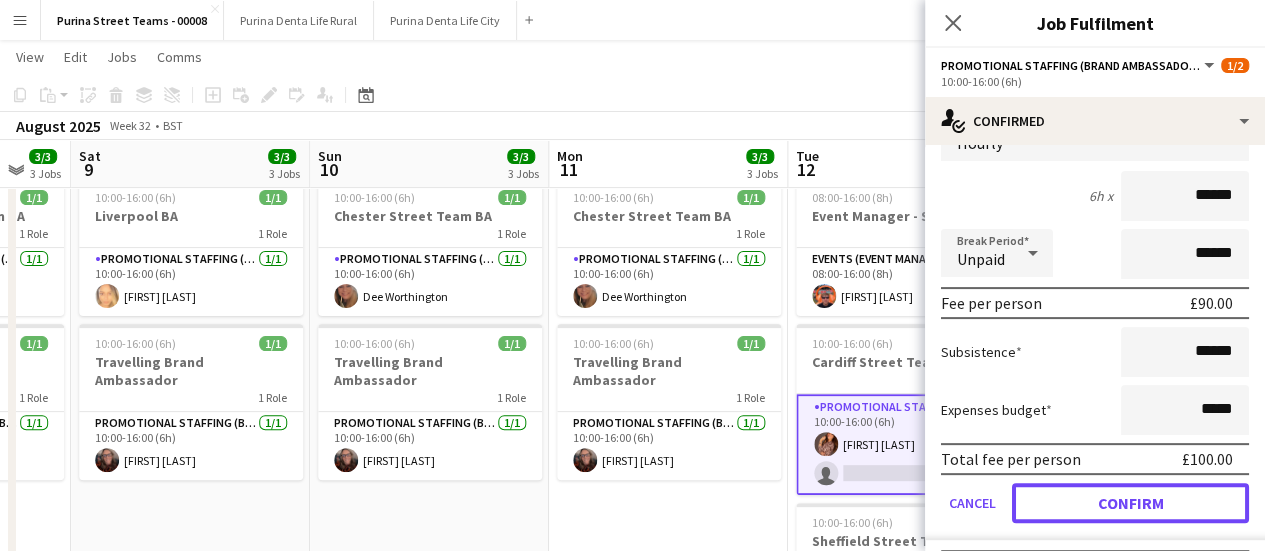 click on "Confirm" at bounding box center [1130, 503] 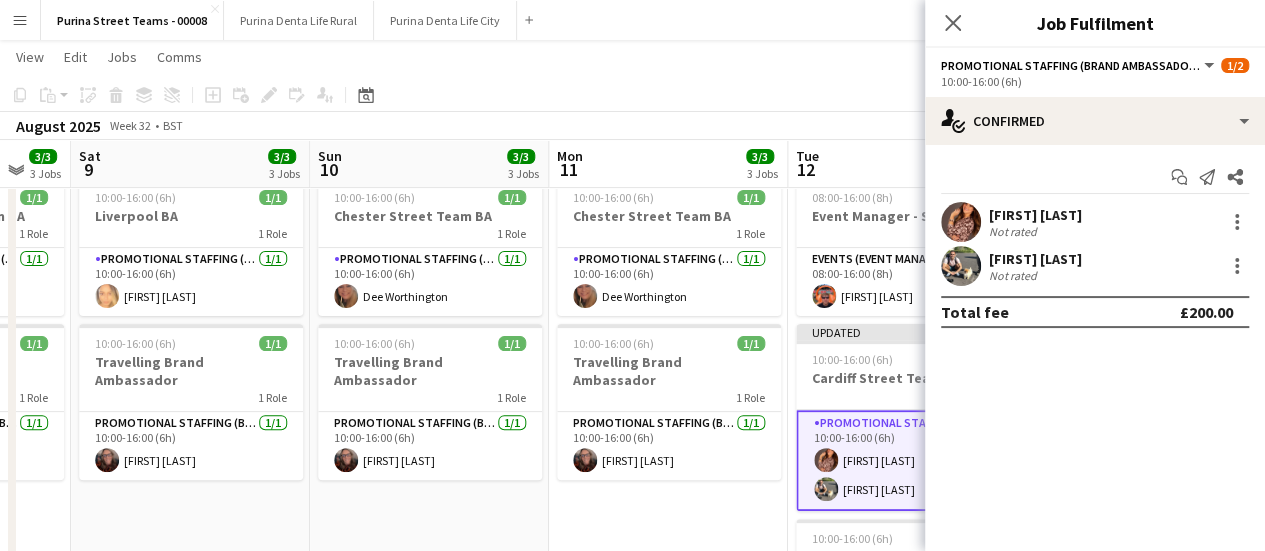 scroll, scrollTop: 0, scrollLeft: 0, axis: both 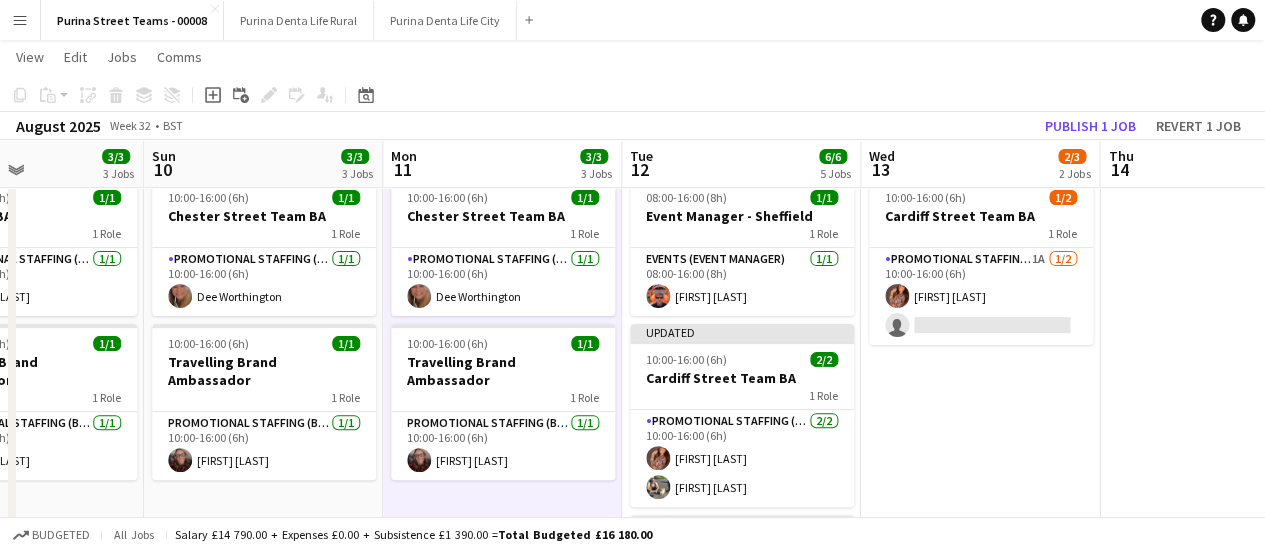 drag, startPoint x: 564, startPoint y: 490, endPoint x: 548, endPoint y: 489, distance: 16.03122 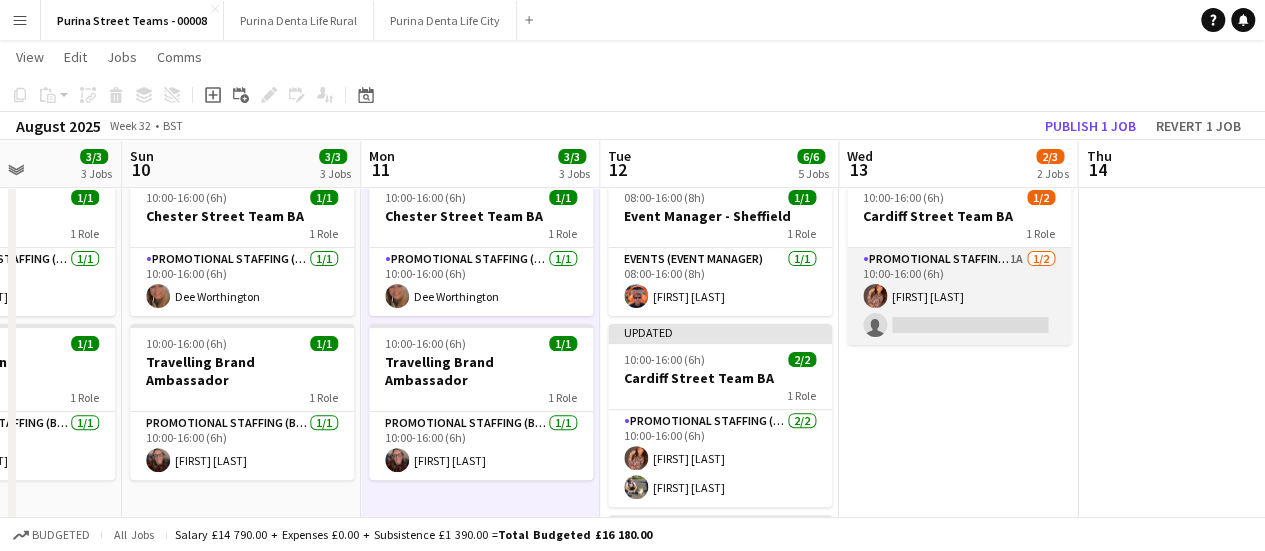 click on "Promotional Staffing (Brand Ambassadors)   1A   1/2   10:00-16:00 (6h)
[FIRST] [LAST]
single-neutral-actions" at bounding box center (959, 296) 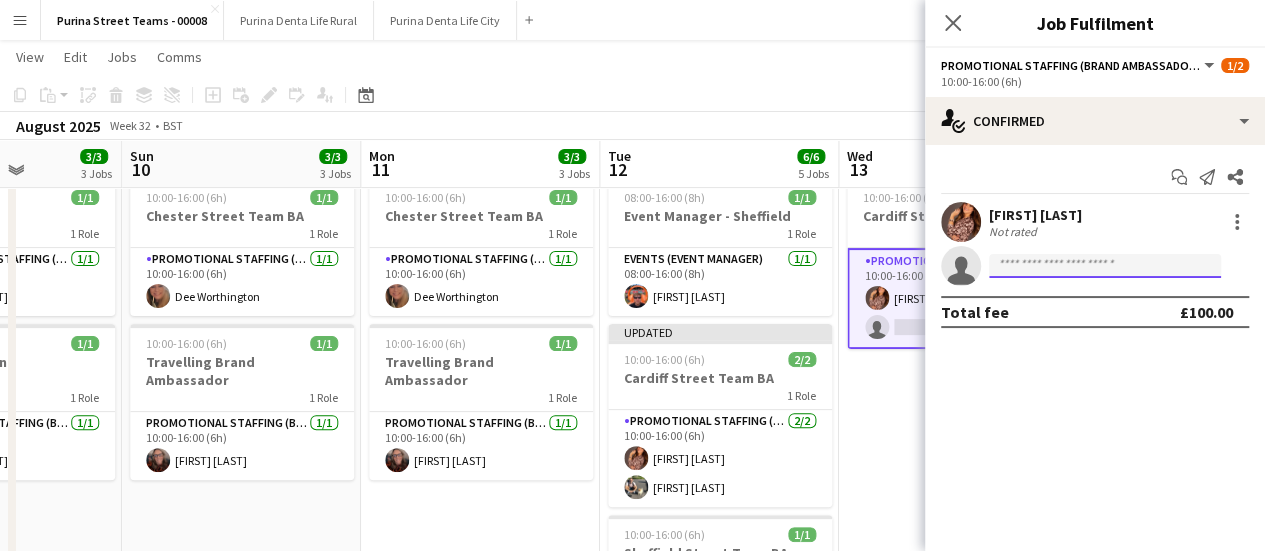 click 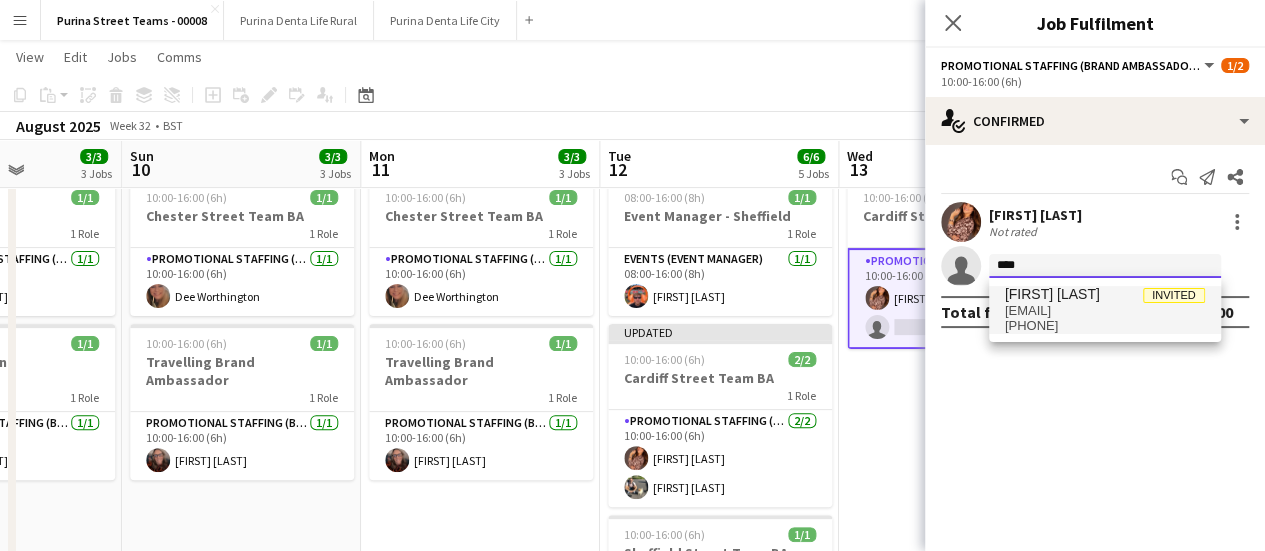 type on "****" 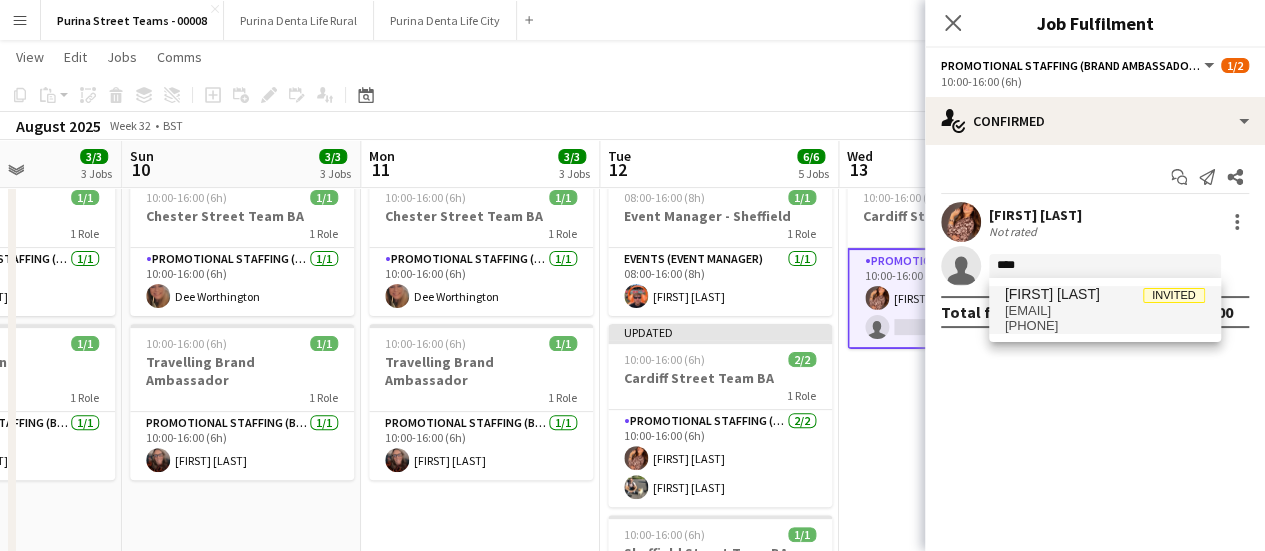 click on "[EMAIL]" at bounding box center (1105, 311) 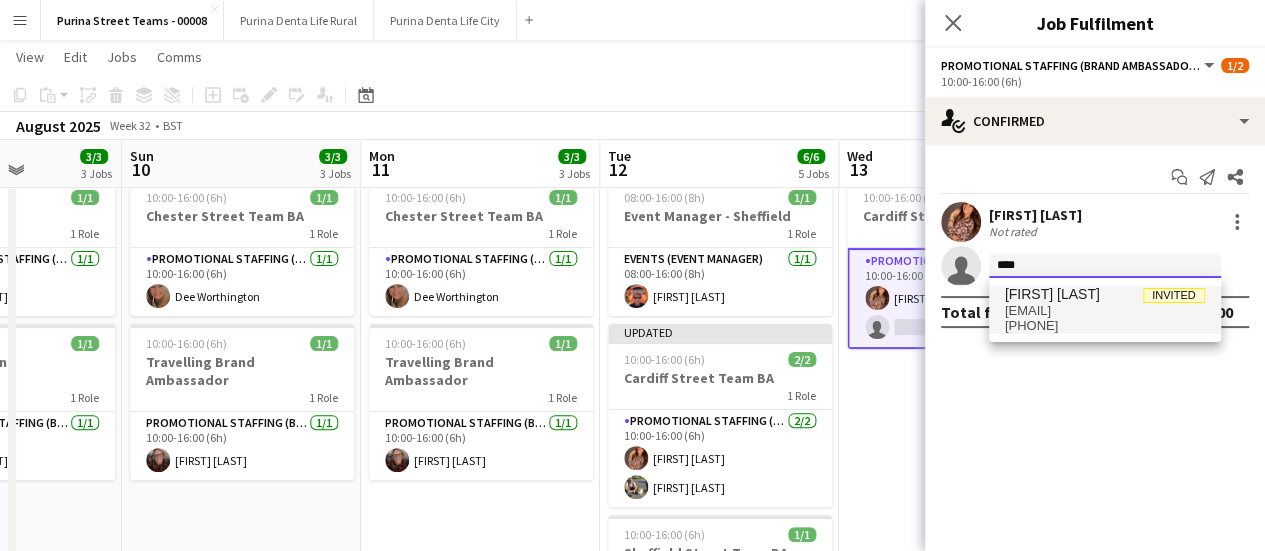 type 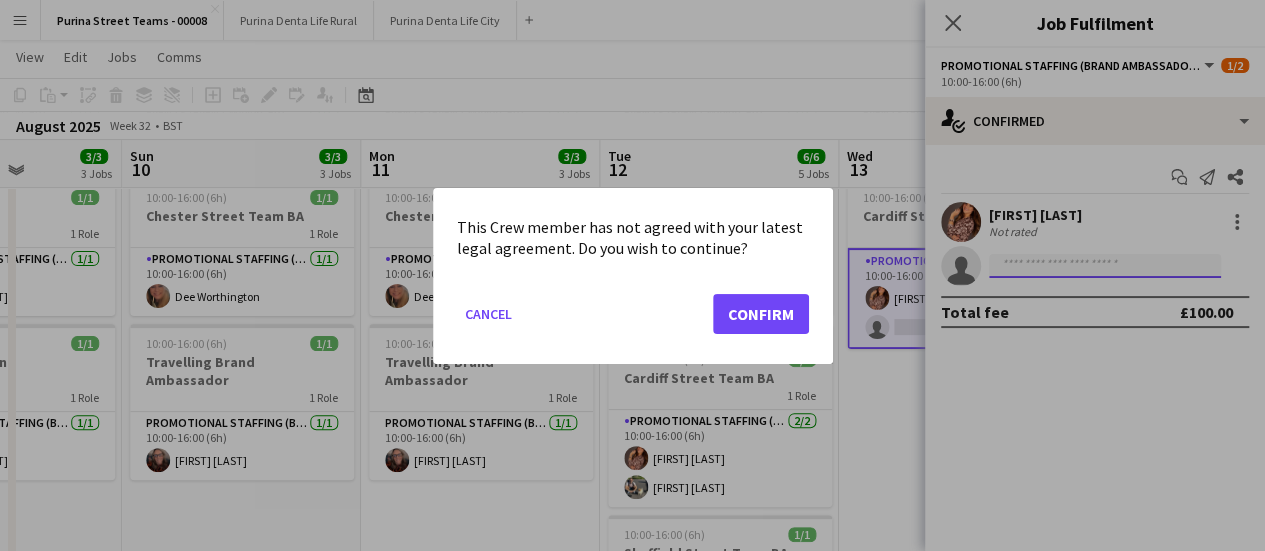 scroll, scrollTop: 0, scrollLeft: 0, axis: both 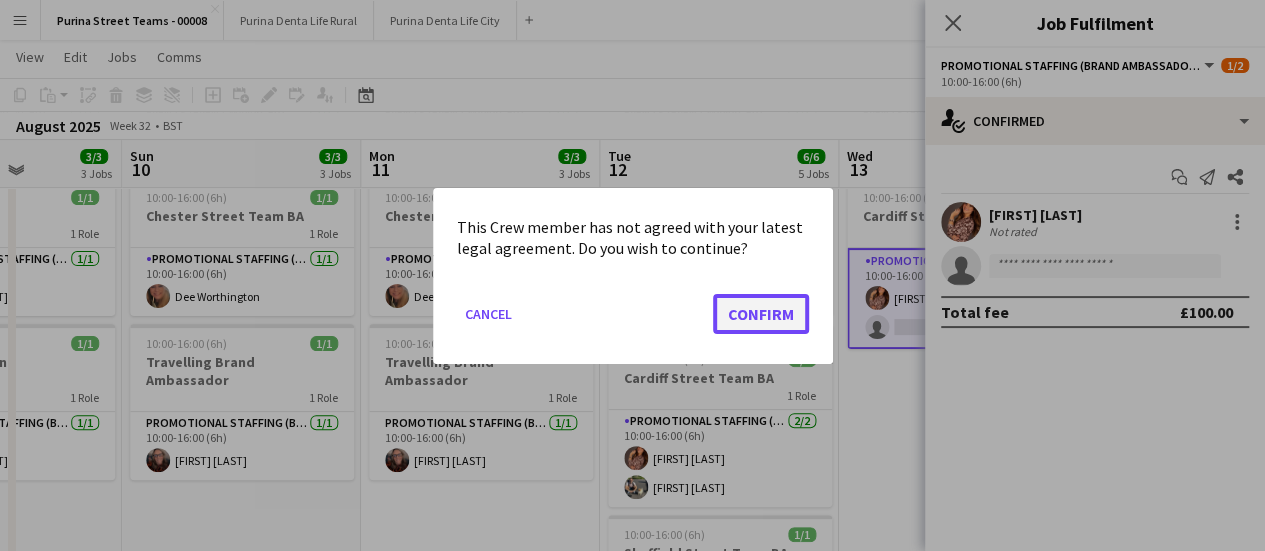 click on "Confirm" 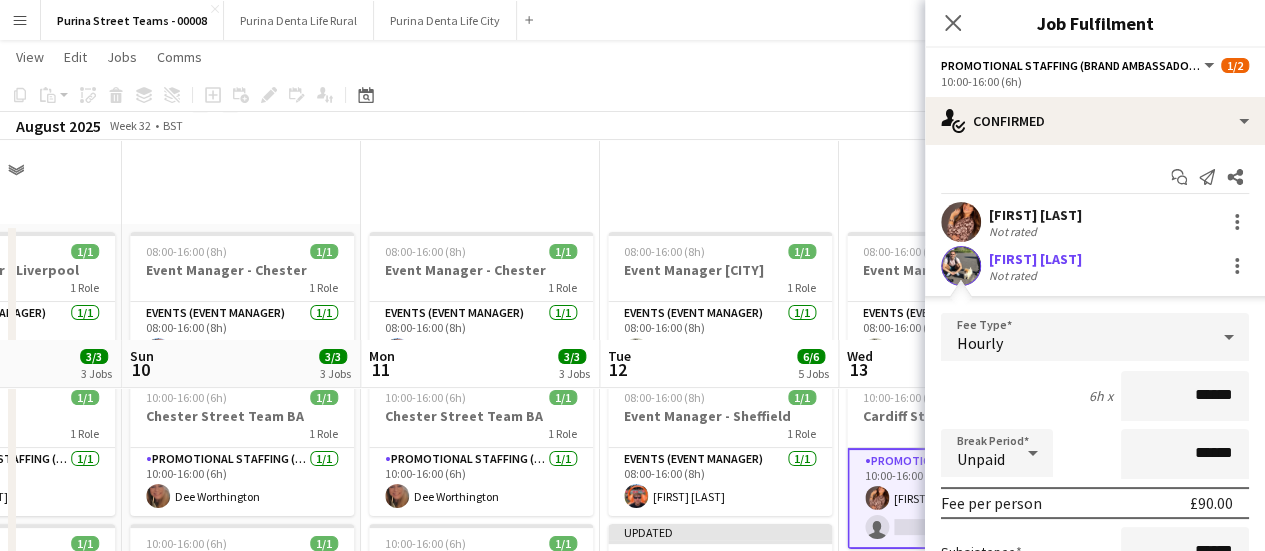 scroll, scrollTop: 200, scrollLeft: 0, axis: vertical 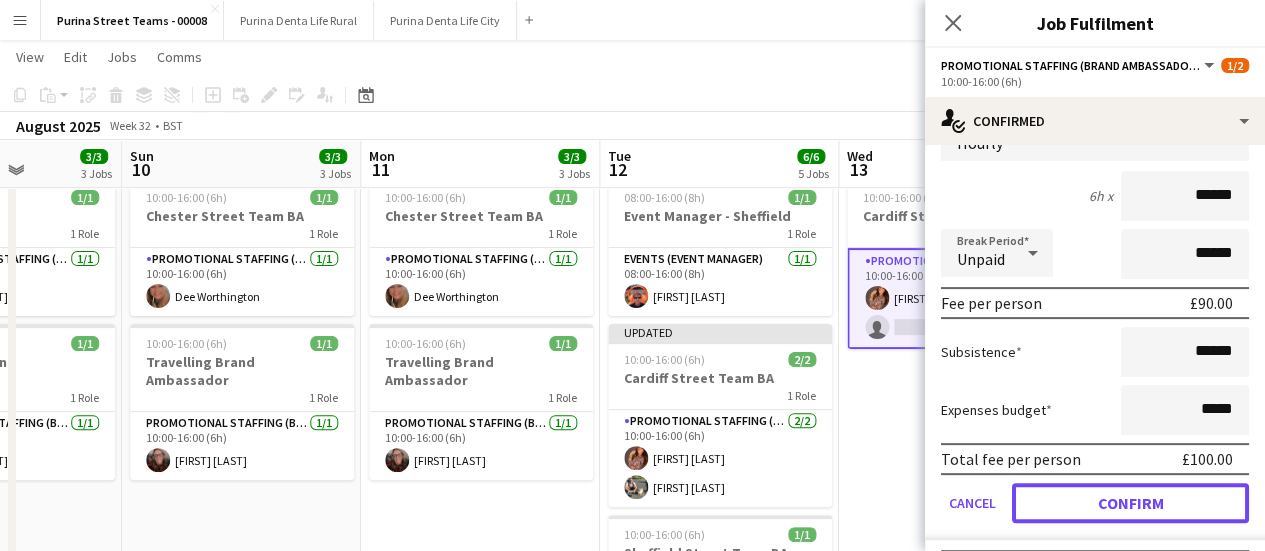 drag, startPoint x: 1156, startPoint y: 509, endPoint x: 1146, endPoint y: 494, distance: 18.027756 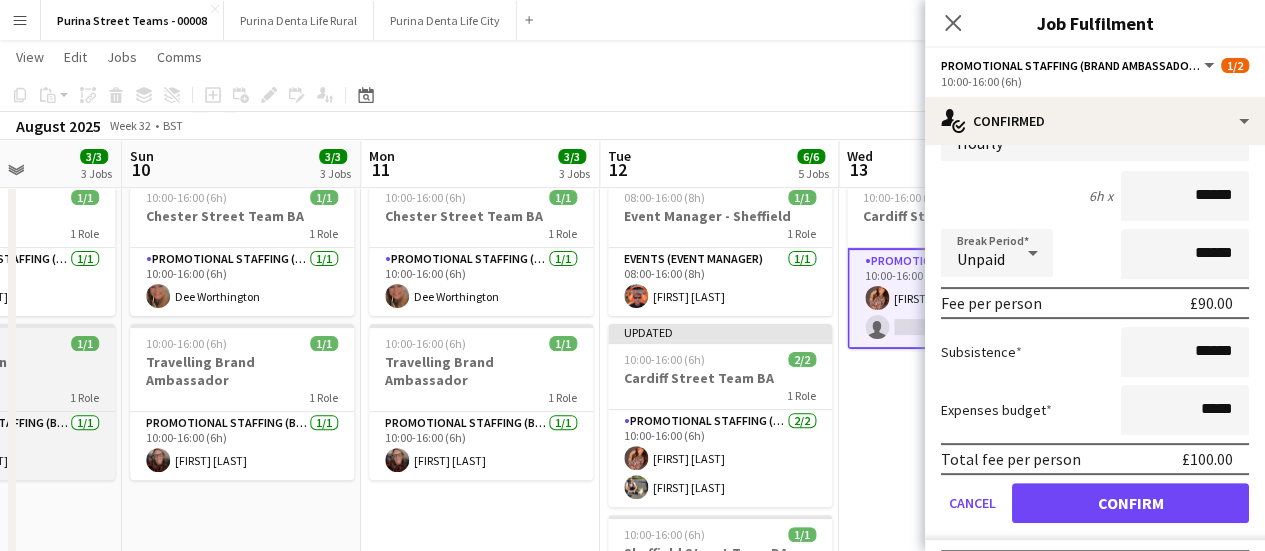 scroll, scrollTop: 0, scrollLeft: 0, axis: both 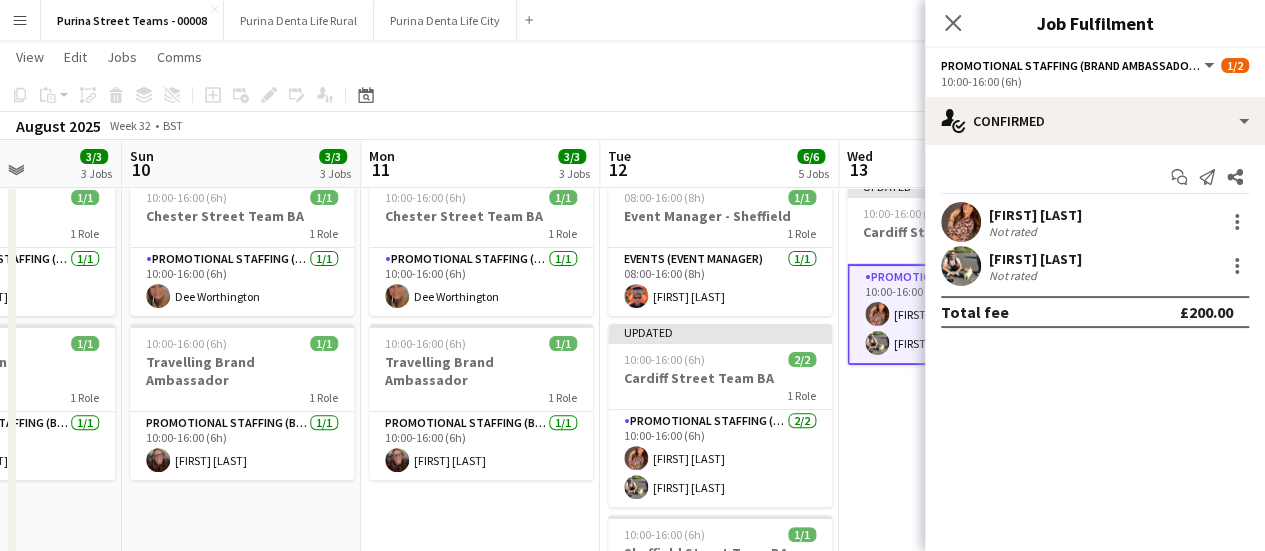 click on "[FIRST] [LAST]" at bounding box center [1035, 259] 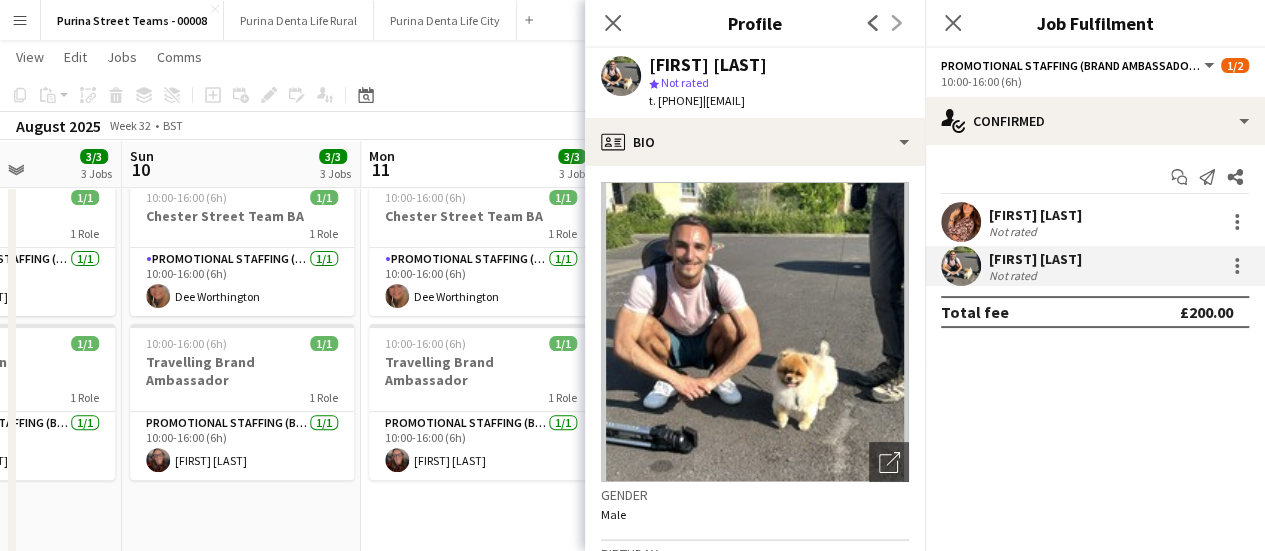 drag, startPoint x: 744, startPoint y: 101, endPoint x: 652, endPoint y: 65, distance: 98.79271 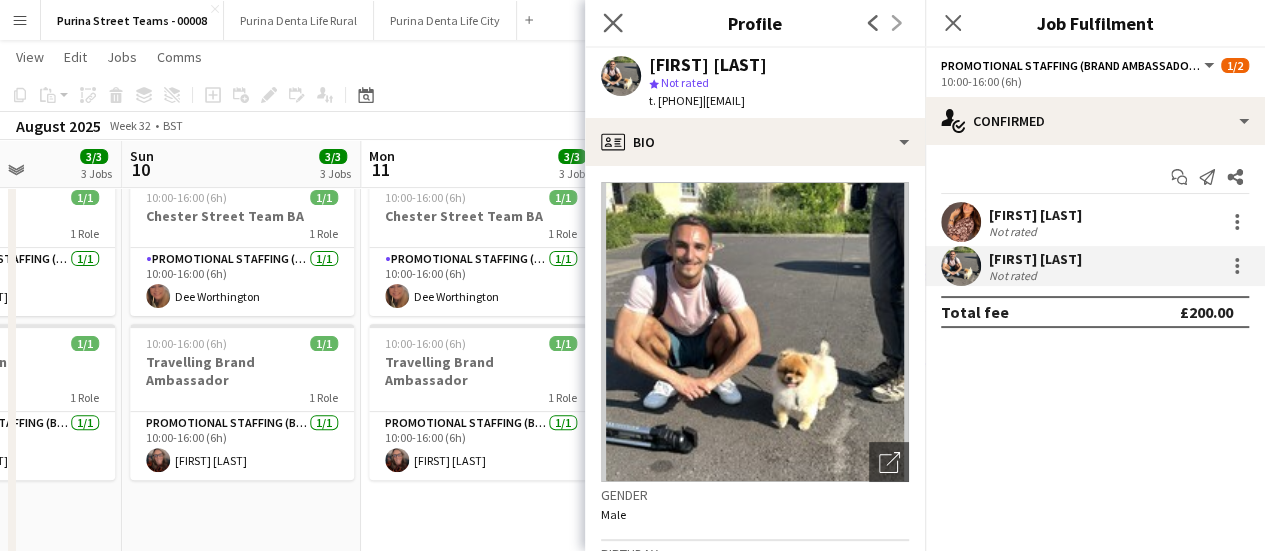 click on "Close pop-in" 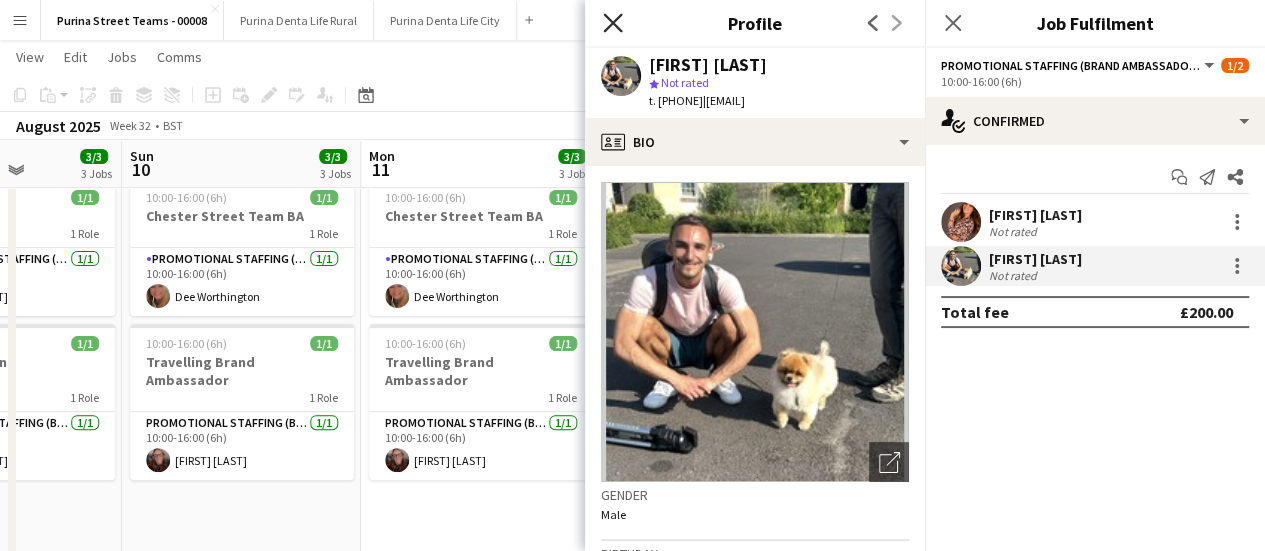 click 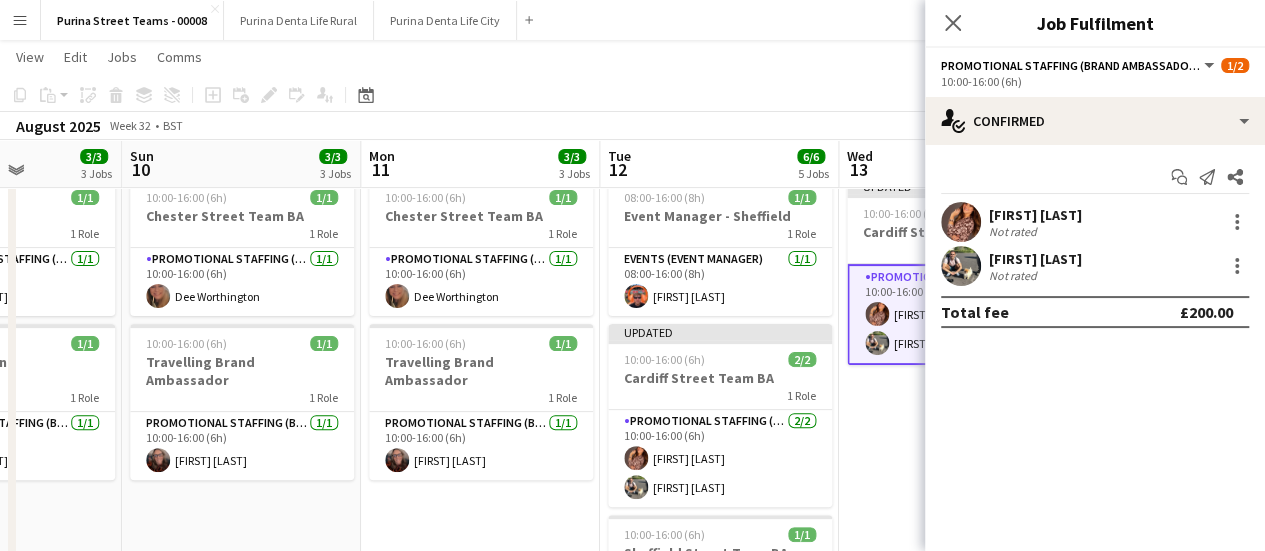 click on "Close pop-in" 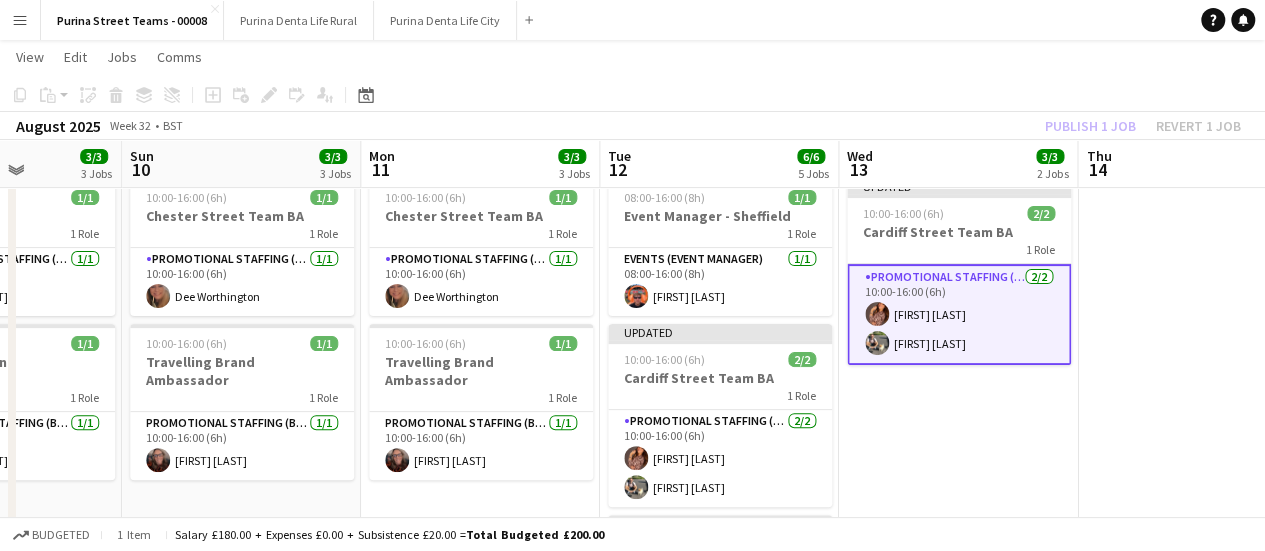 click on "[FIRST] [LAST]" at bounding box center (1197, 472) 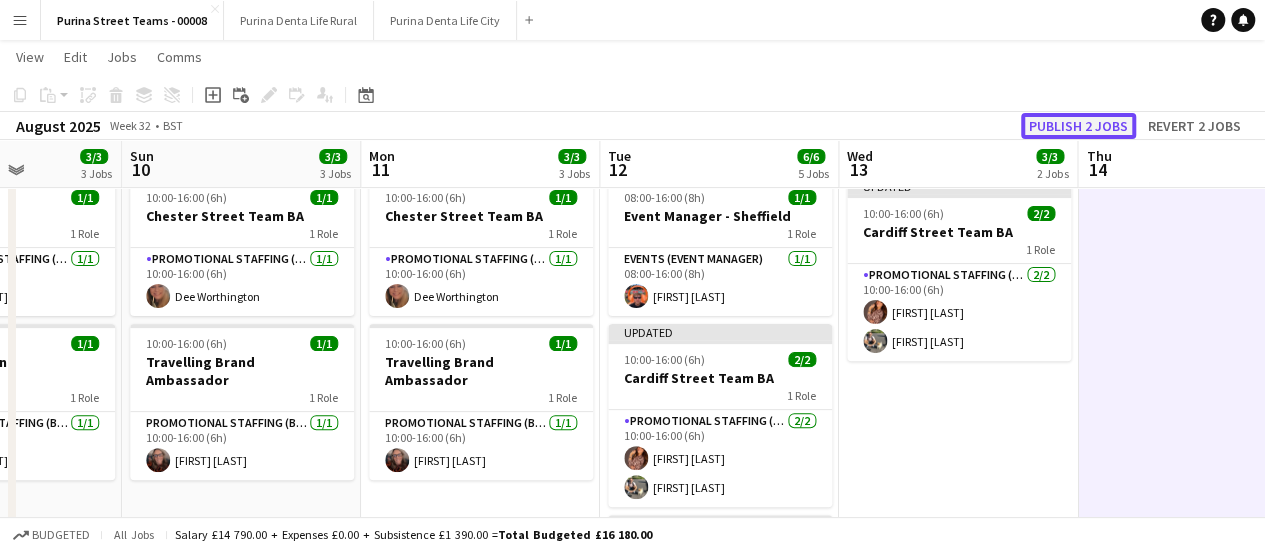click on "Publish 2 jobs" 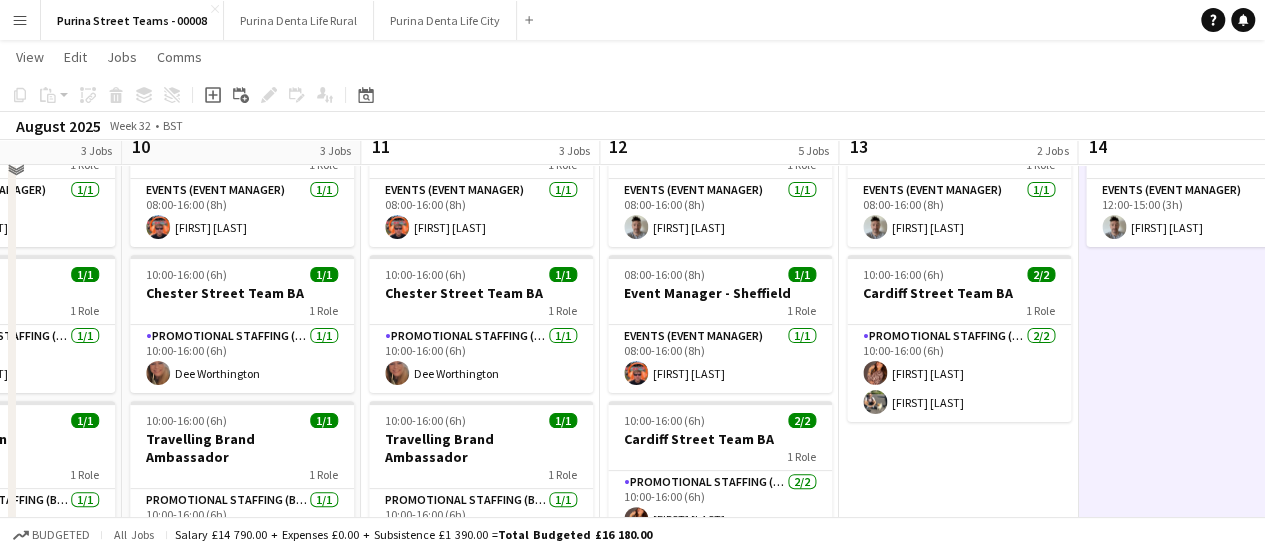 scroll, scrollTop: 100, scrollLeft: 0, axis: vertical 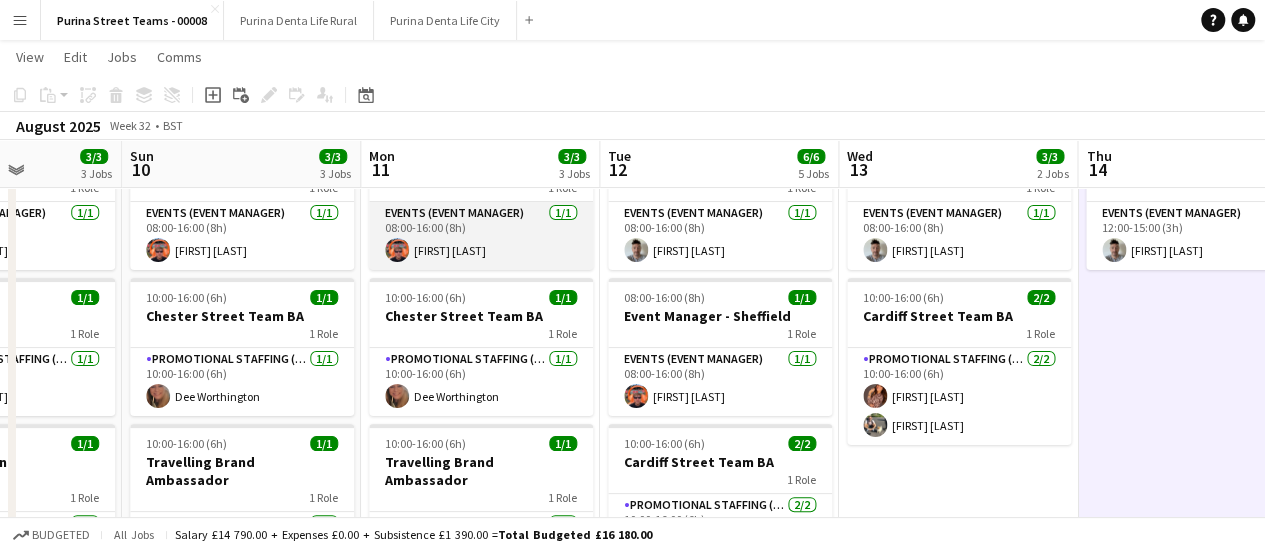 click on "Events (Event Manager)   1/1   08:00-16:00 (8h)
[FIRST] [LAST]" at bounding box center (481, 236) 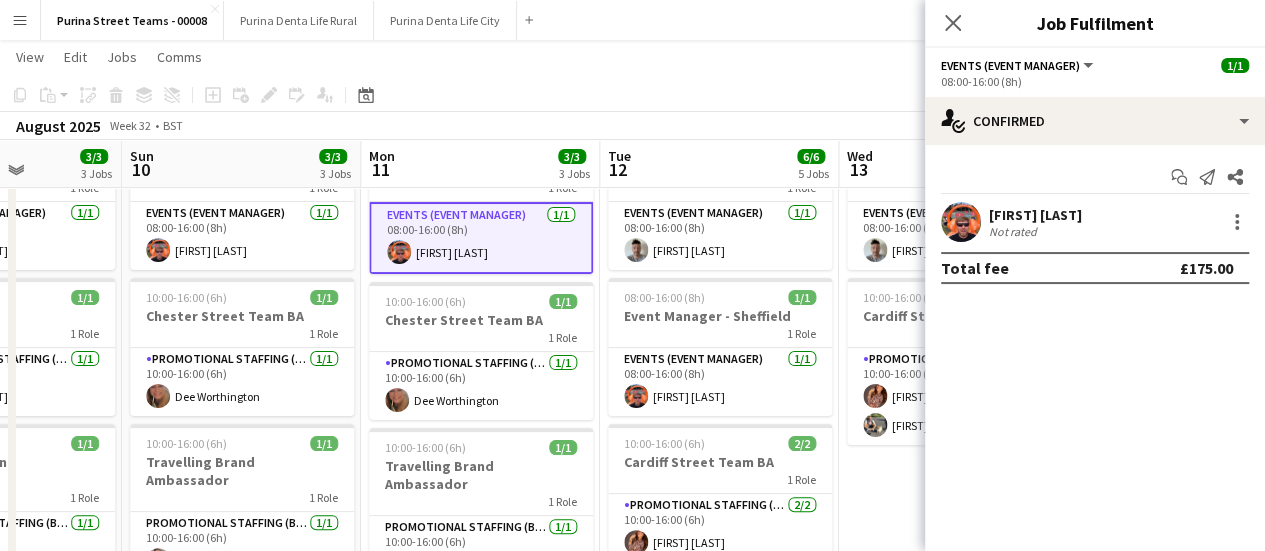 click on "[FIRST] [LAST]" at bounding box center [1035, 215] 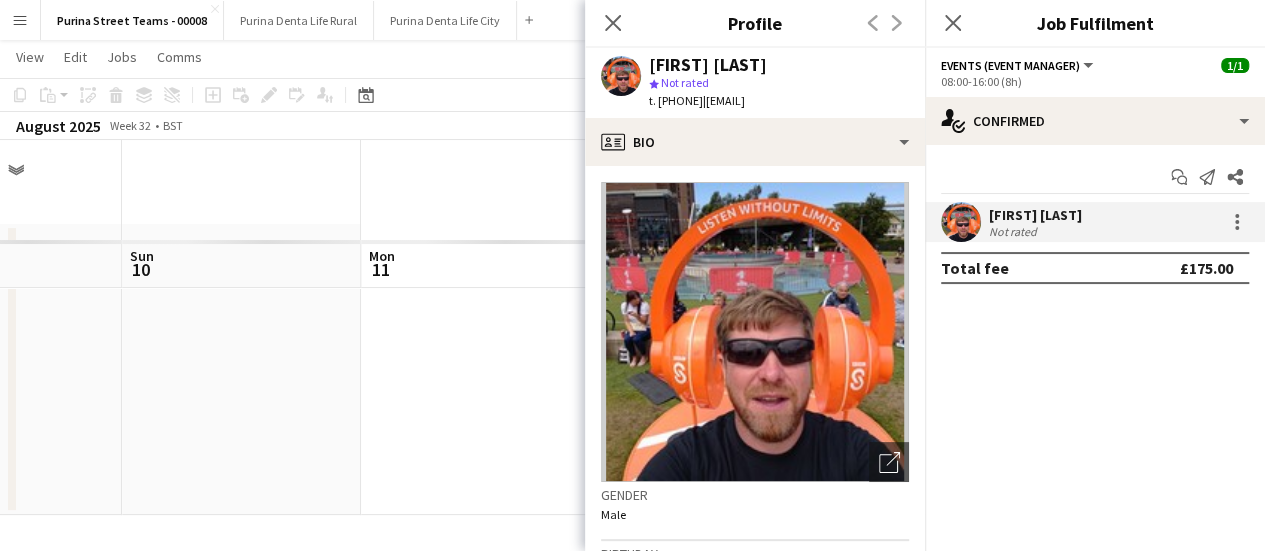 scroll, scrollTop: 0, scrollLeft: 0, axis: both 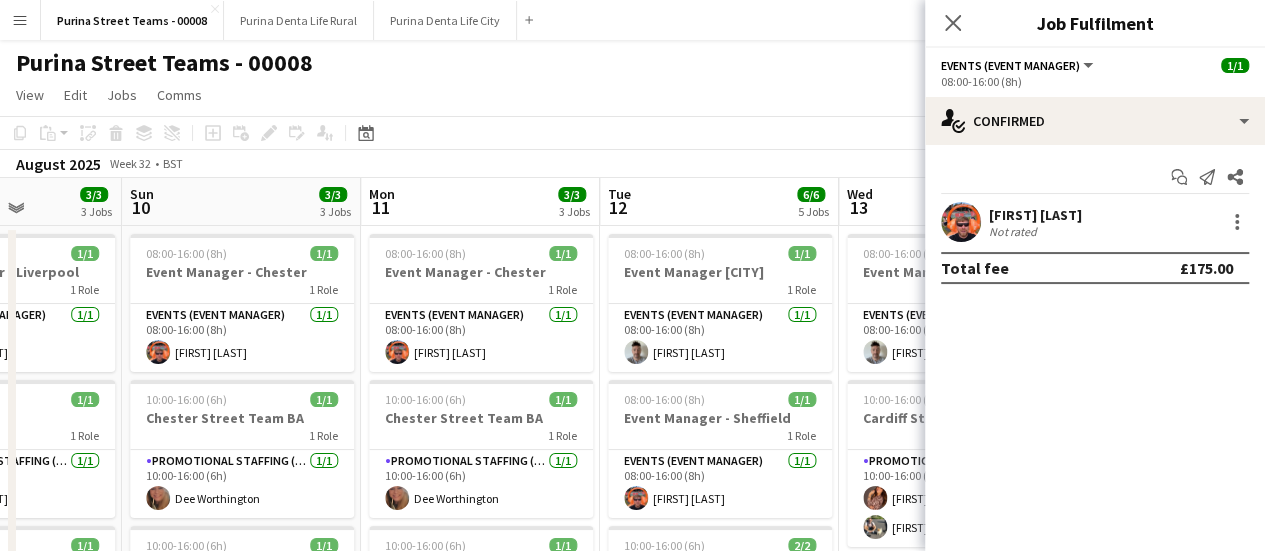 drag, startPoint x: 944, startPoint y: 25, endPoint x: 784, endPoint y: 29, distance: 160.04999 